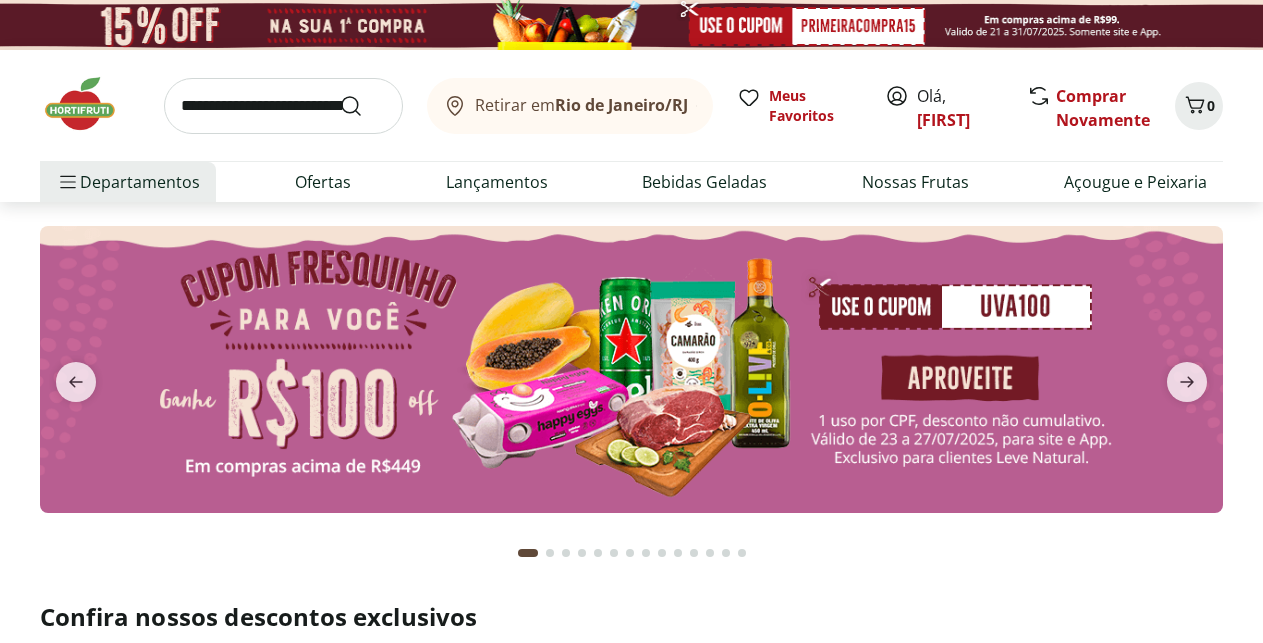 scroll, scrollTop: 0, scrollLeft: 0, axis: both 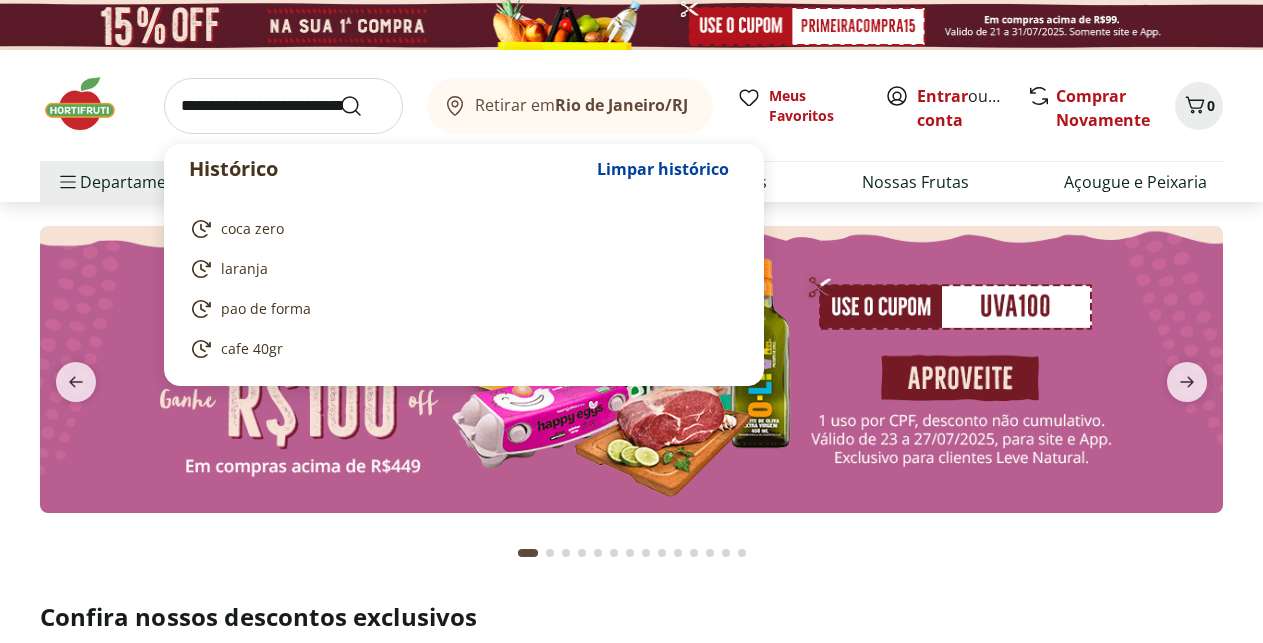 click at bounding box center (283, 106) 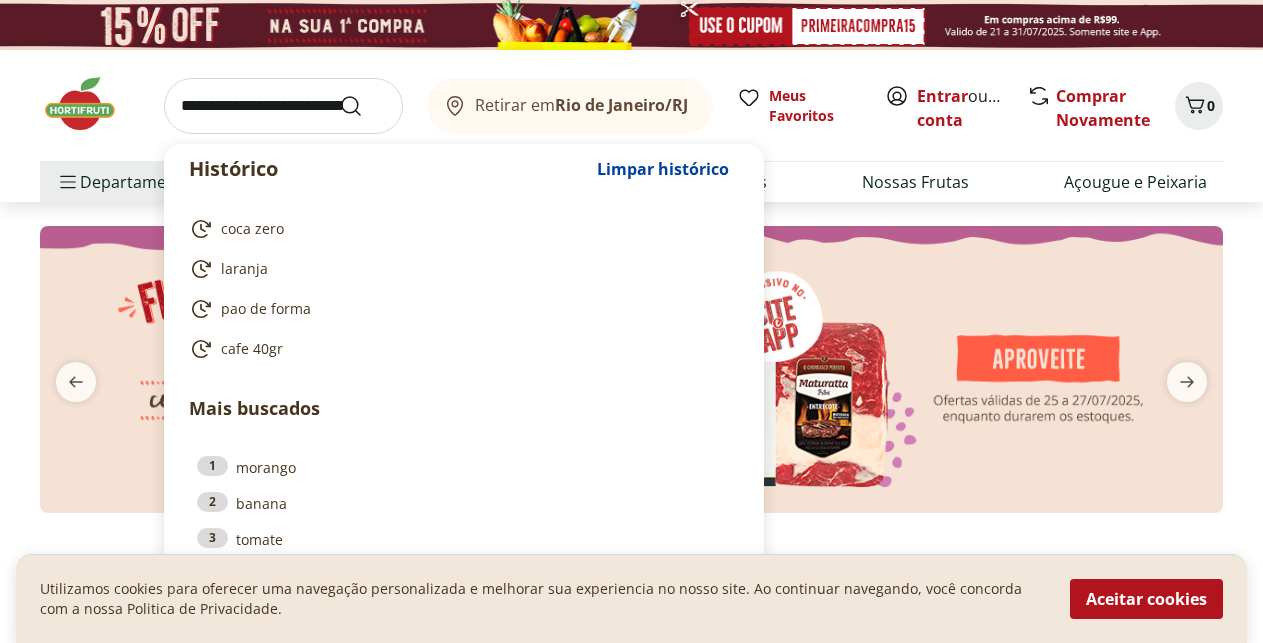 click at bounding box center [283, 106] 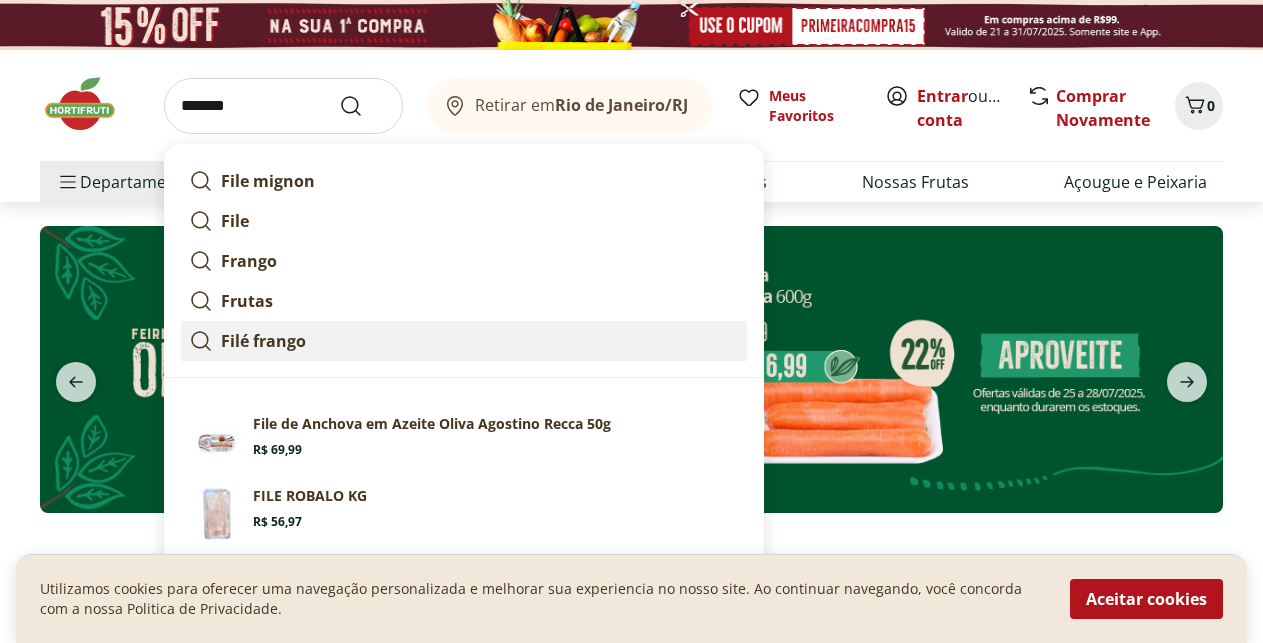 click on "Filé frango" at bounding box center (464, 341) 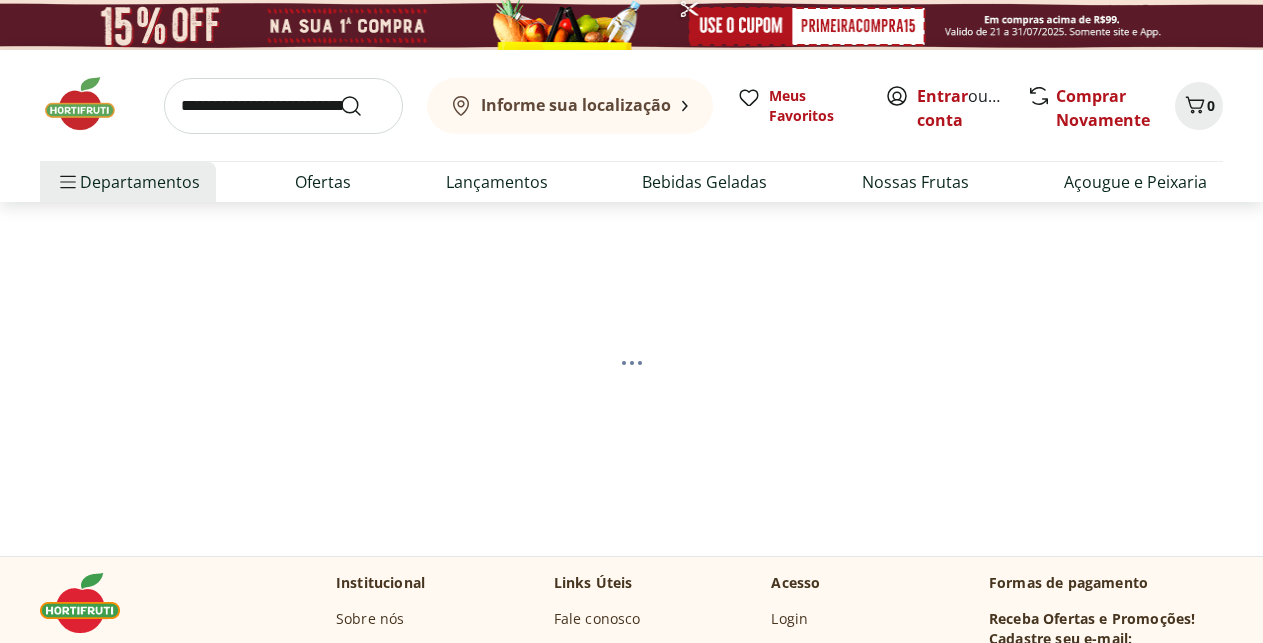 scroll, scrollTop: 0, scrollLeft: 0, axis: both 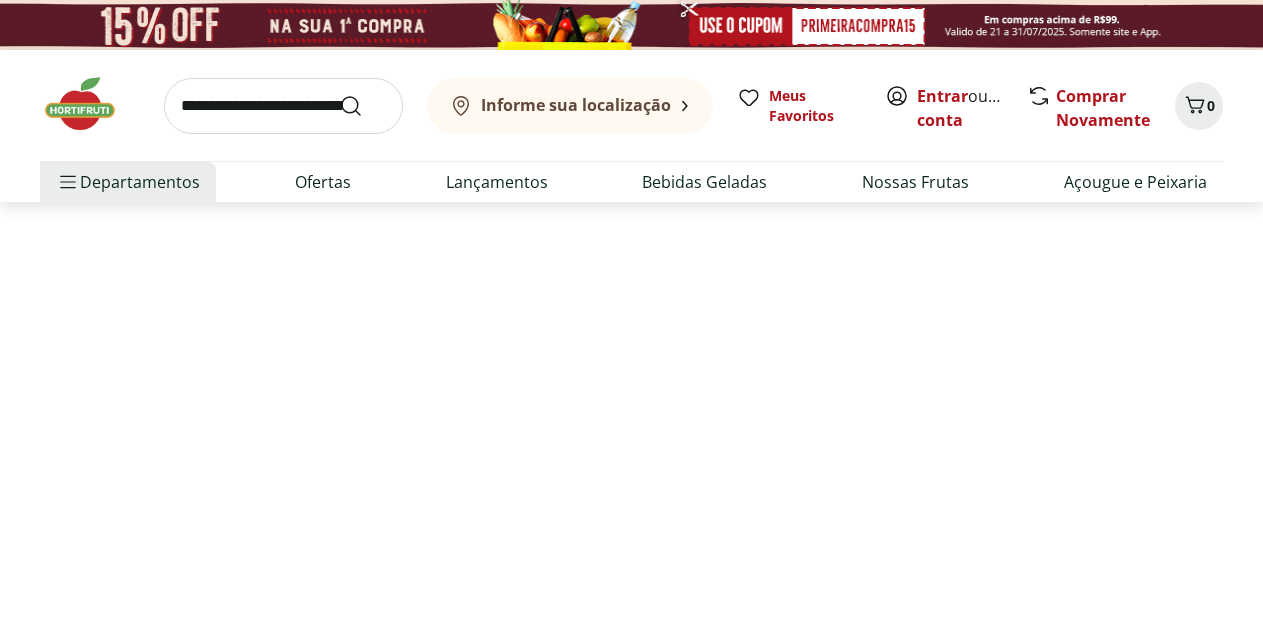 select on "**********" 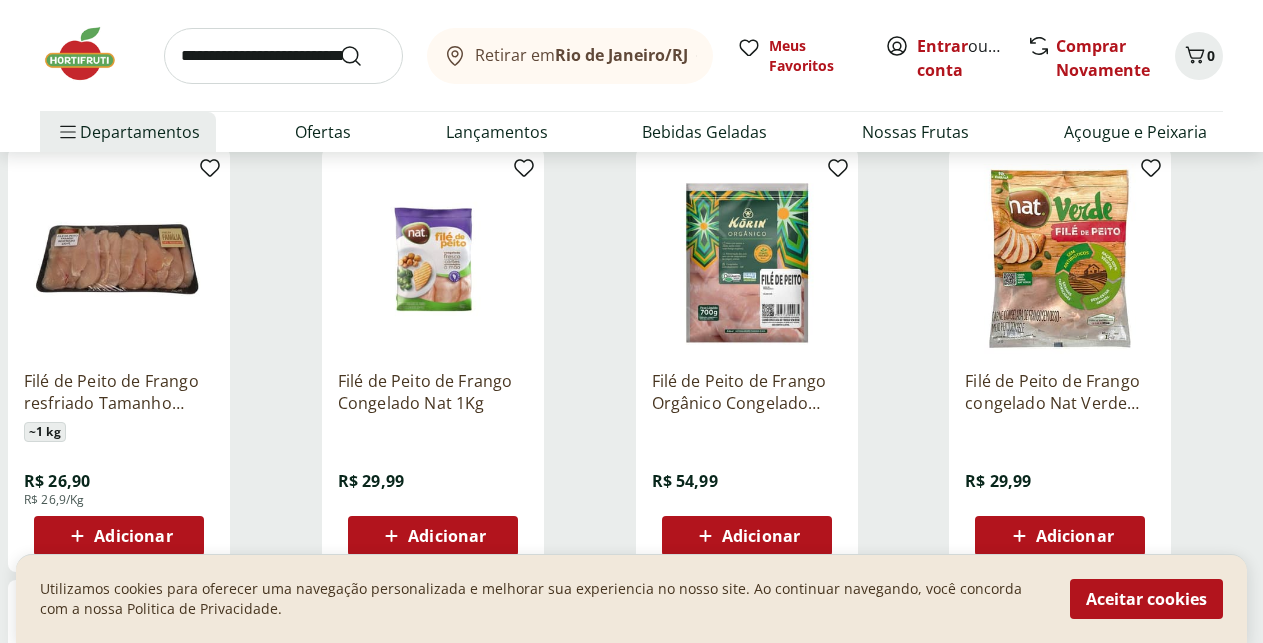 scroll, scrollTop: 714, scrollLeft: 0, axis: vertical 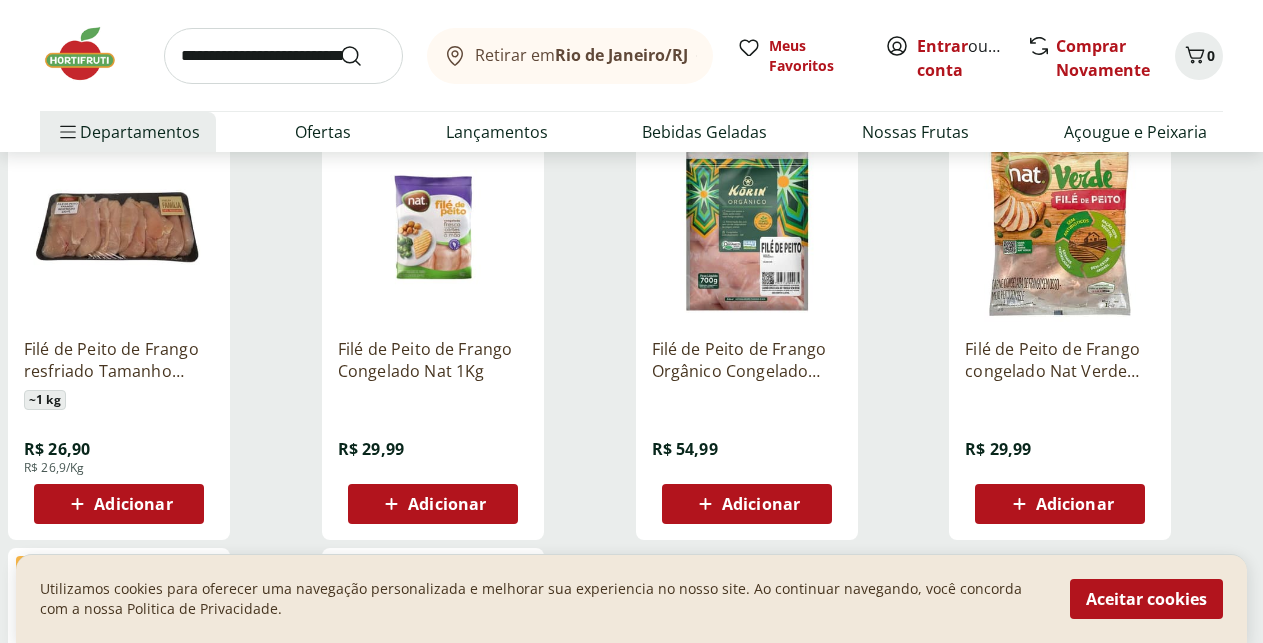 click on "Adicionar" at bounding box center (133, 504) 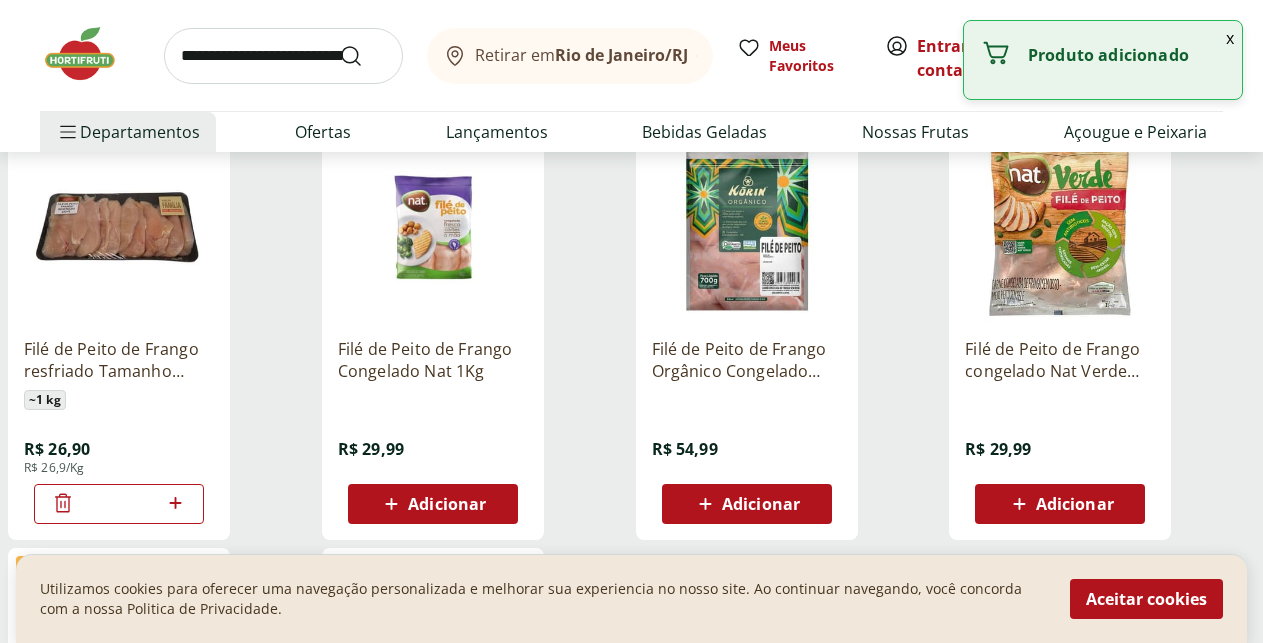 click 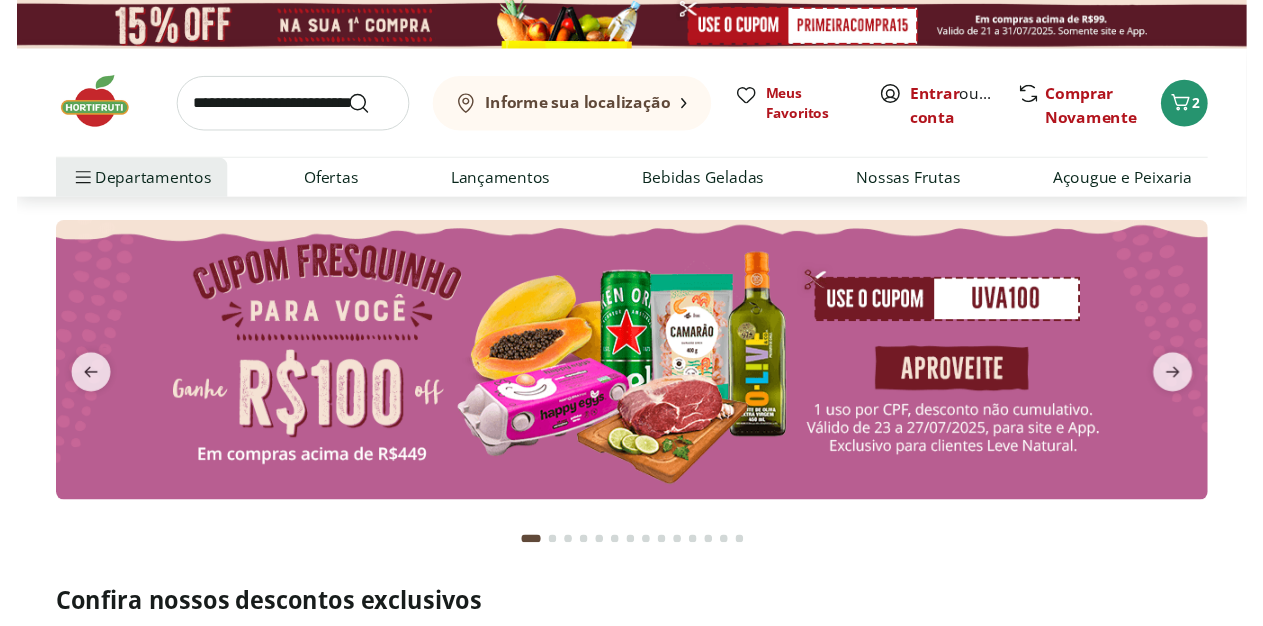 scroll, scrollTop: 0, scrollLeft: 0, axis: both 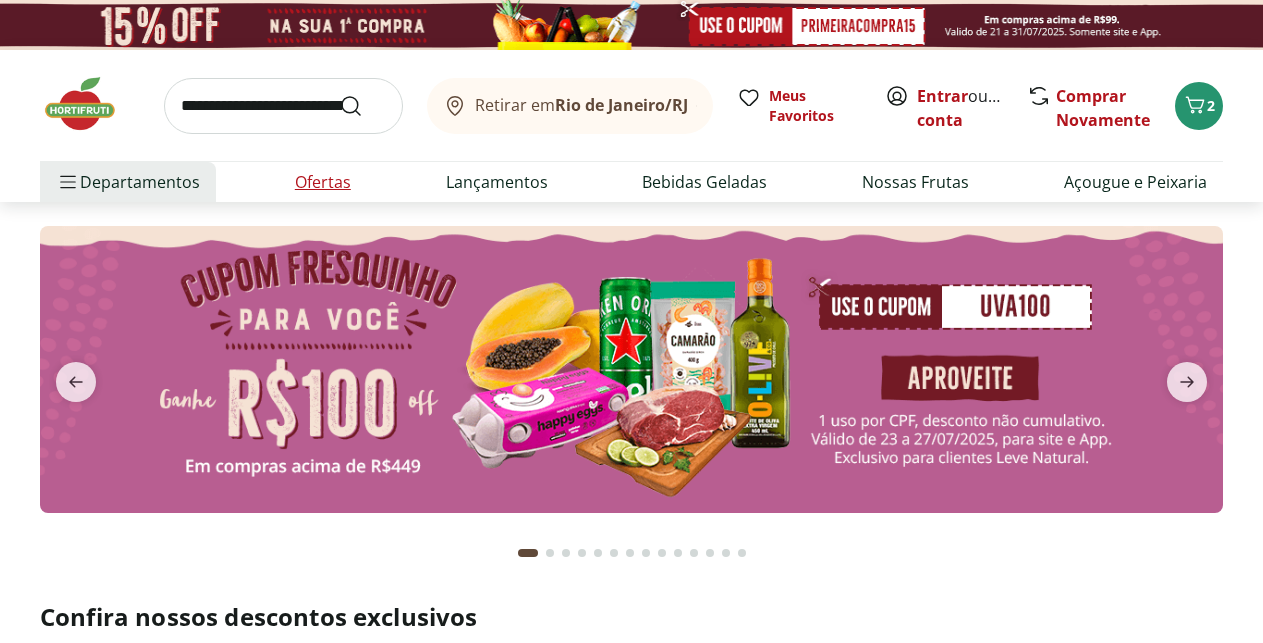 click on "Ofertas" at bounding box center (323, 182) 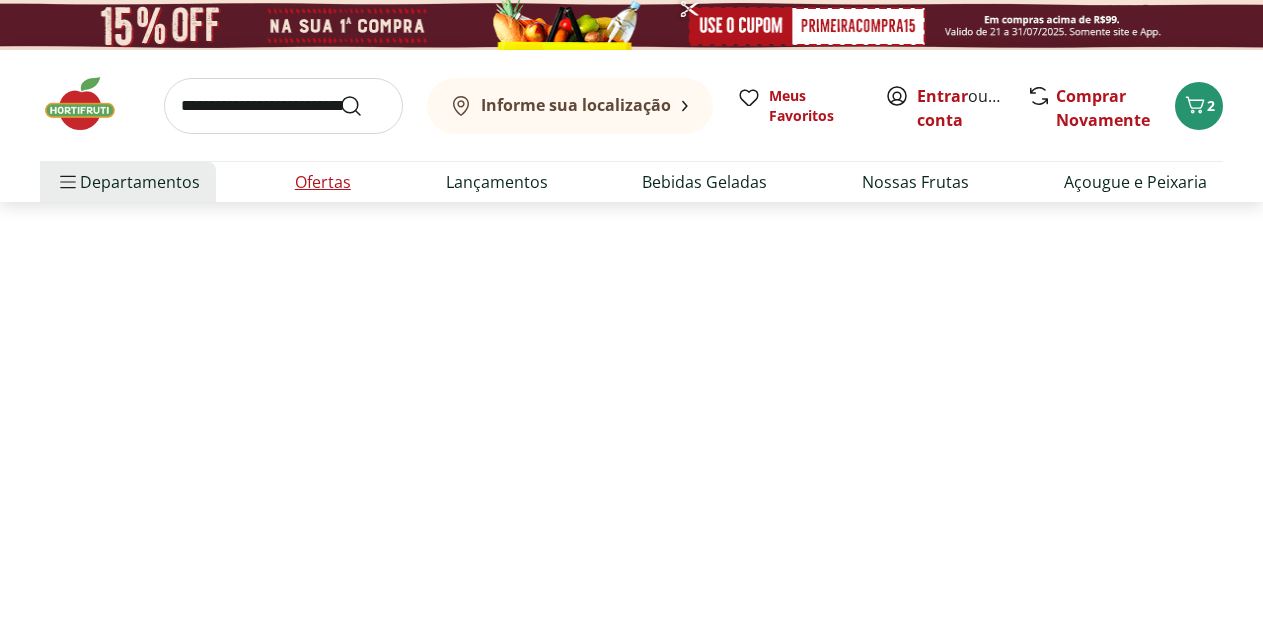select on "**********" 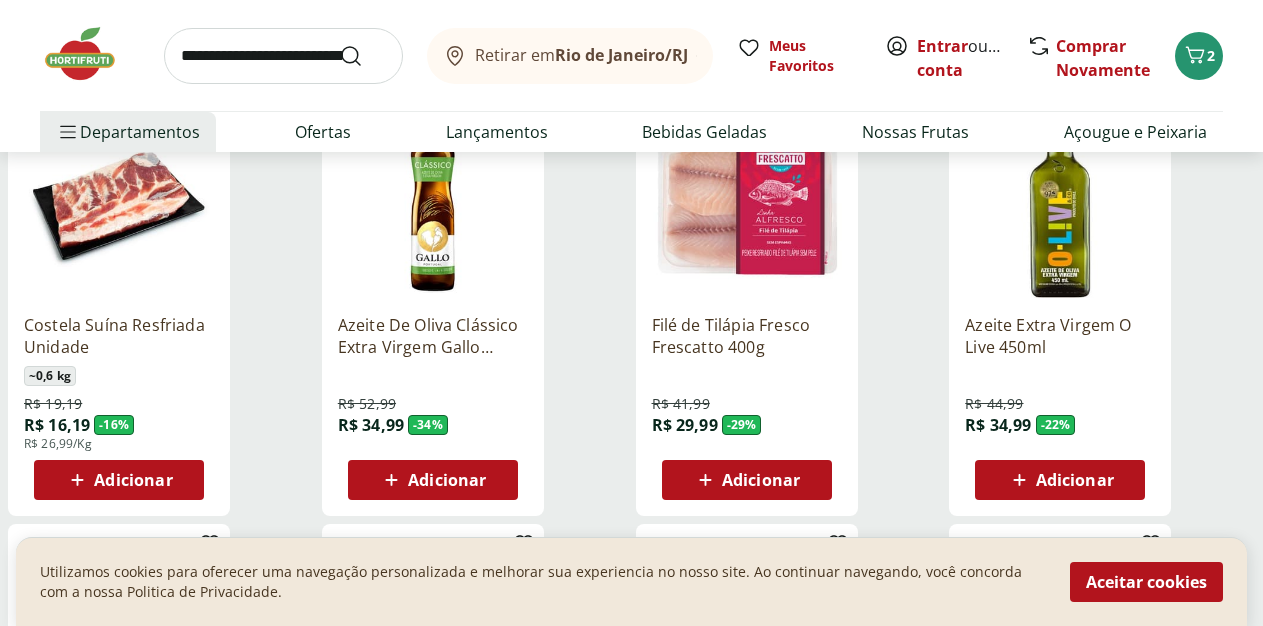 scroll, scrollTop: 306, scrollLeft: 0, axis: vertical 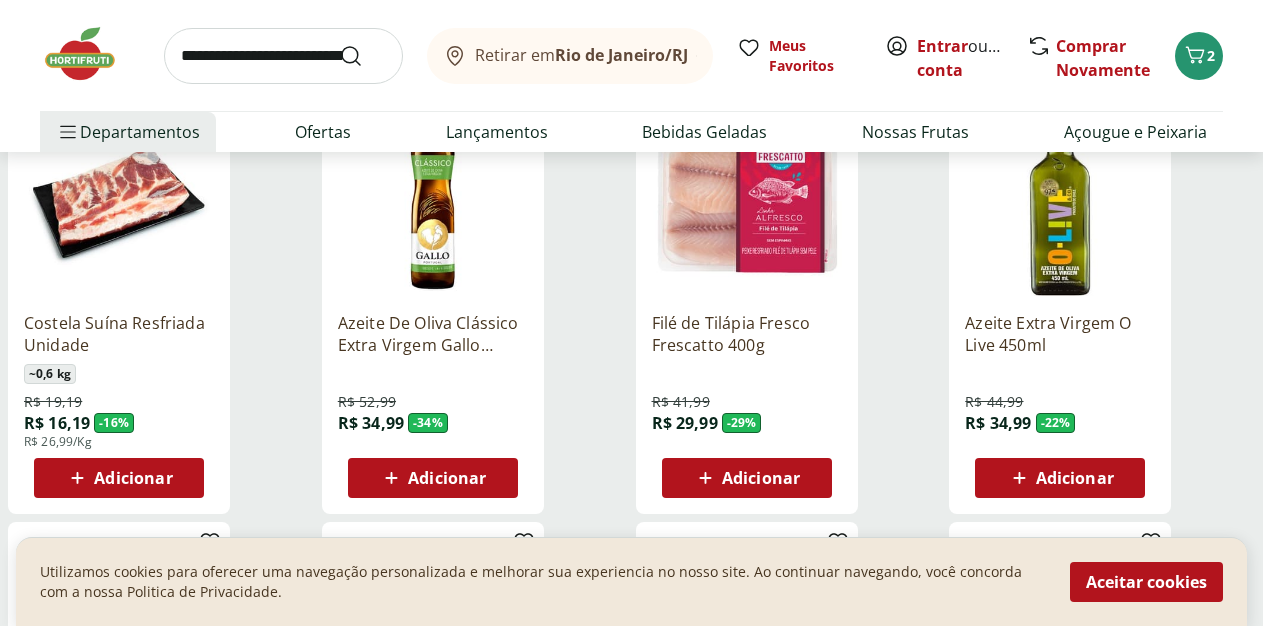 click 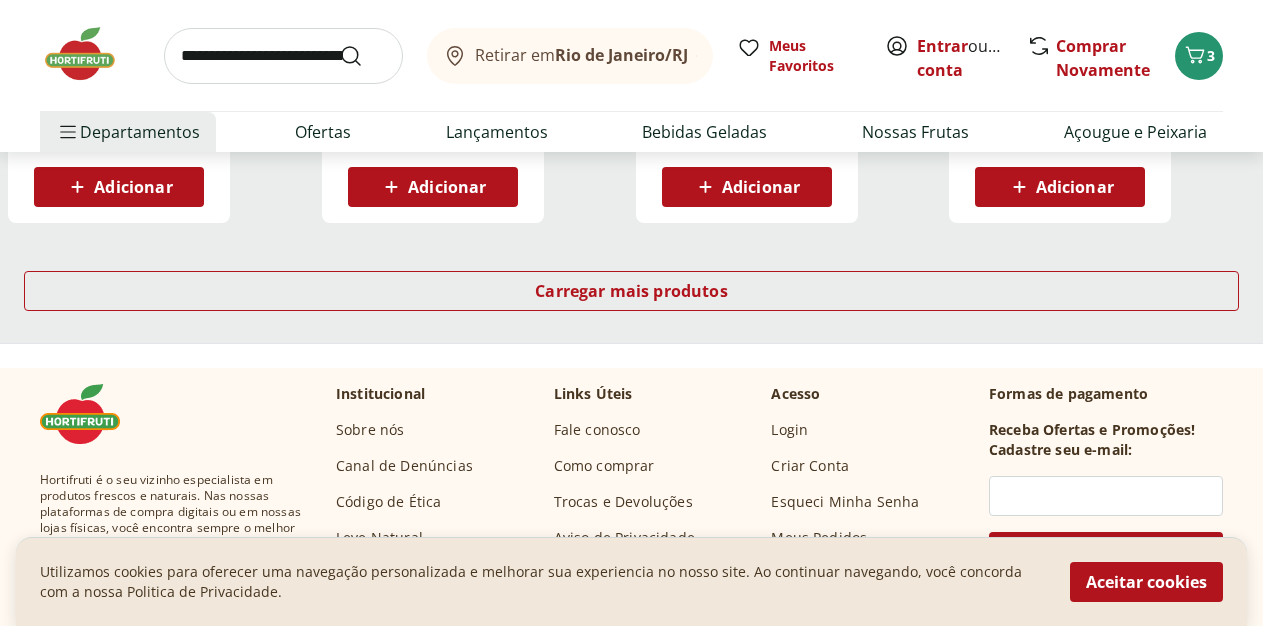 scroll, scrollTop: 1428, scrollLeft: 0, axis: vertical 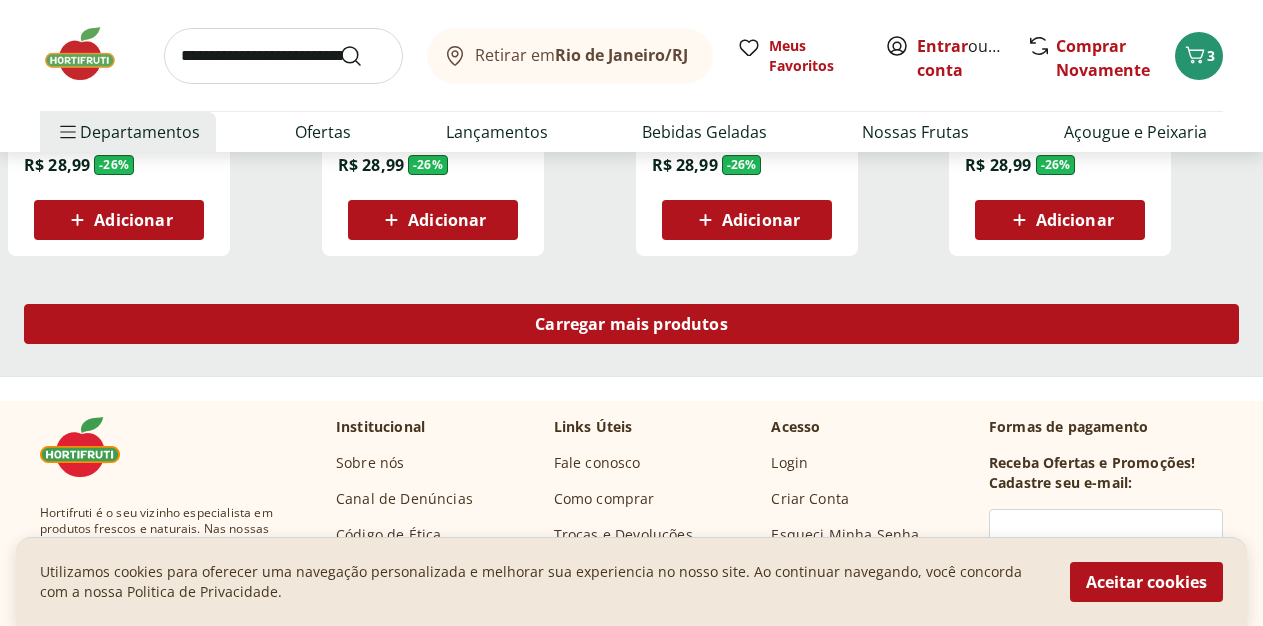 click on "Carregar mais produtos" at bounding box center (631, 324) 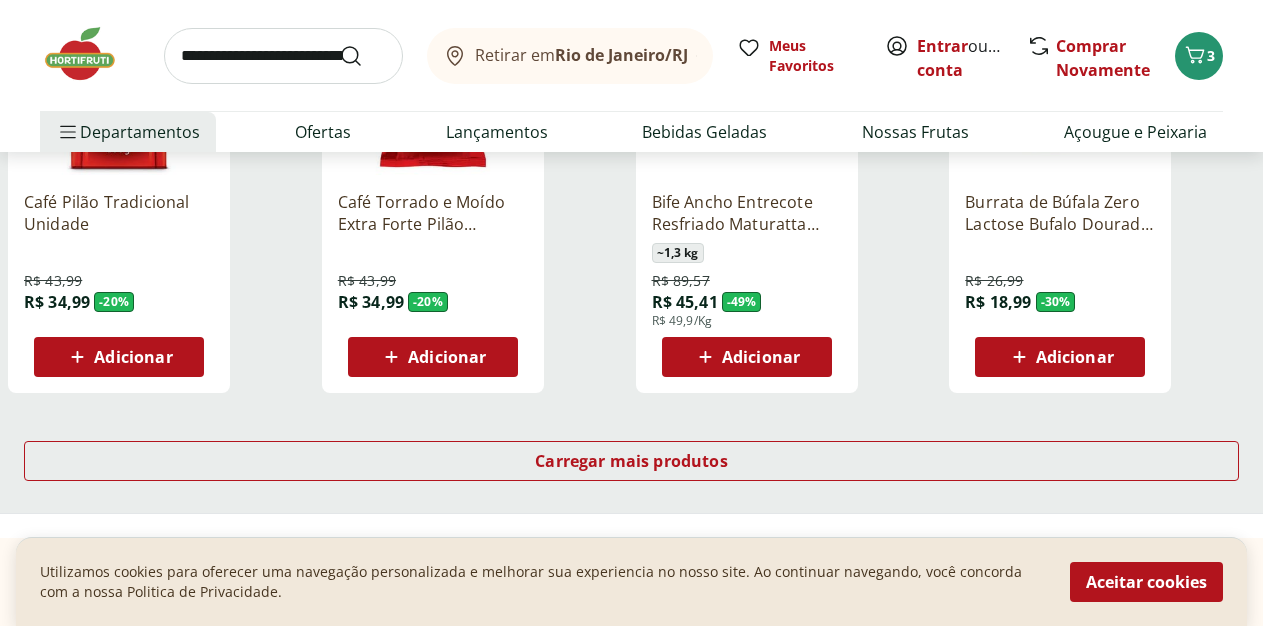scroll, scrollTop: 2652, scrollLeft: 0, axis: vertical 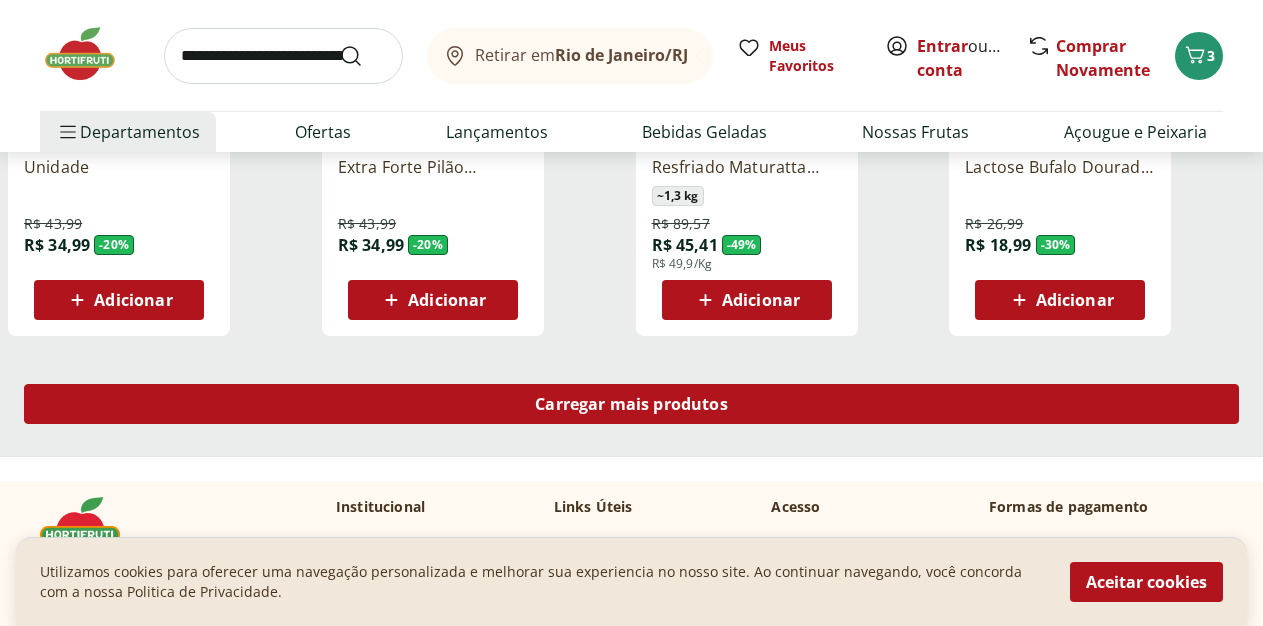 click on "Carregar mais produtos" at bounding box center [631, 404] 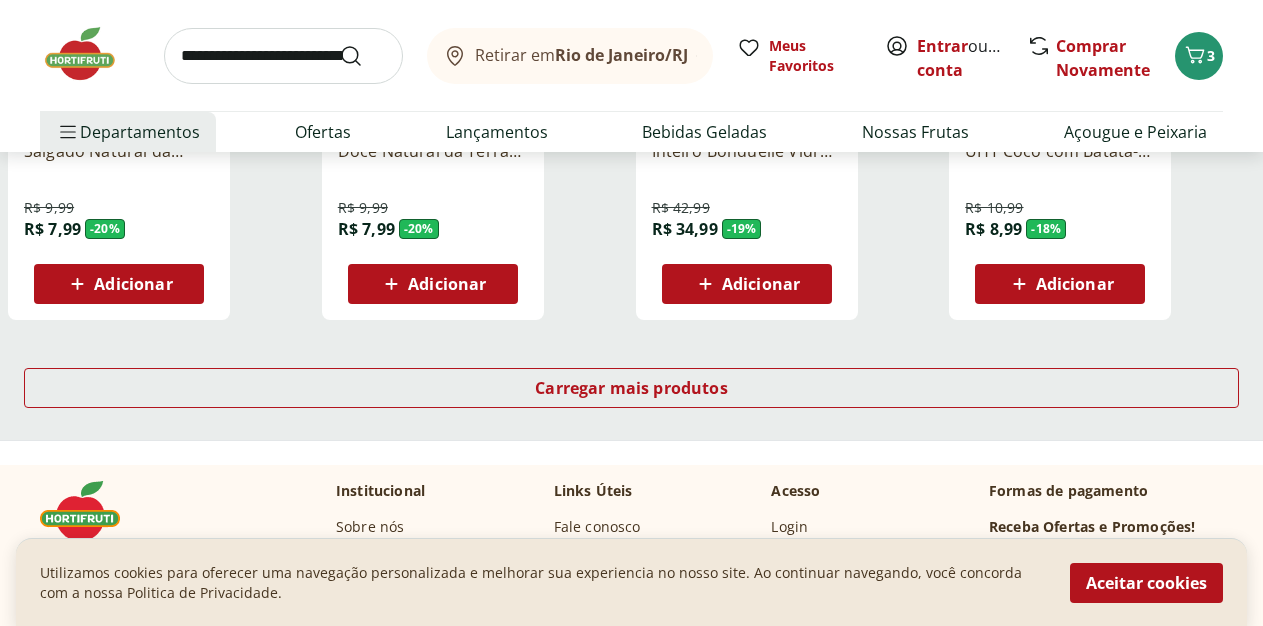 scroll, scrollTop: 3978, scrollLeft: 0, axis: vertical 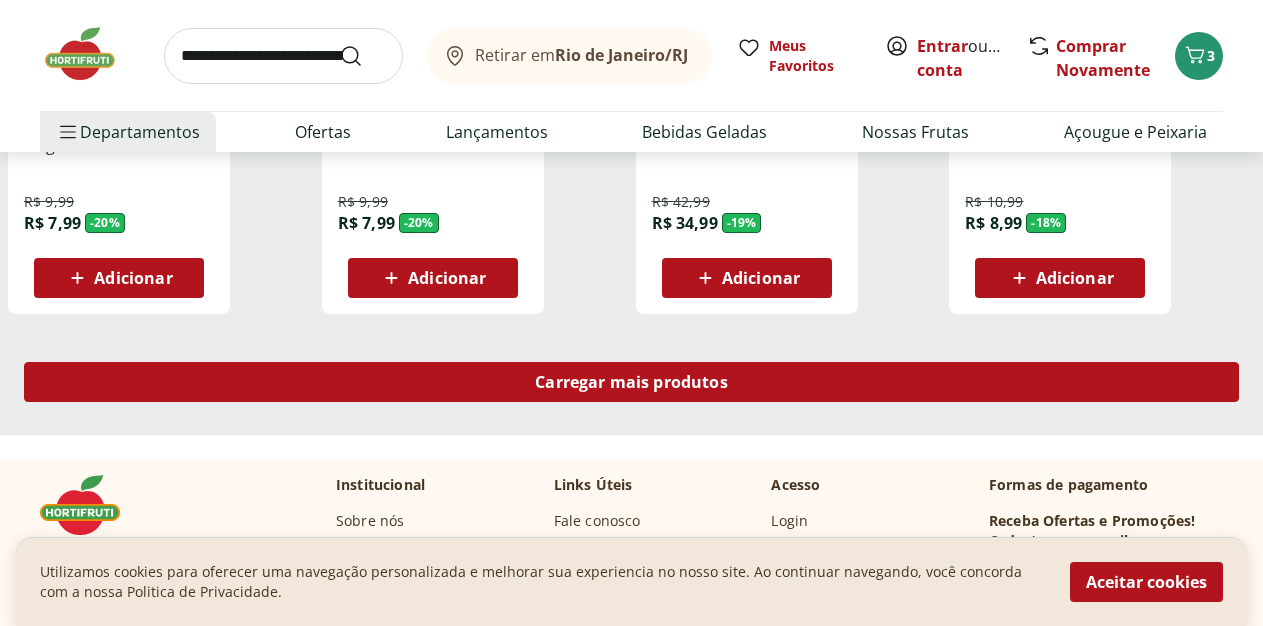 drag, startPoint x: 735, startPoint y: 344, endPoint x: 735, endPoint y: 361, distance: 17 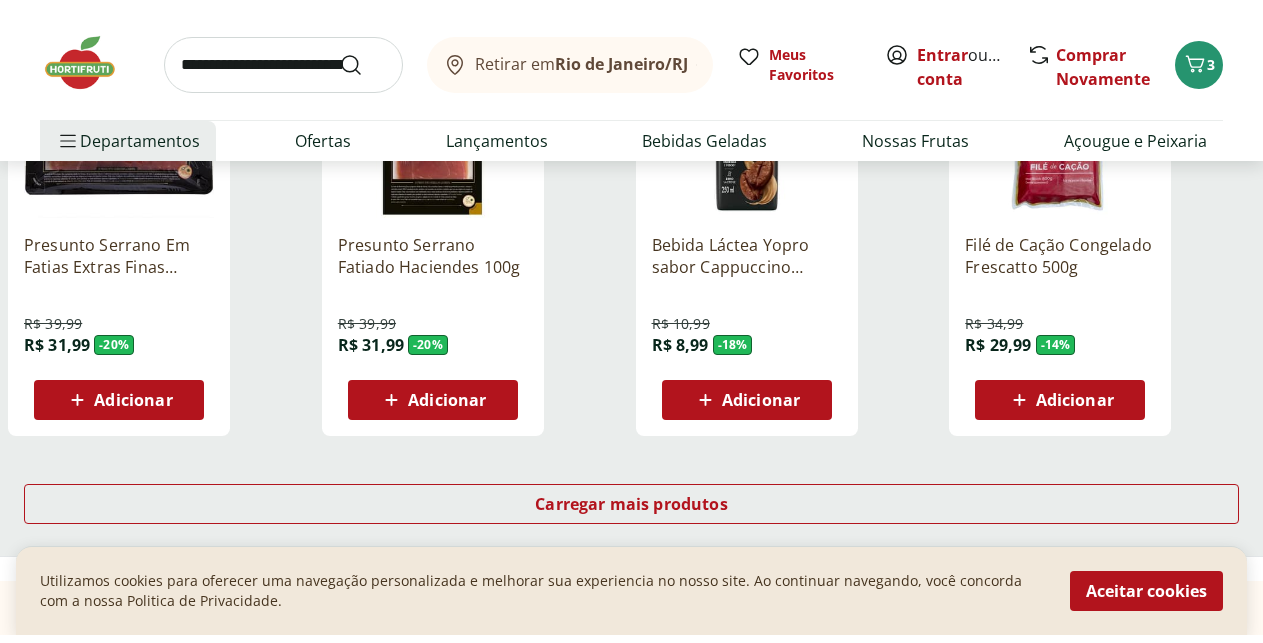 scroll, scrollTop: 5304, scrollLeft: 0, axis: vertical 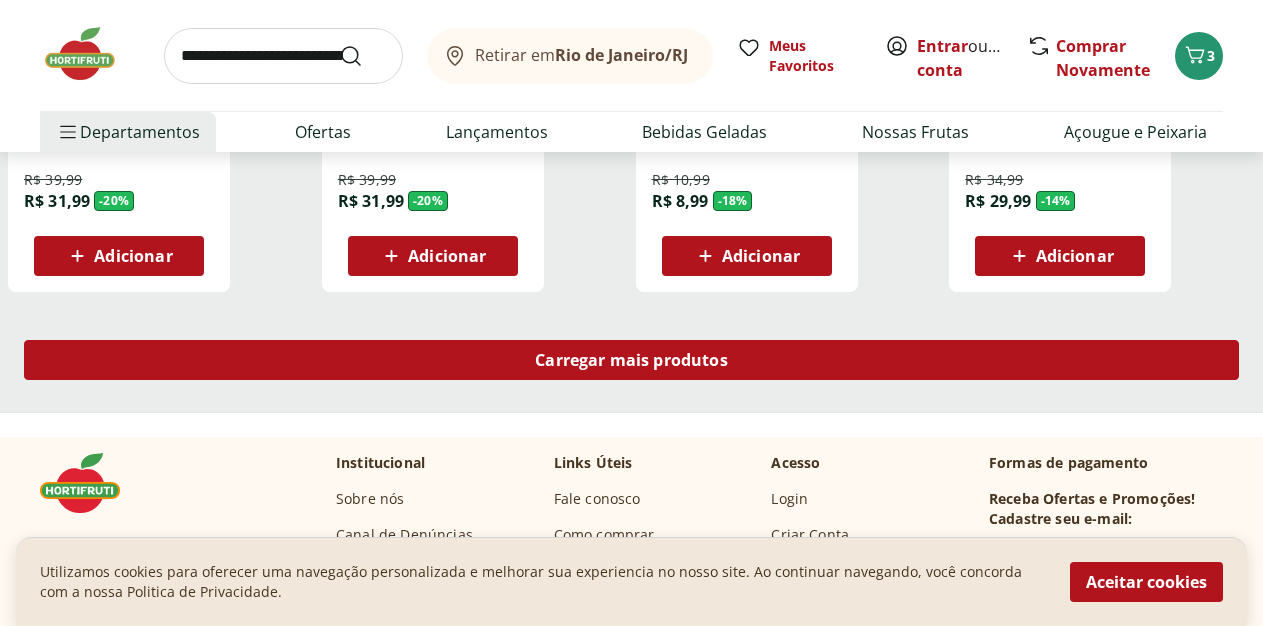 click on "Carregar mais produtos" at bounding box center [631, 360] 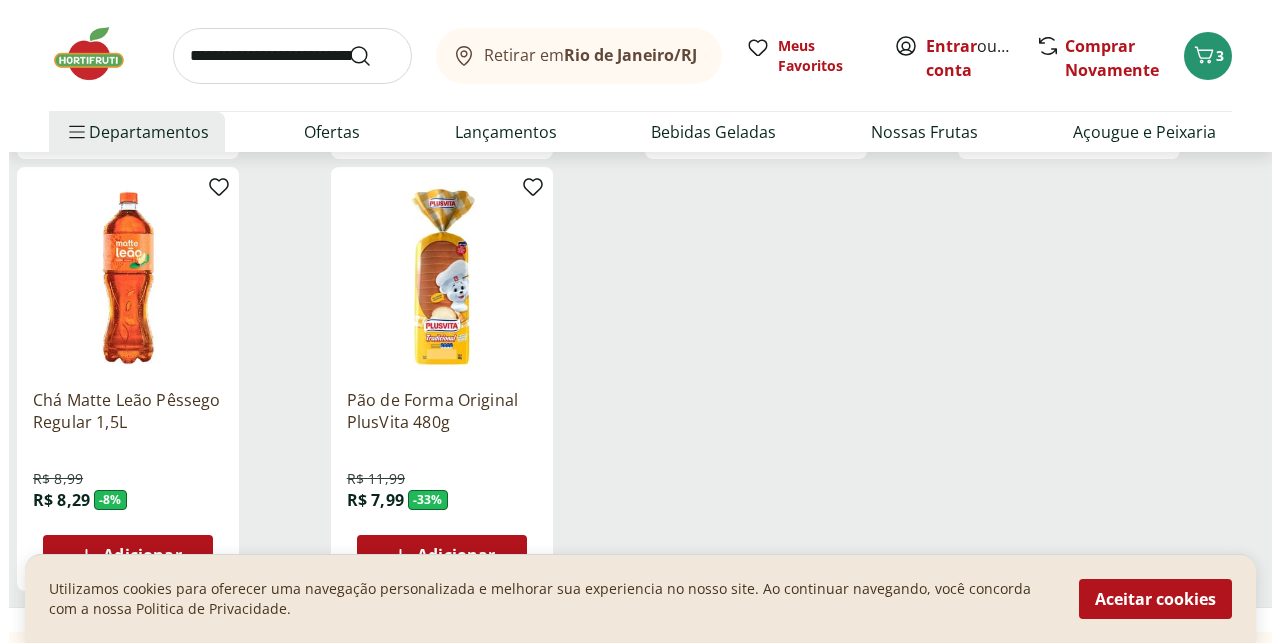 scroll, scrollTop: 6324, scrollLeft: 0, axis: vertical 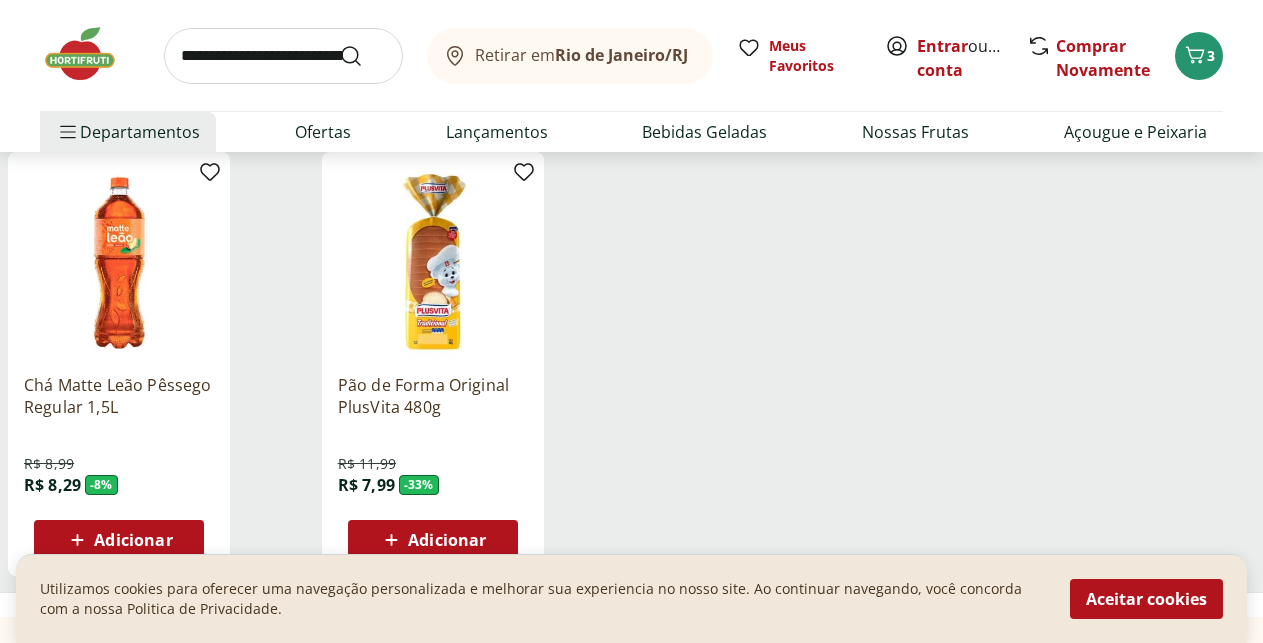 click on "Pão de Forma Original PlusVita 480g R$ 11,99 R$ 7,99 - 33 % Adicionar" at bounding box center (433, 459) 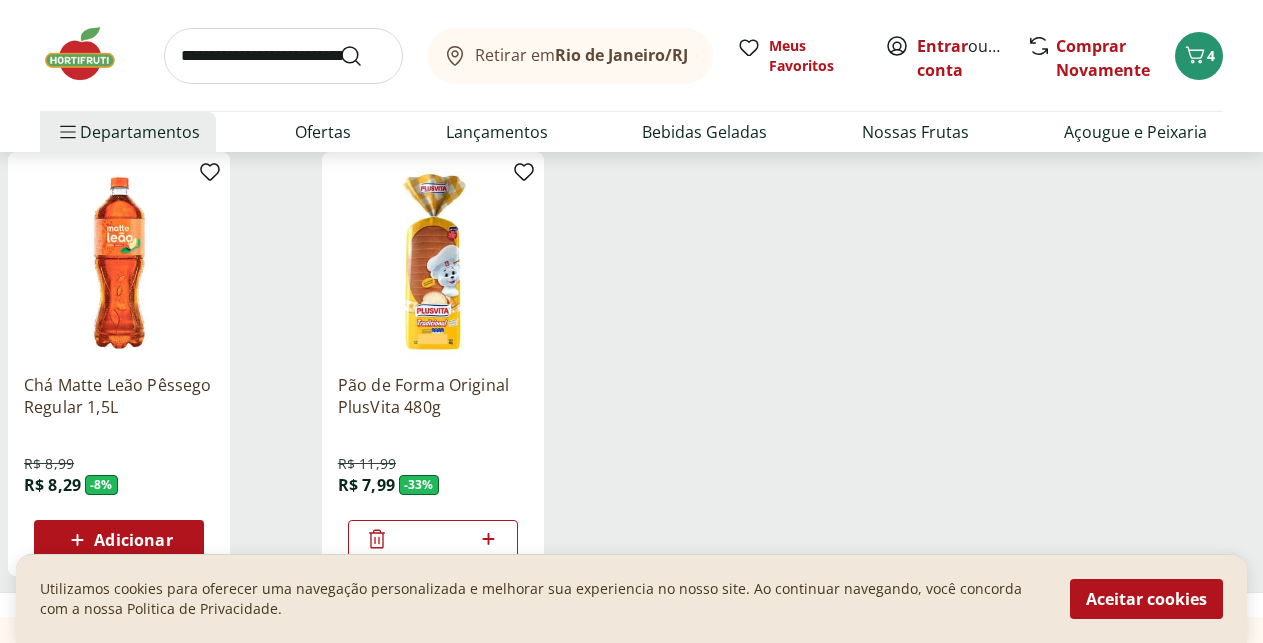 click 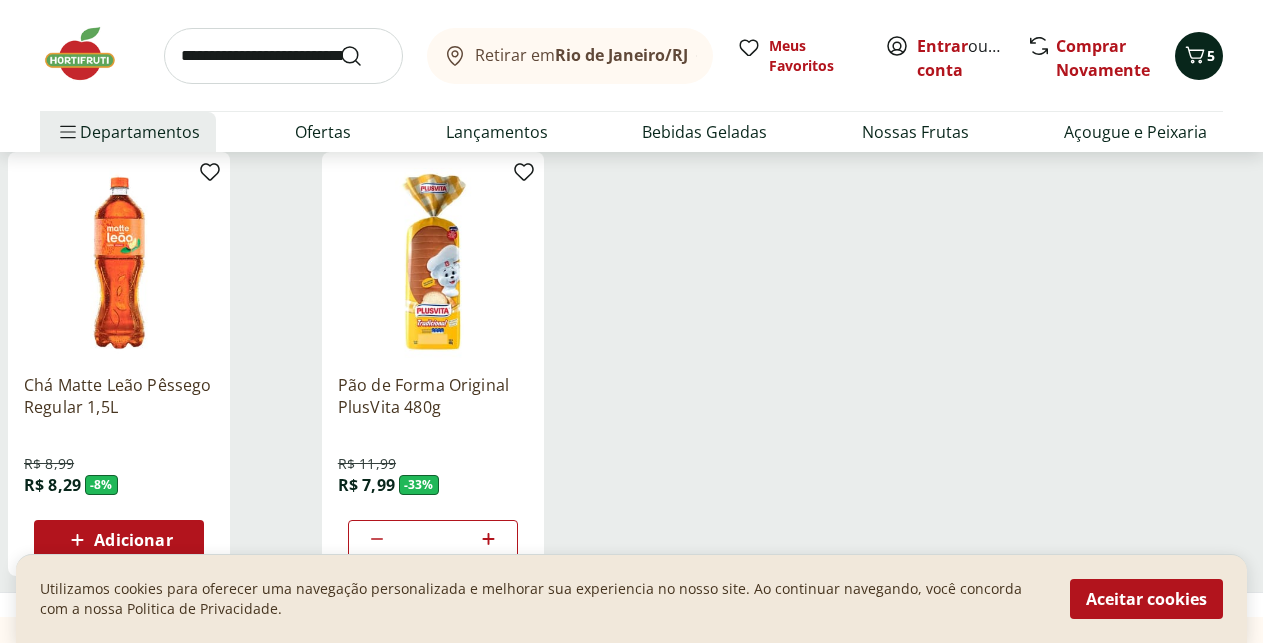 click 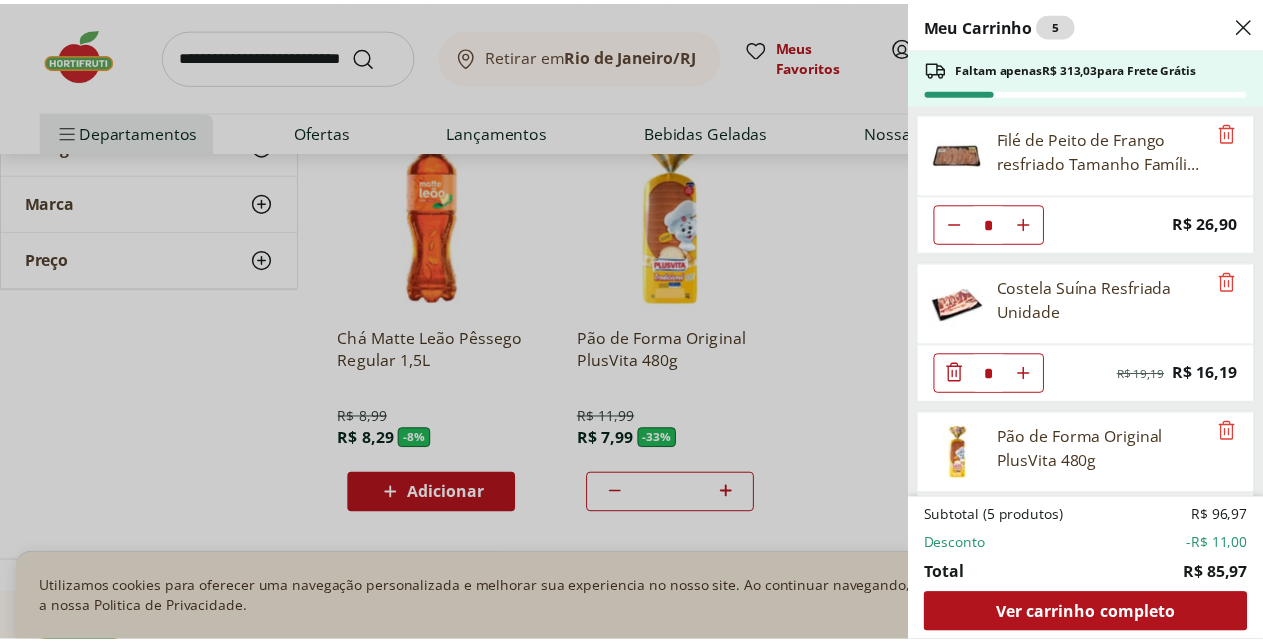 scroll, scrollTop: 63, scrollLeft: 0, axis: vertical 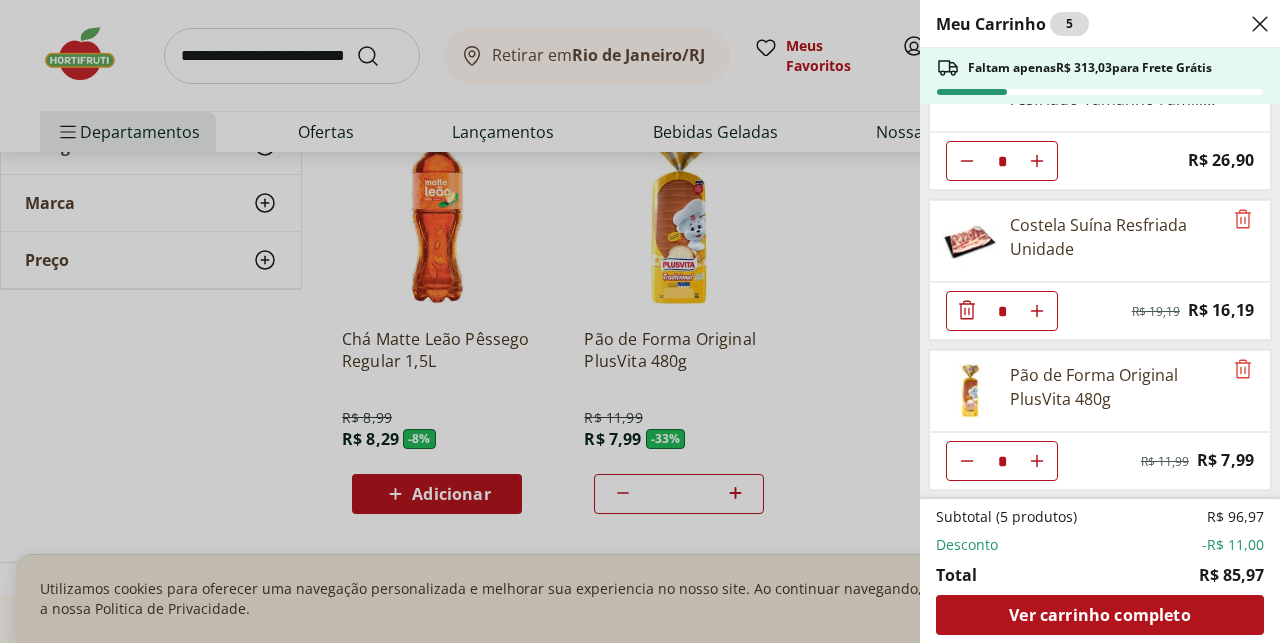click on "Meu Carrinho 5 Faltam apenas  R$ 313,03  para Frete Grátis Filé de Peito de Frango resfriado Tamanho Família kg * Price: R$ 26,90 Costela Suína Resfriada Unidade * Original price: R$ 19,19 Price: R$ 16,19 Pão de Forma Original PlusVita 480g * Original price: R$ 11,99 Price: R$ 7,99 Subtotal (5 produtos) R$ 96,97 Desconto -R$ 11,00 Total R$ 85,97 Ver carrinho completo" at bounding box center (640, 321) 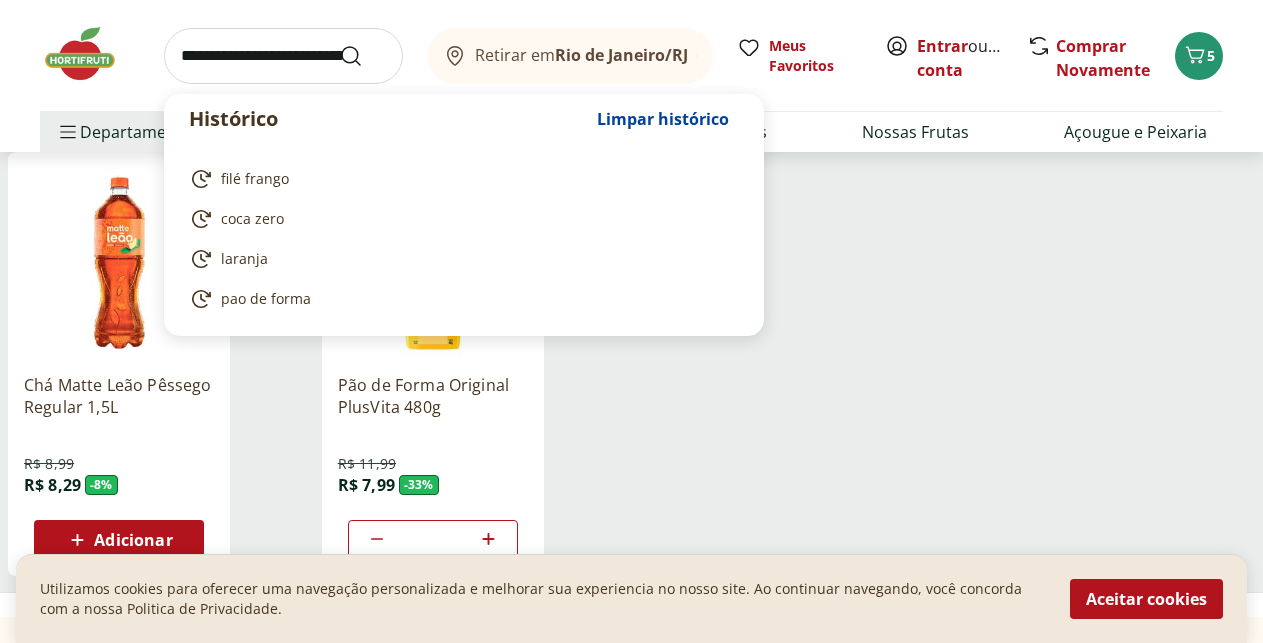 click at bounding box center [283, 56] 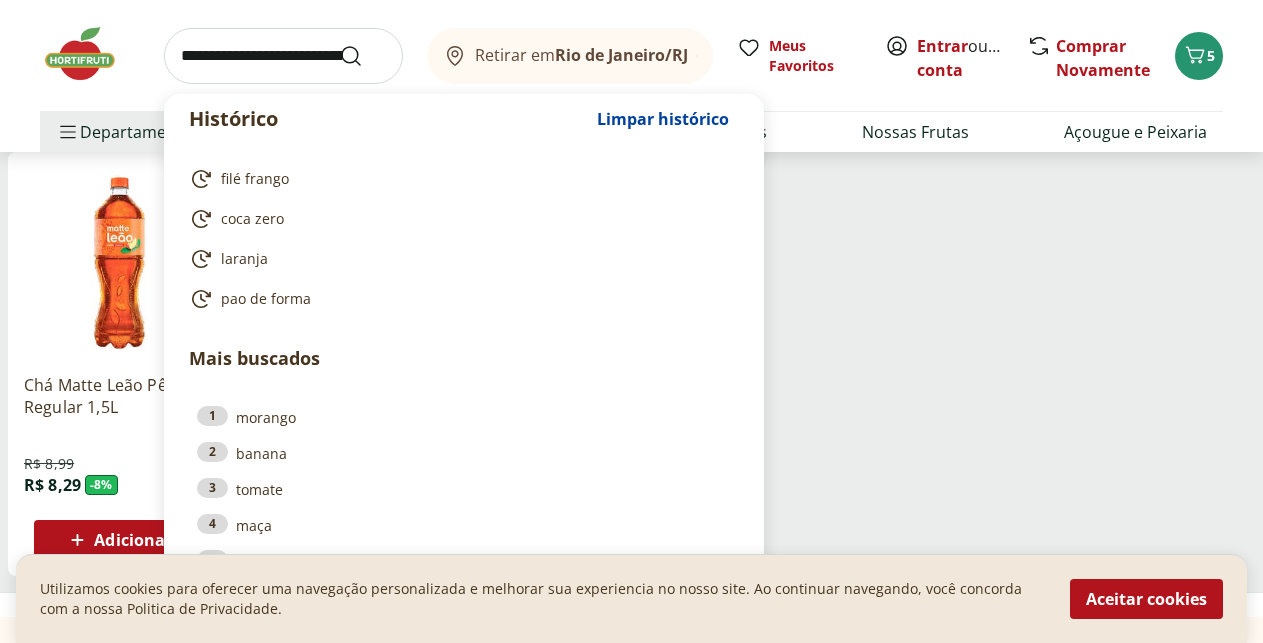 click at bounding box center (283, 56) 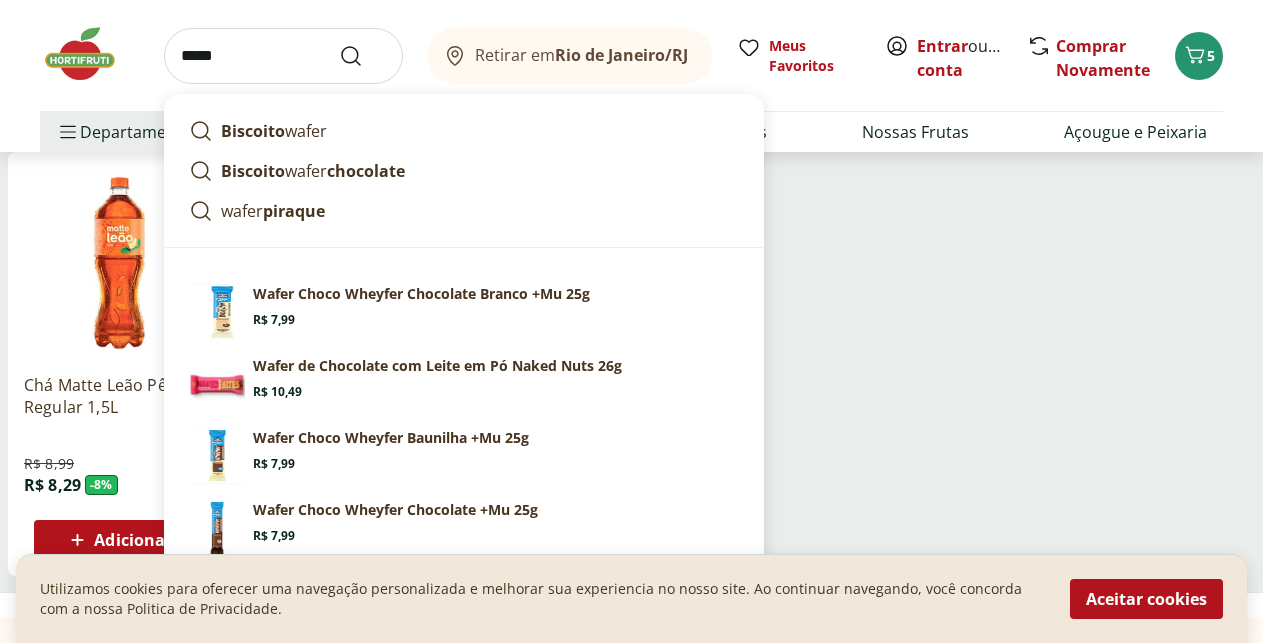 type on "*****" 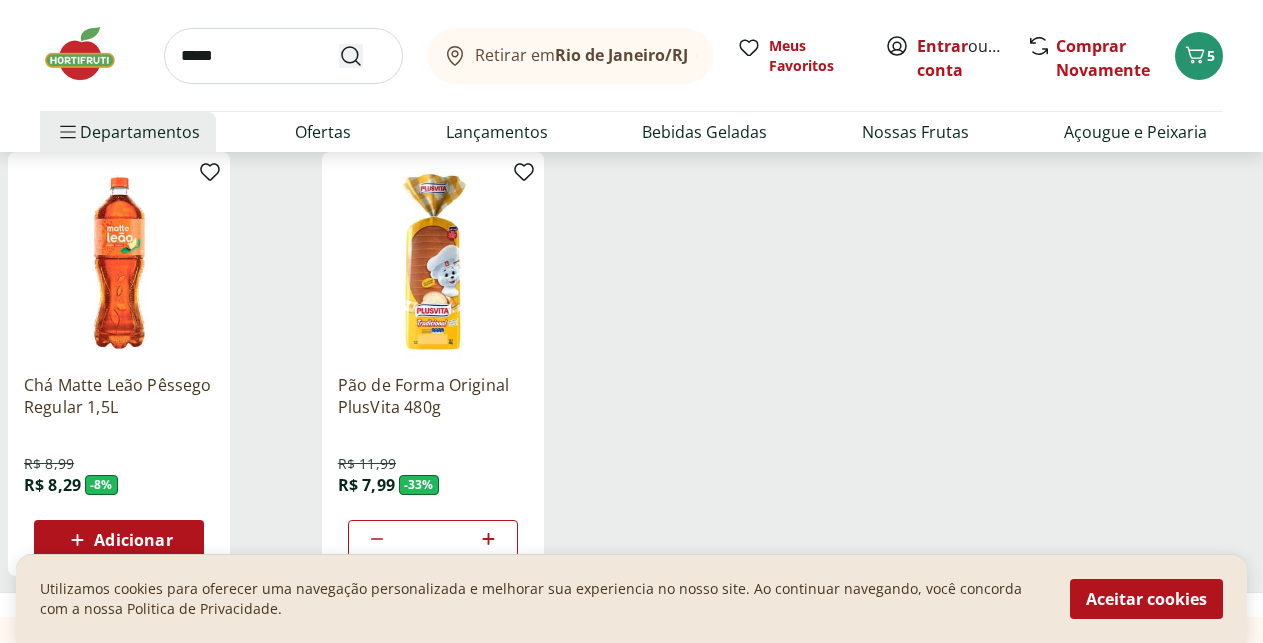 click at bounding box center (363, 56) 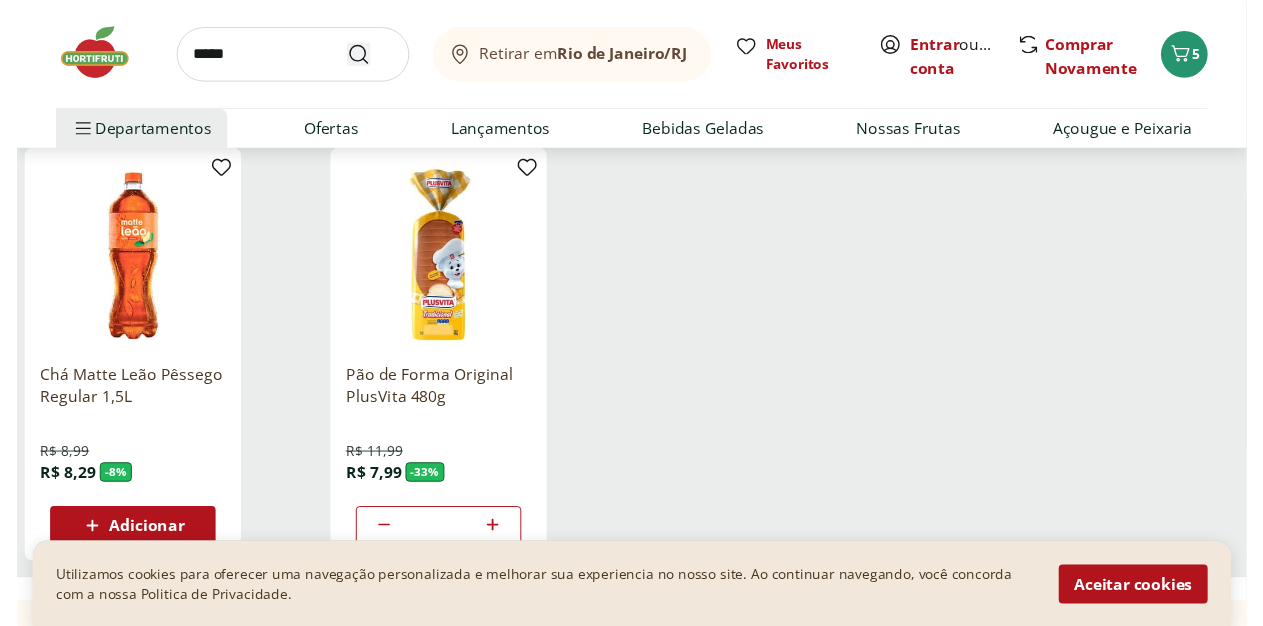scroll, scrollTop: 0, scrollLeft: 0, axis: both 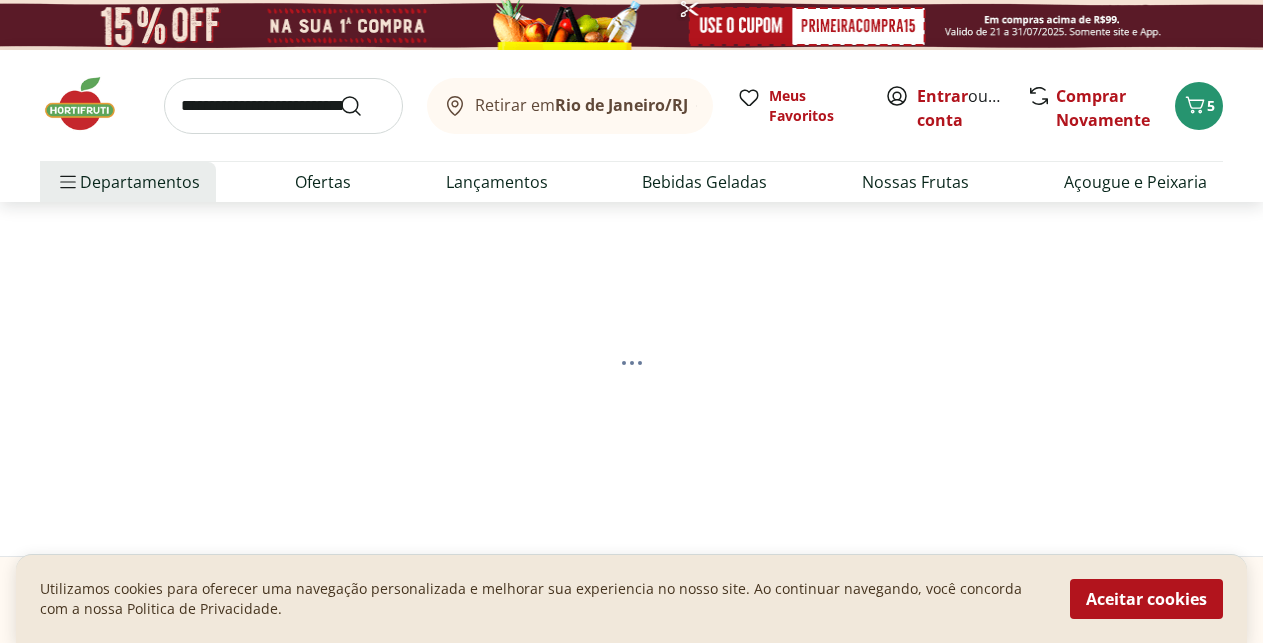 select on "**********" 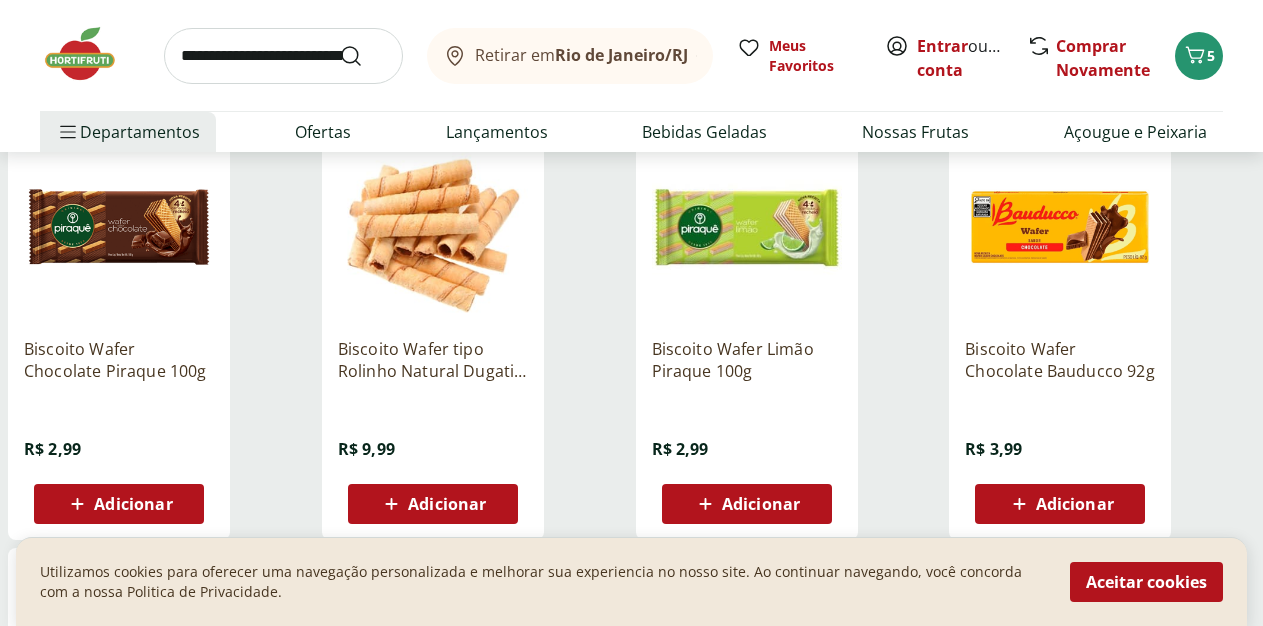 scroll, scrollTop: 816, scrollLeft: 0, axis: vertical 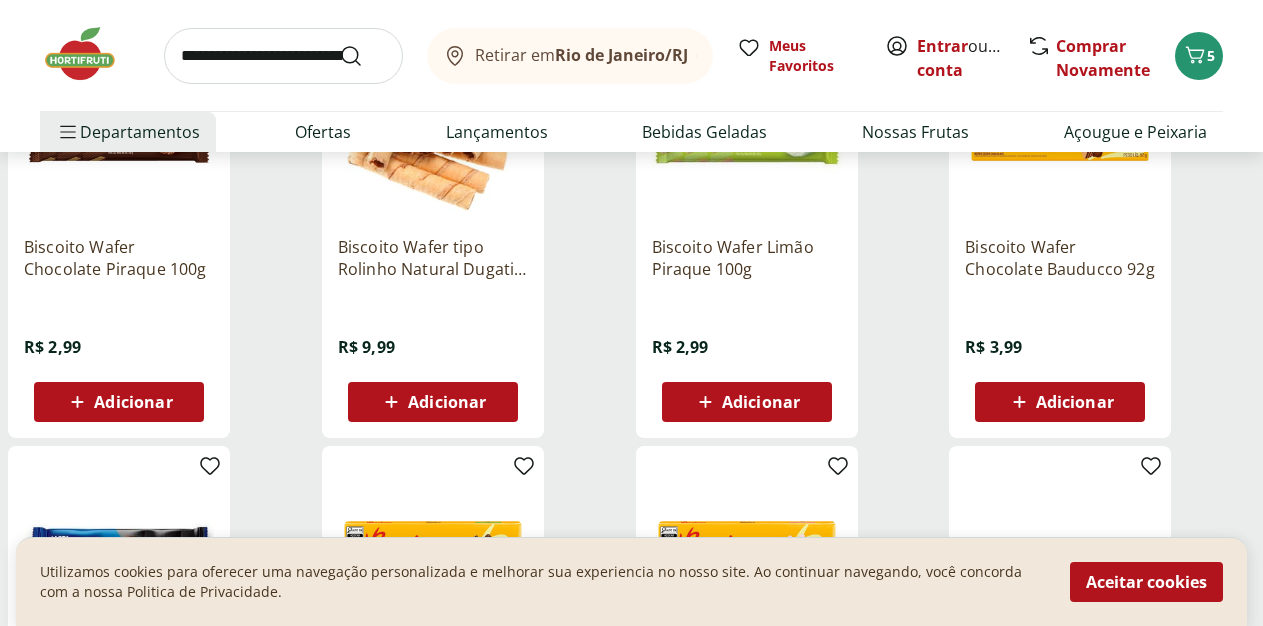 click on "Adicionar" at bounding box center [133, 402] 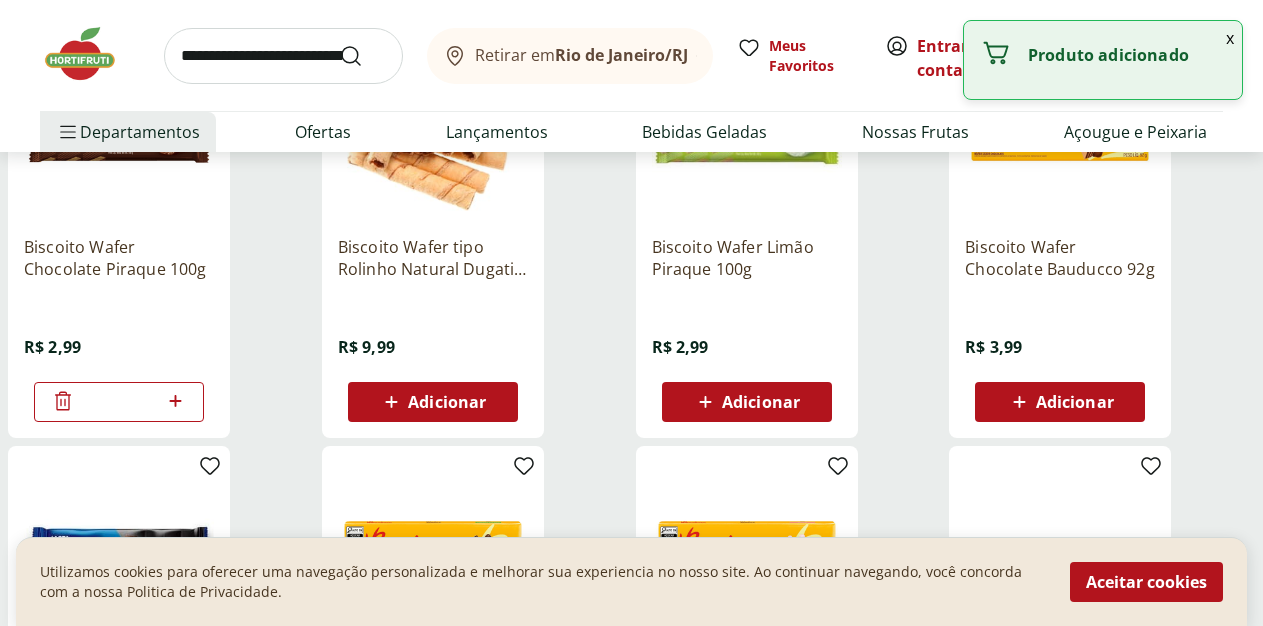 click 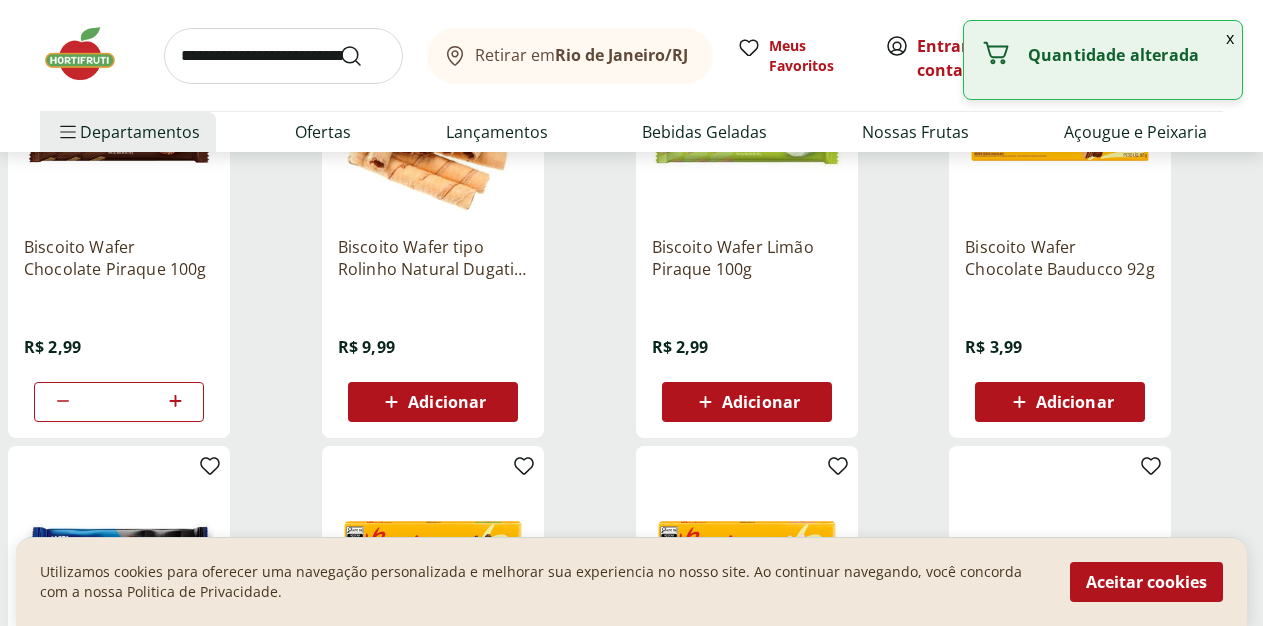 click 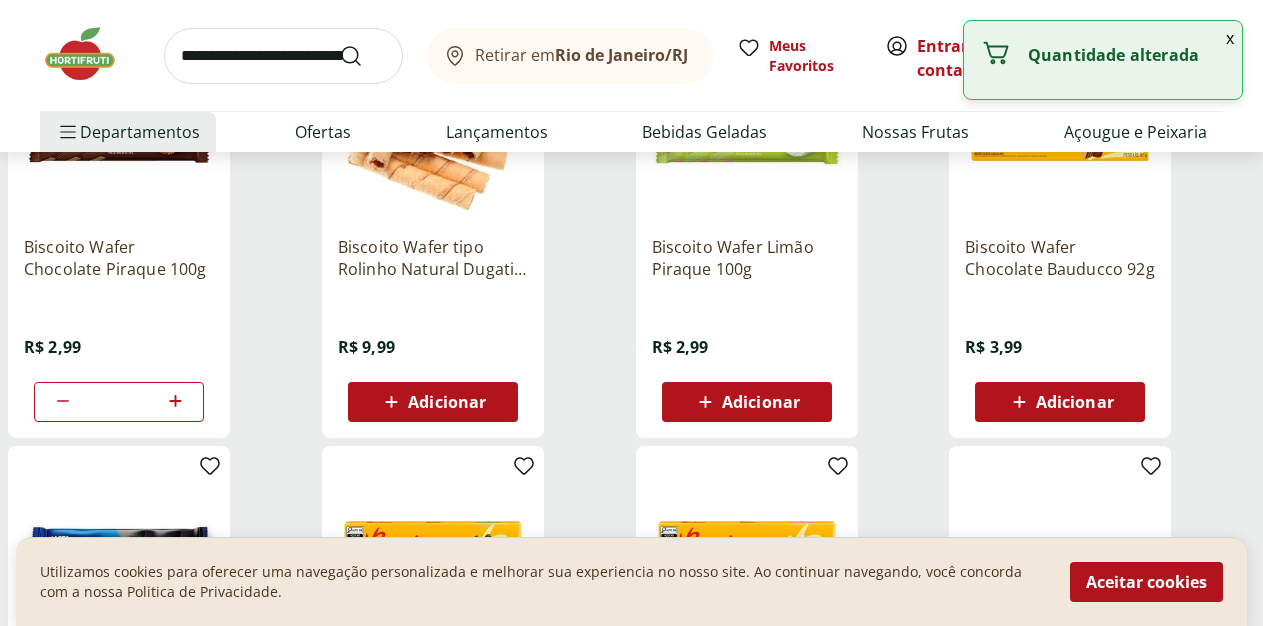 click on "Adicionar" at bounding box center [761, 402] 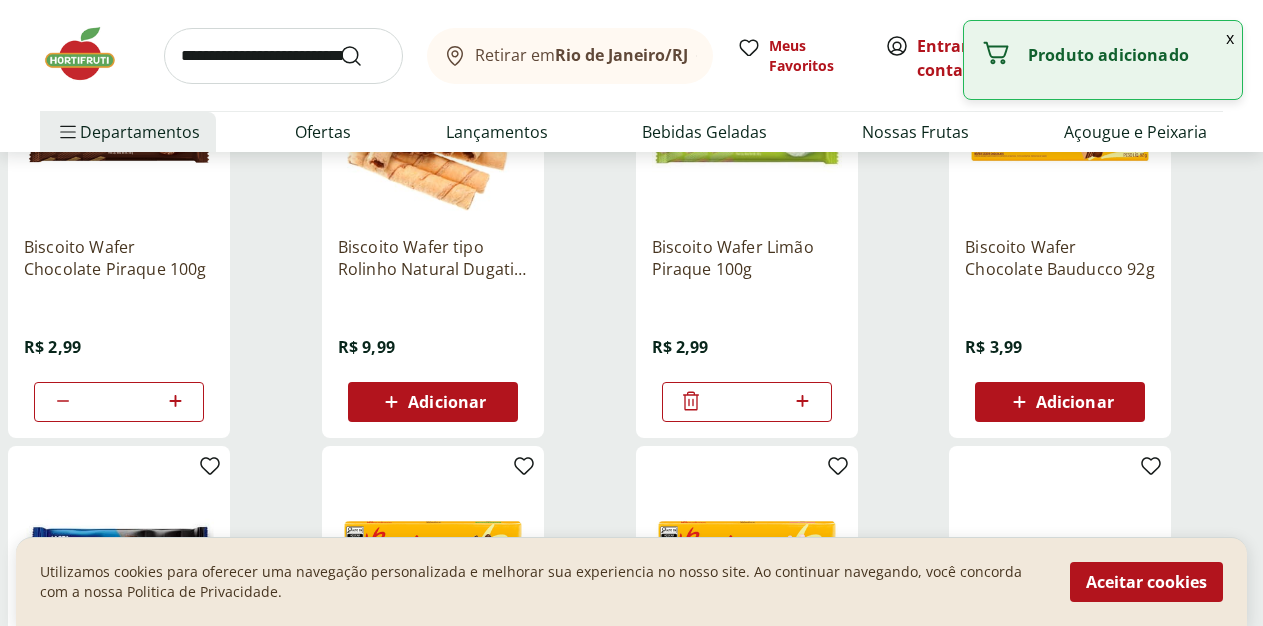 click 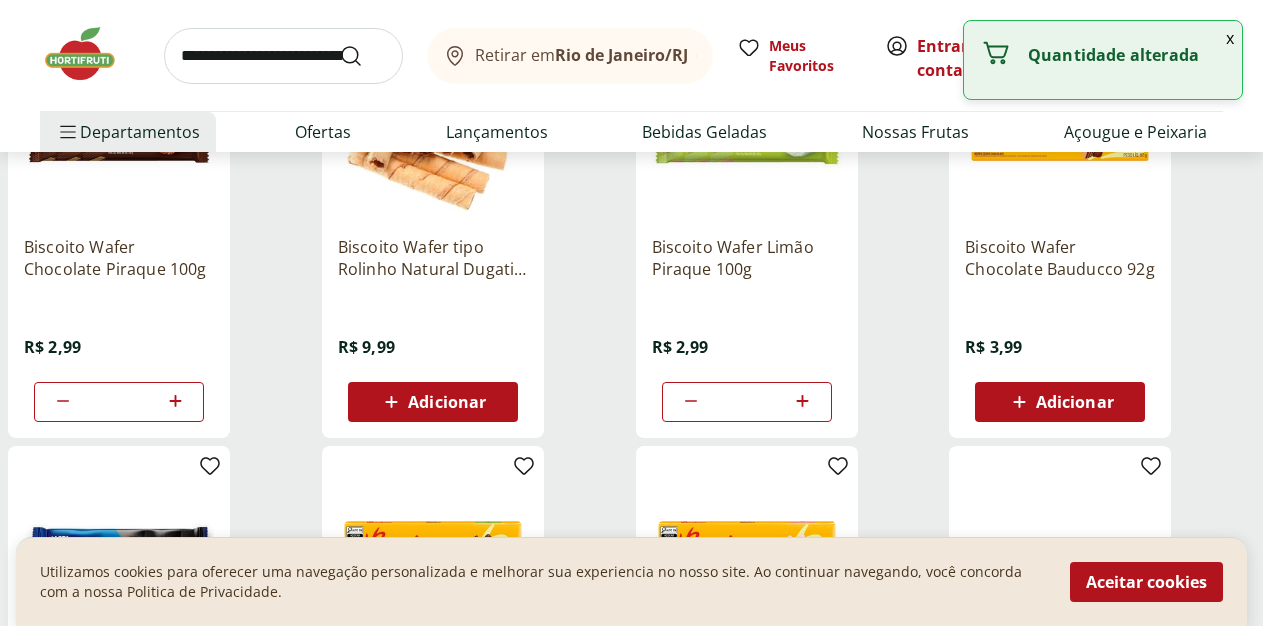 click 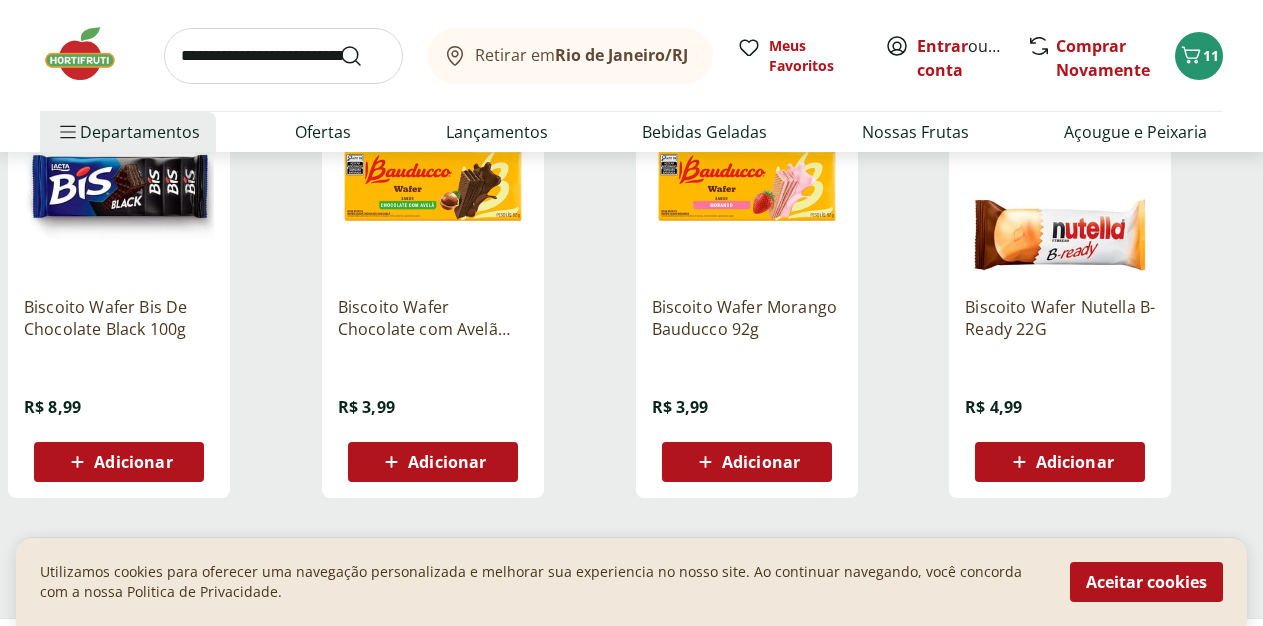 scroll, scrollTop: 1224, scrollLeft: 0, axis: vertical 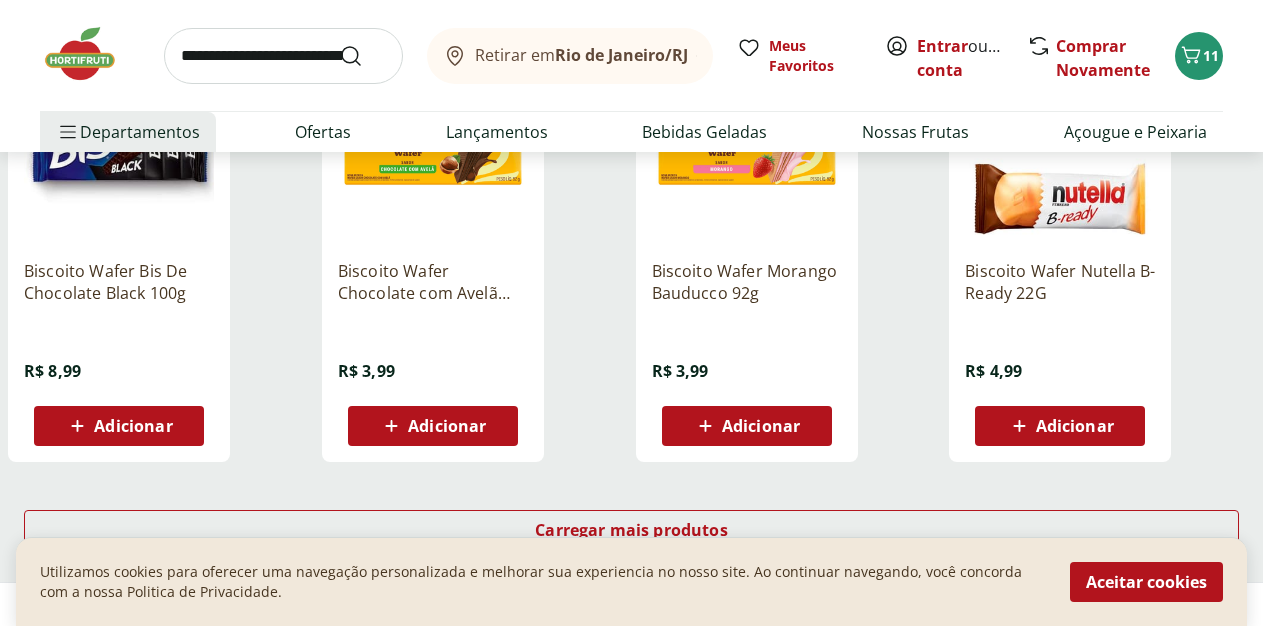click on "Adicionar" at bounding box center [432, 426] 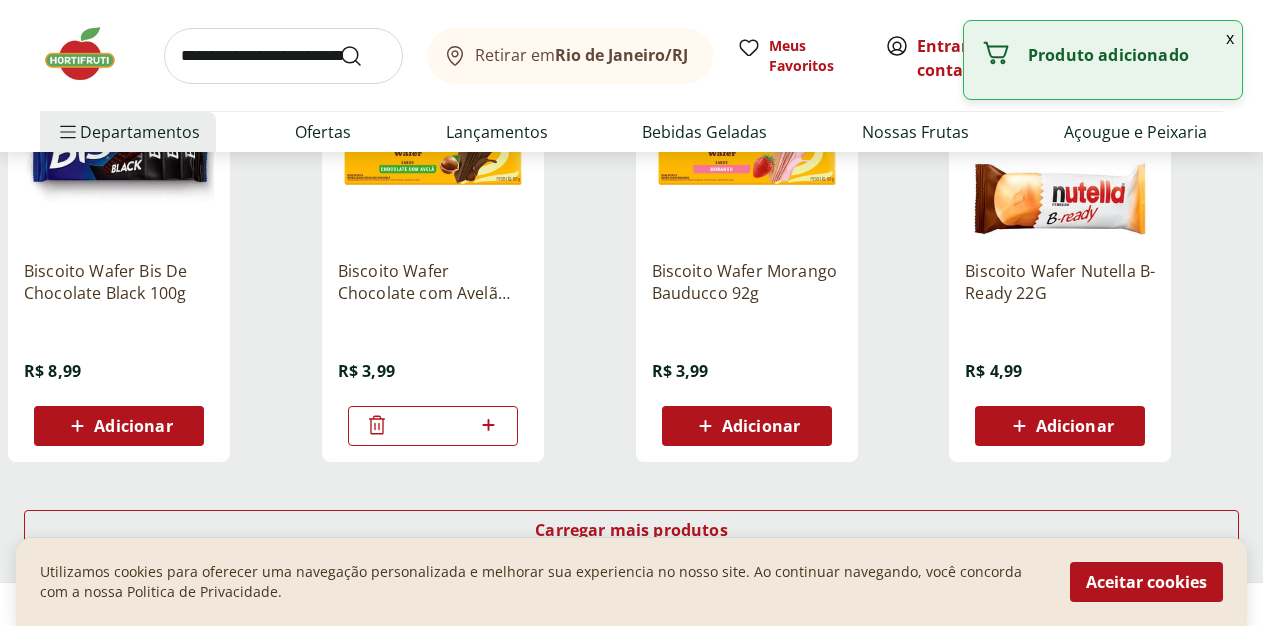 click 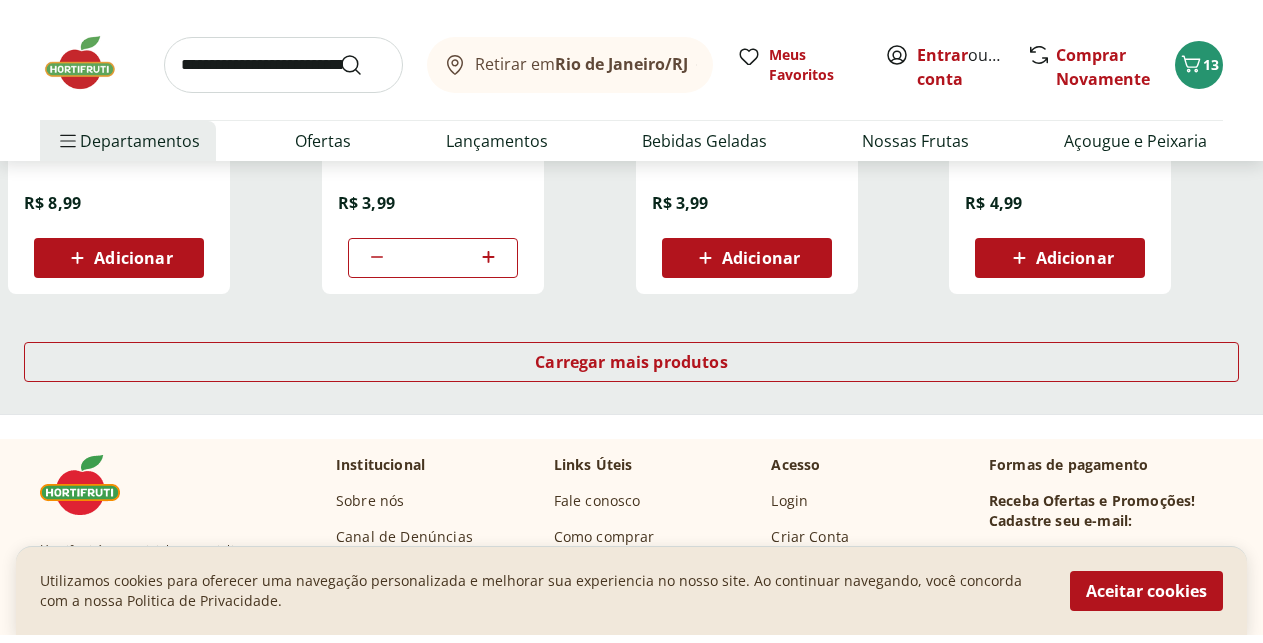 scroll, scrollTop: 1428, scrollLeft: 0, axis: vertical 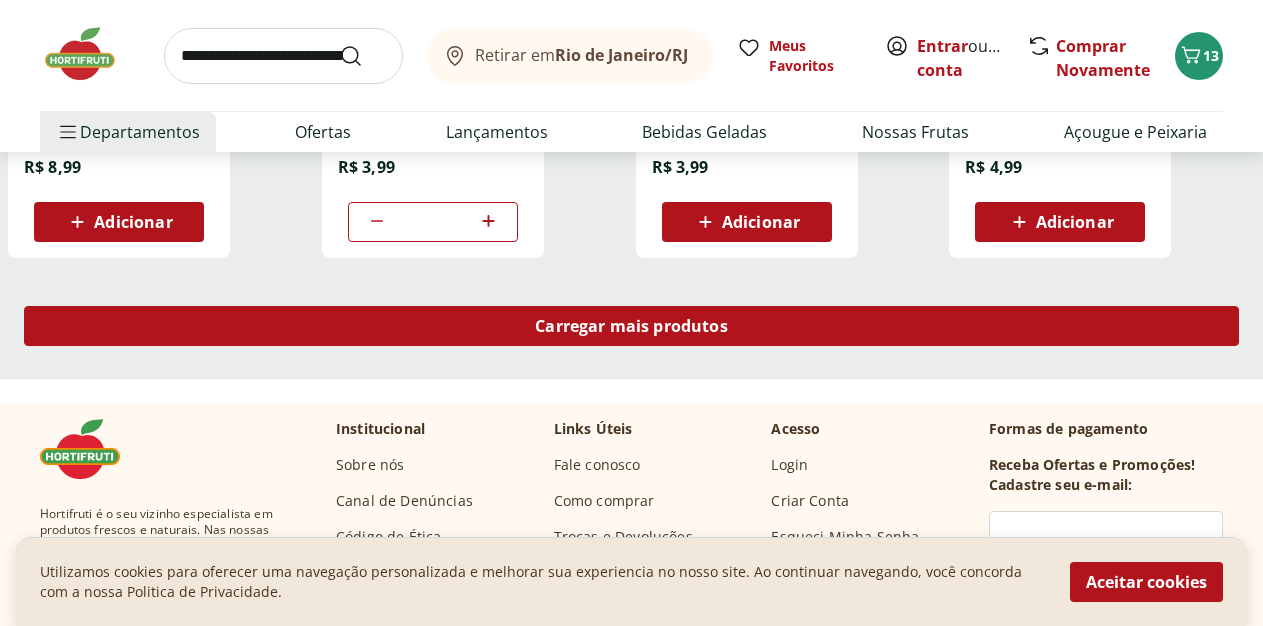 click on "Carregar mais produtos" at bounding box center [631, 326] 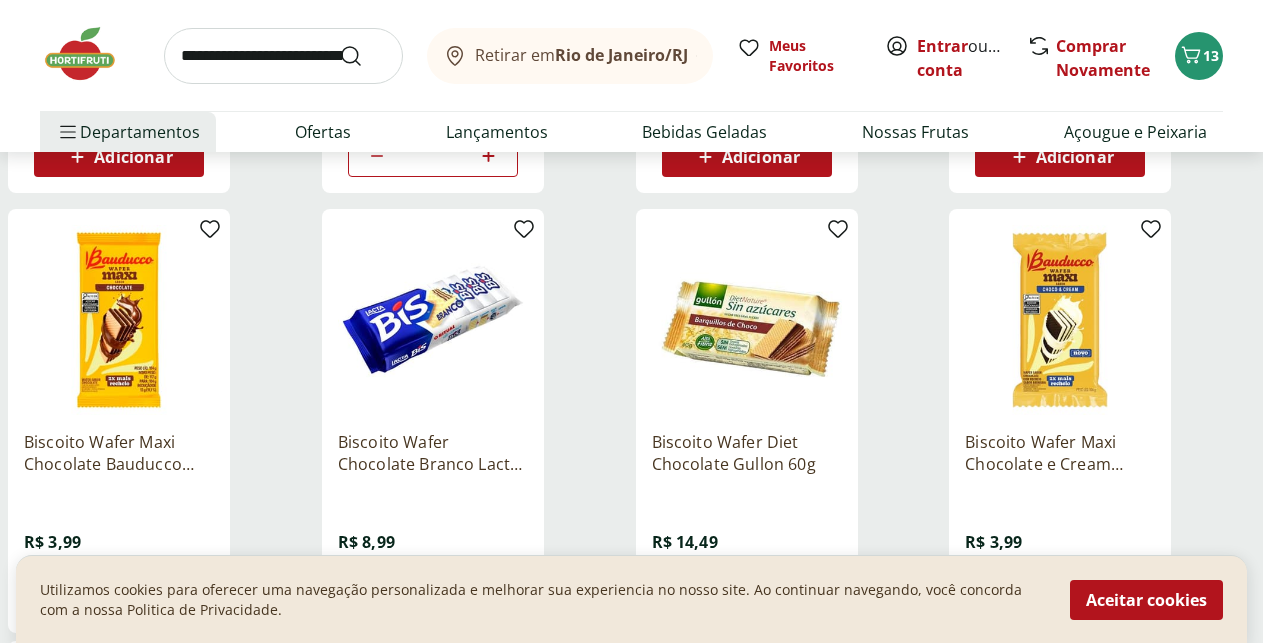 scroll, scrollTop: 1632, scrollLeft: 0, axis: vertical 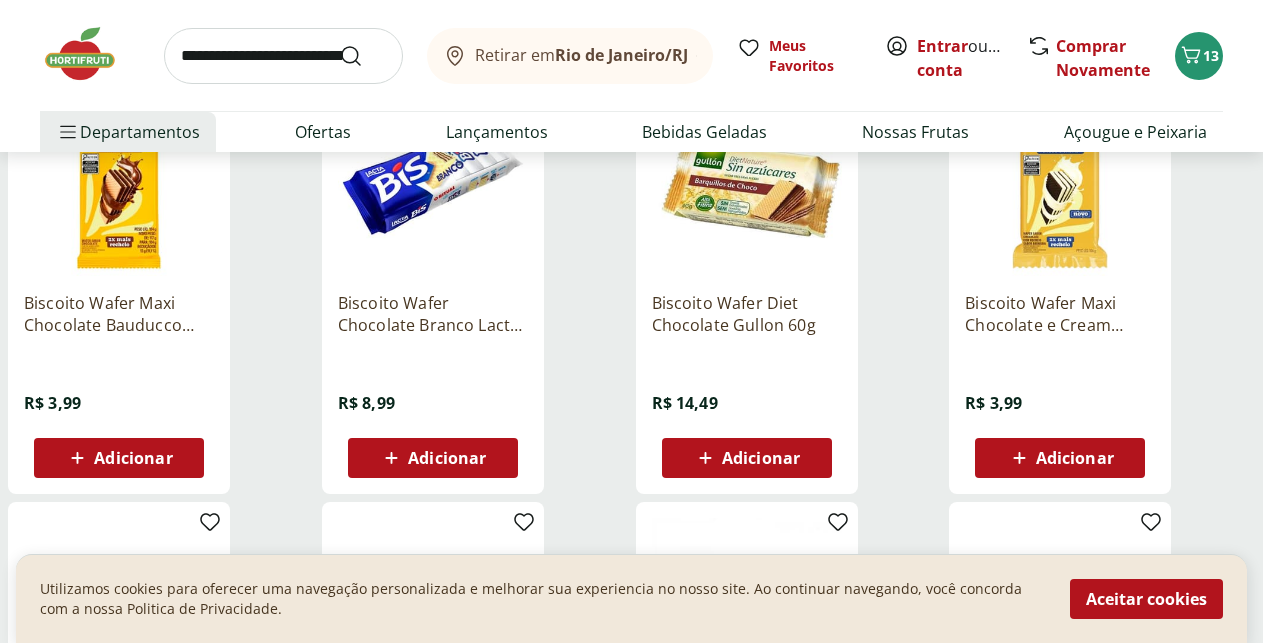 click on "Adicionar" at bounding box center (1060, 458) 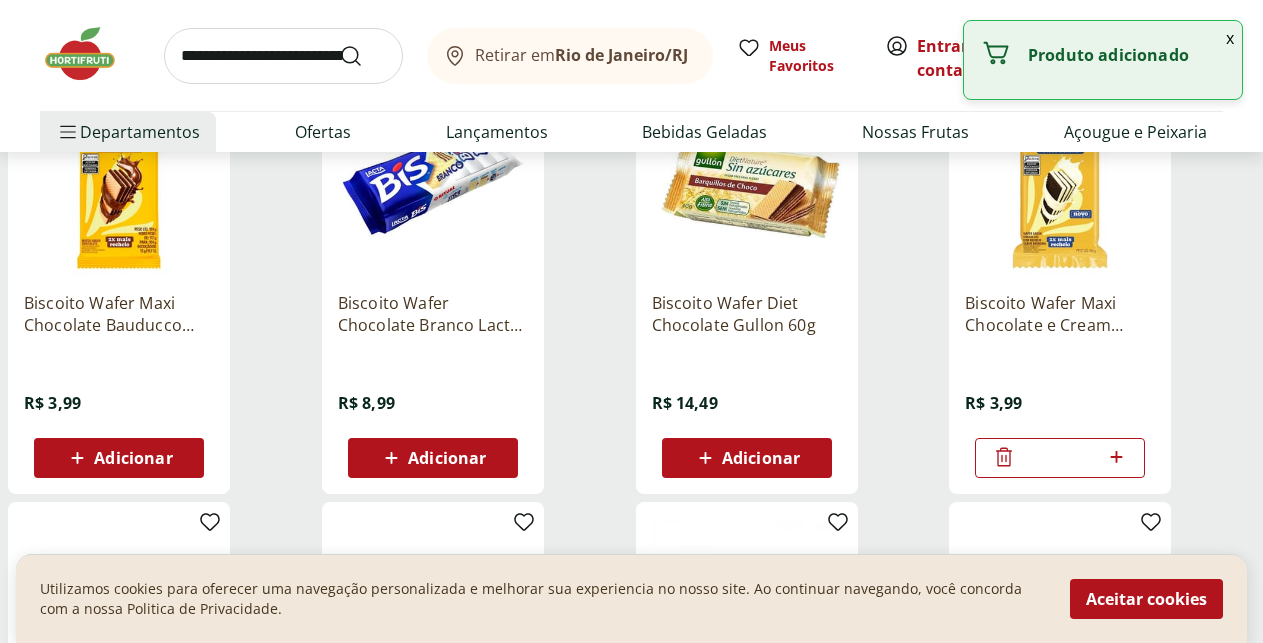 click 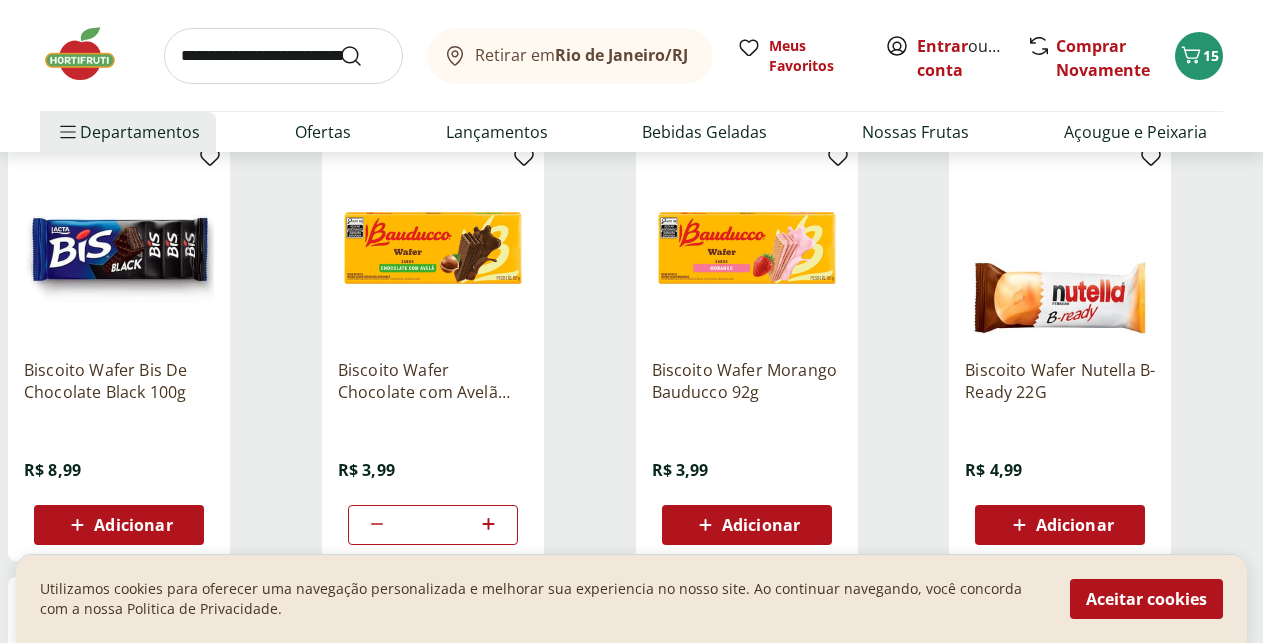 scroll, scrollTop: 1122, scrollLeft: 0, axis: vertical 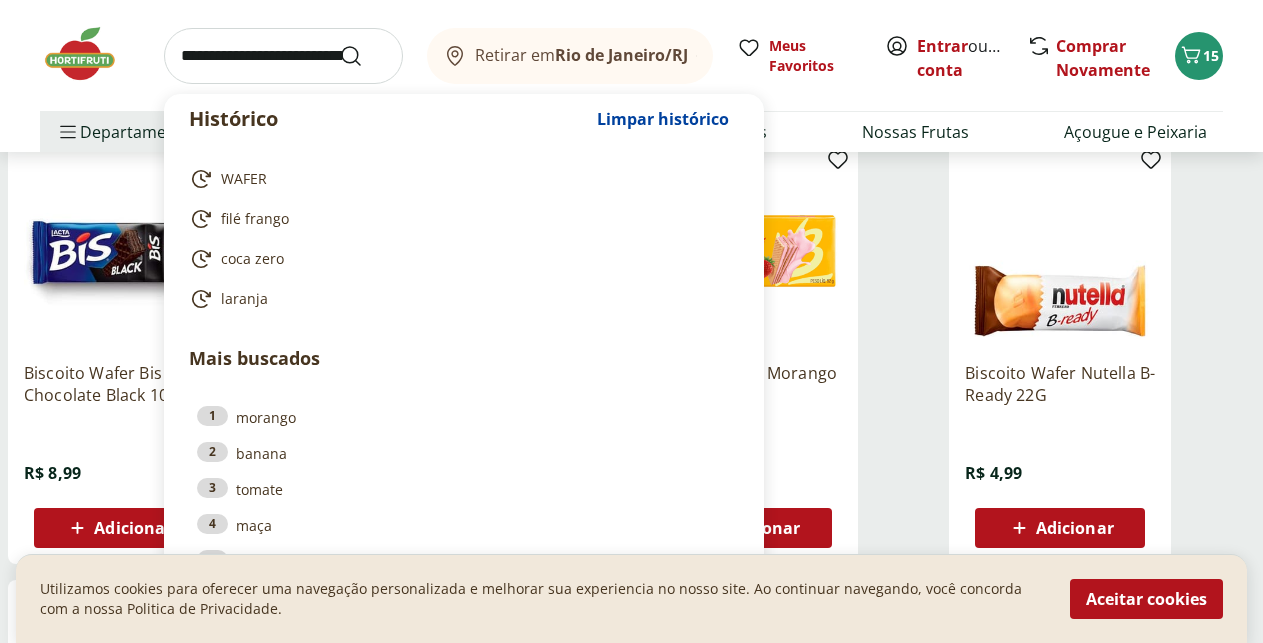 click at bounding box center (283, 56) 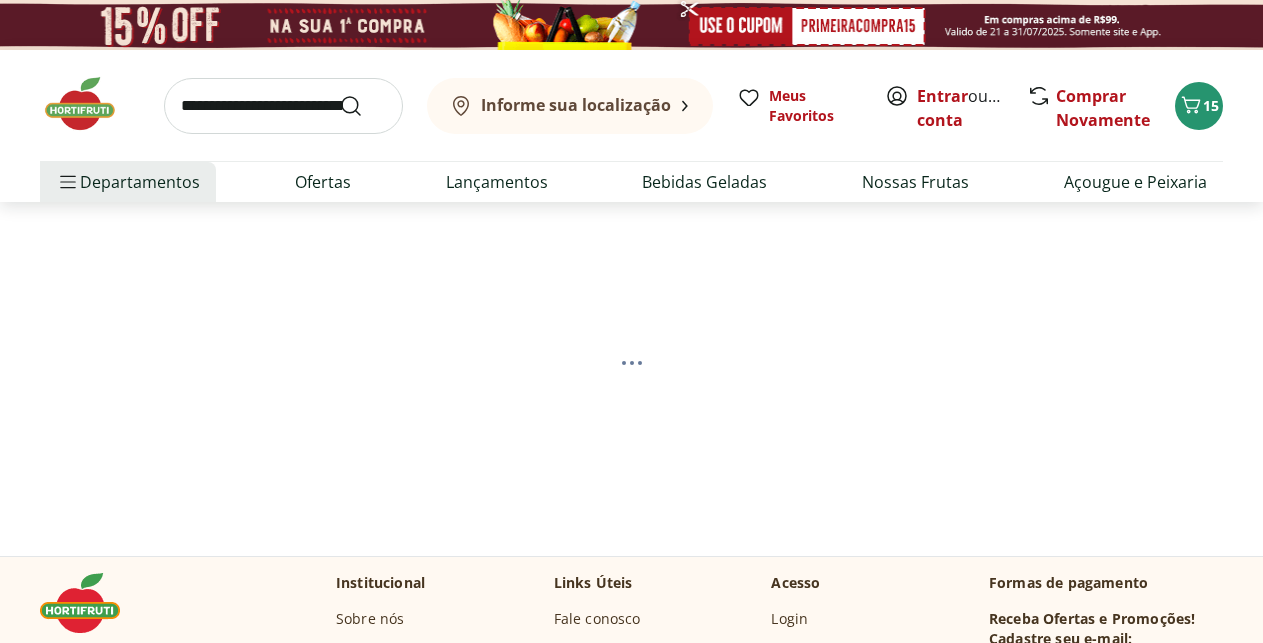 scroll, scrollTop: 0, scrollLeft: 0, axis: both 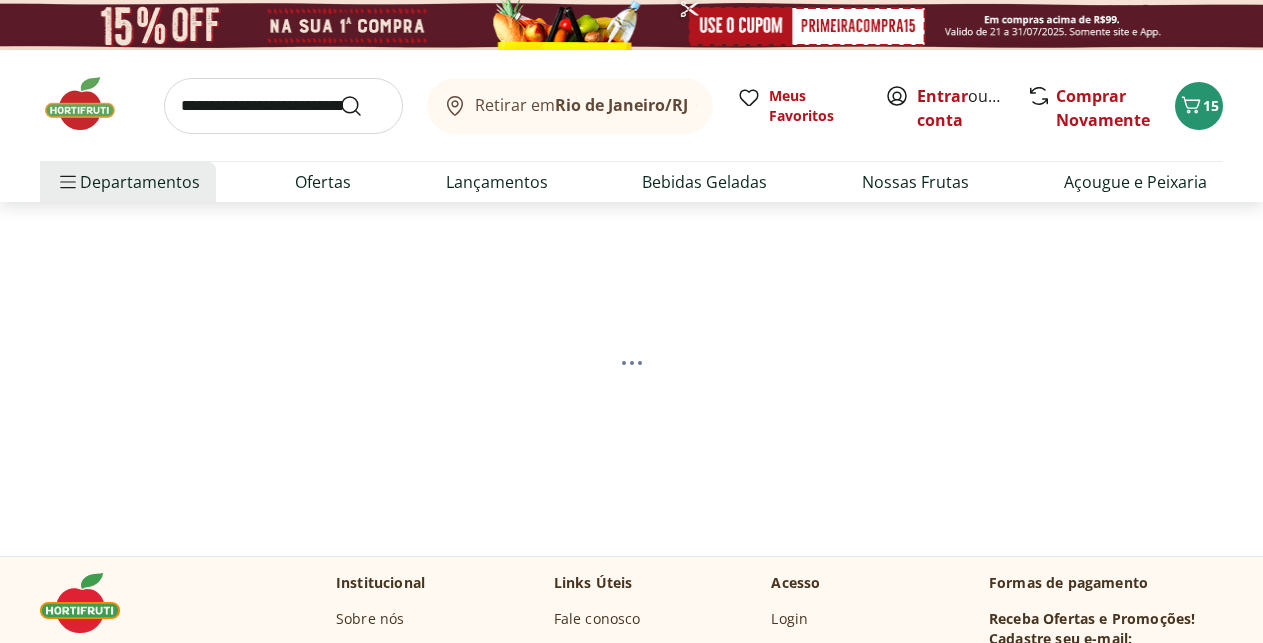 select on "**********" 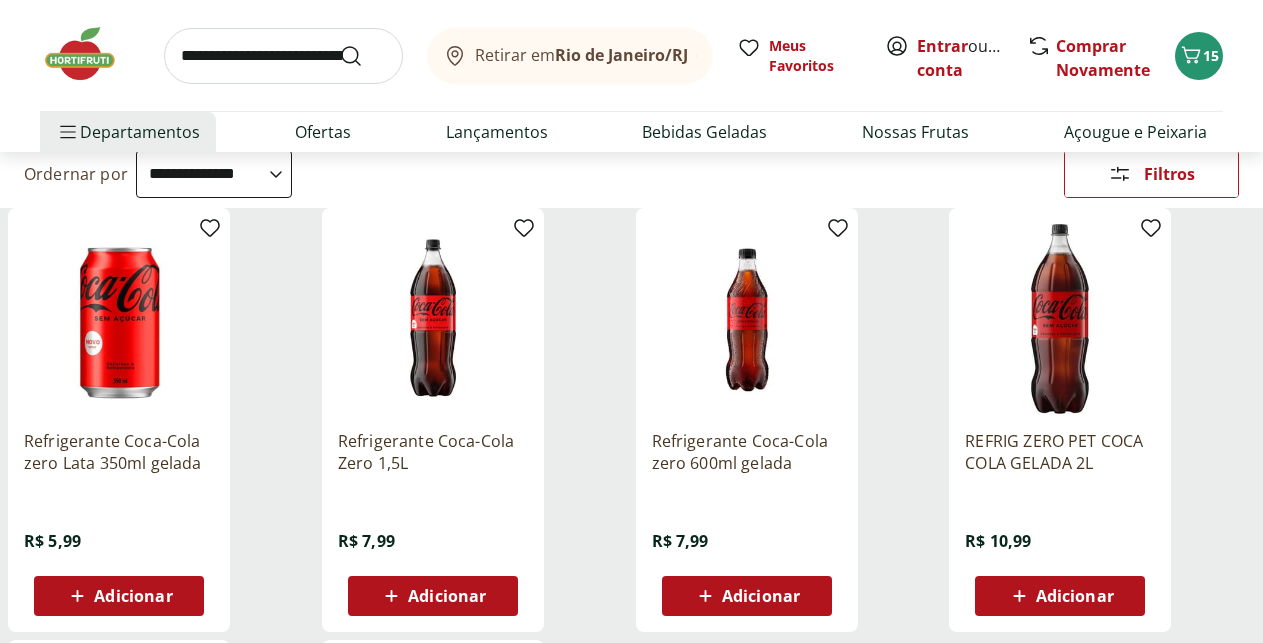 scroll, scrollTop: 204, scrollLeft: 0, axis: vertical 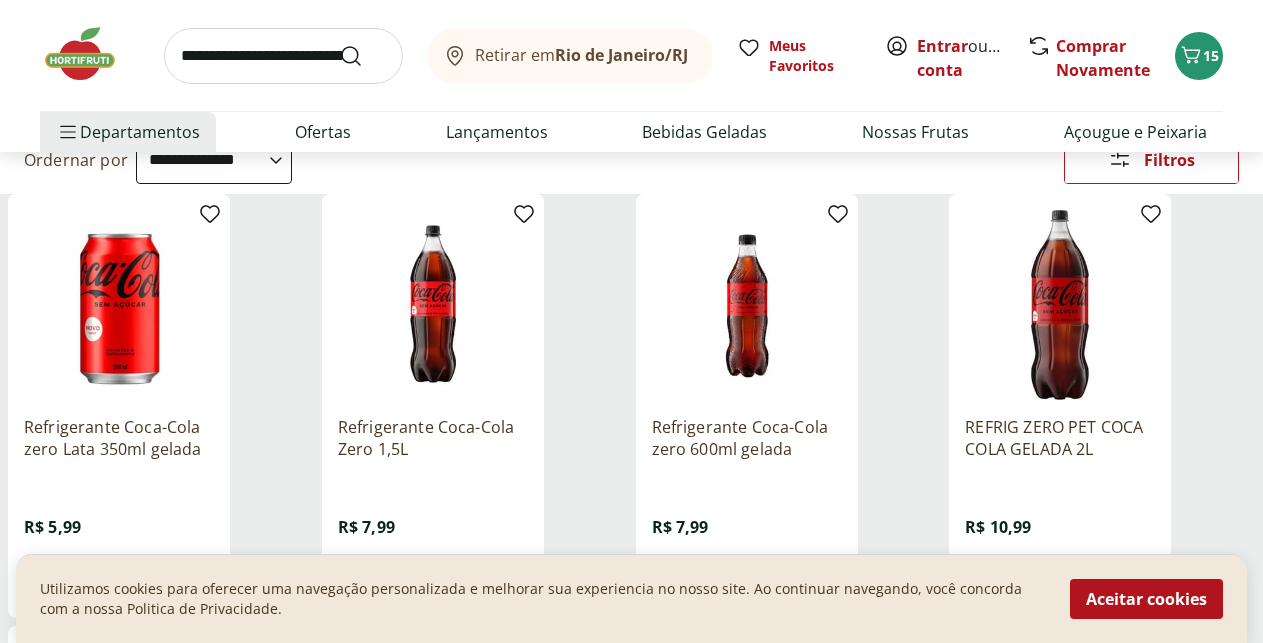 click at bounding box center [433, 305] 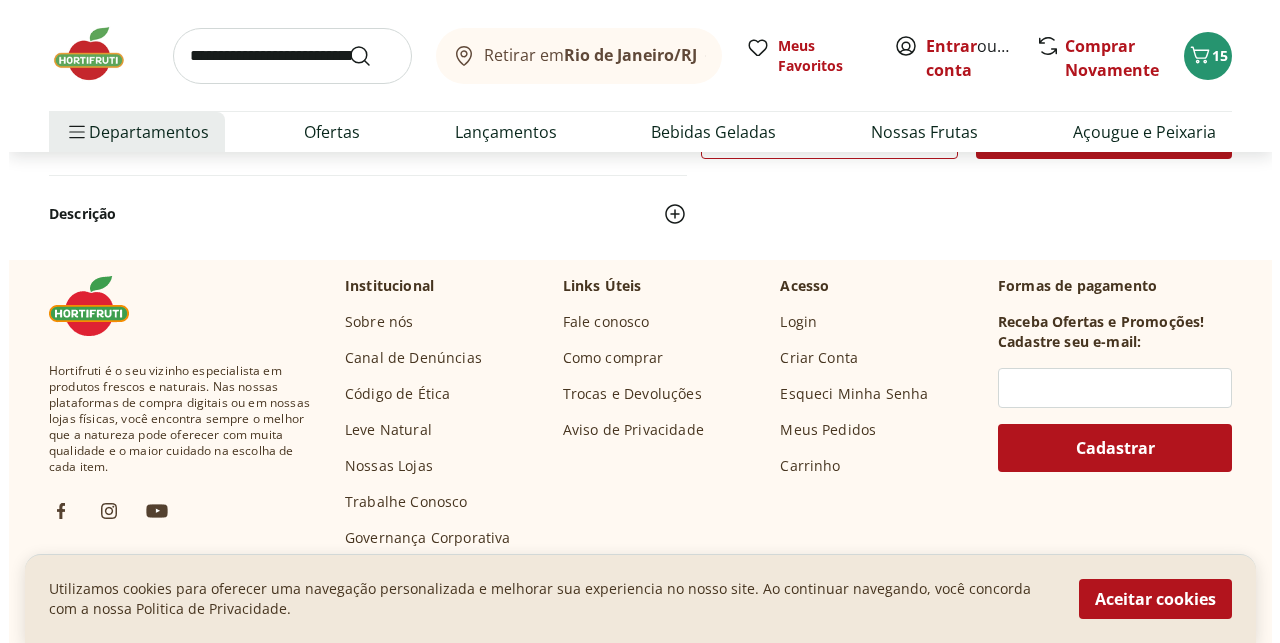 scroll, scrollTop: 306, scrollLeft: 0, axis: vertical 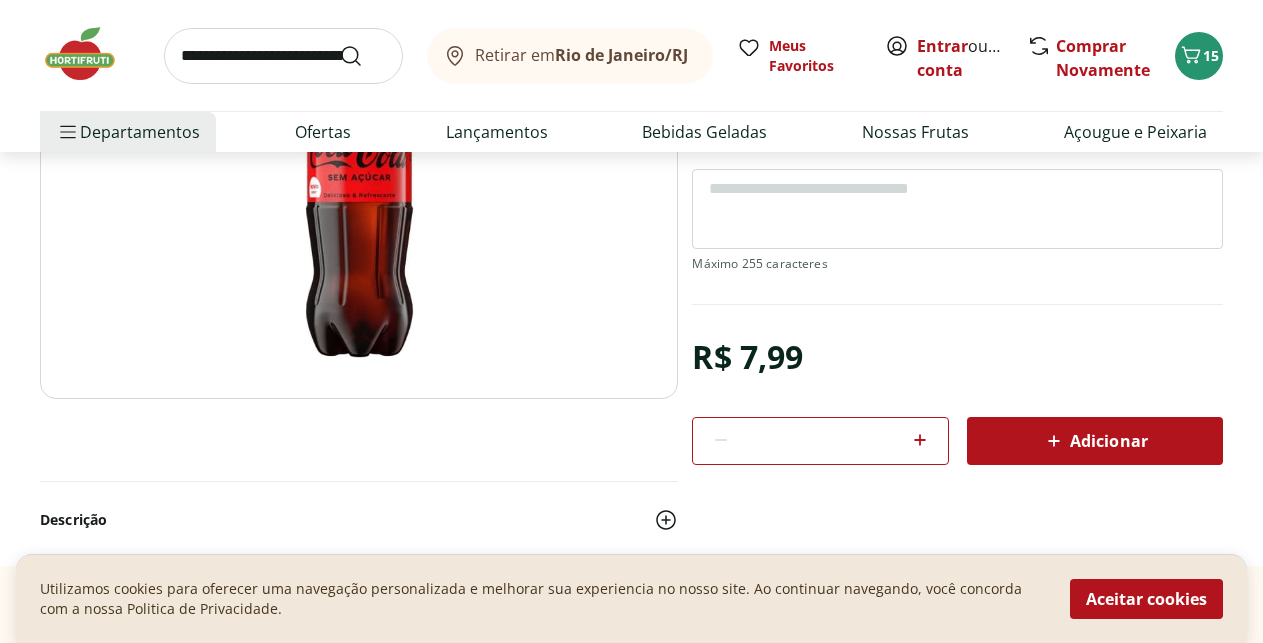 click on "Adicionar" at bounding box center [1095, 441] 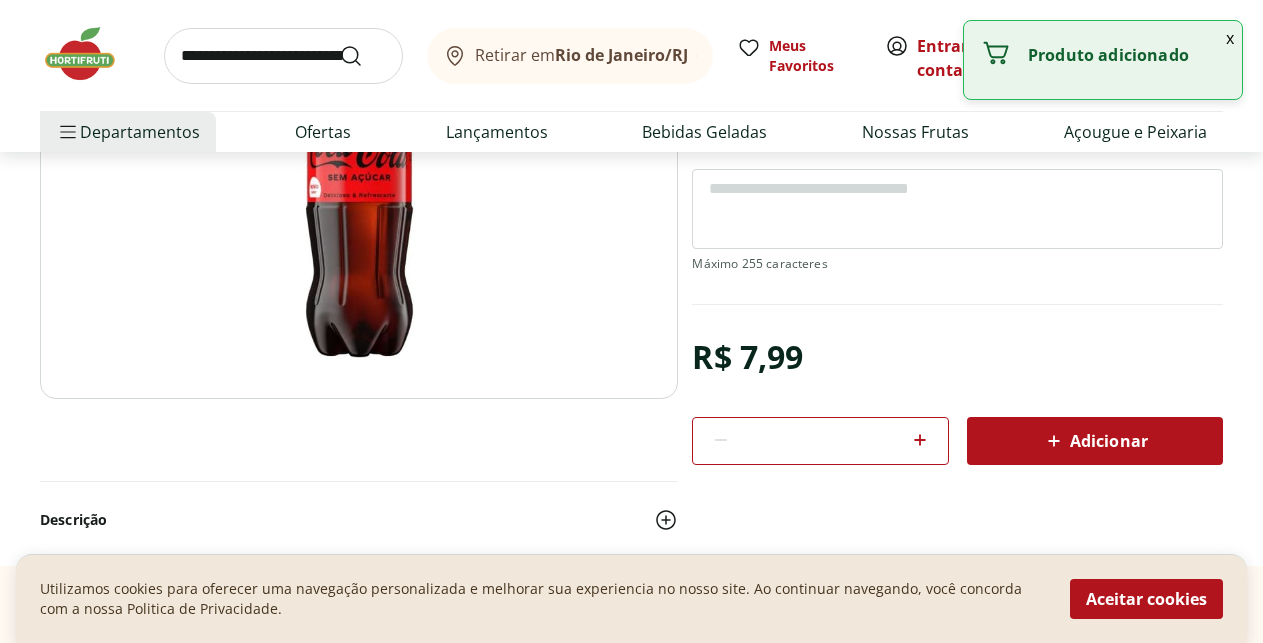 click on "Adicionar" at bounding box center [1095, 441] 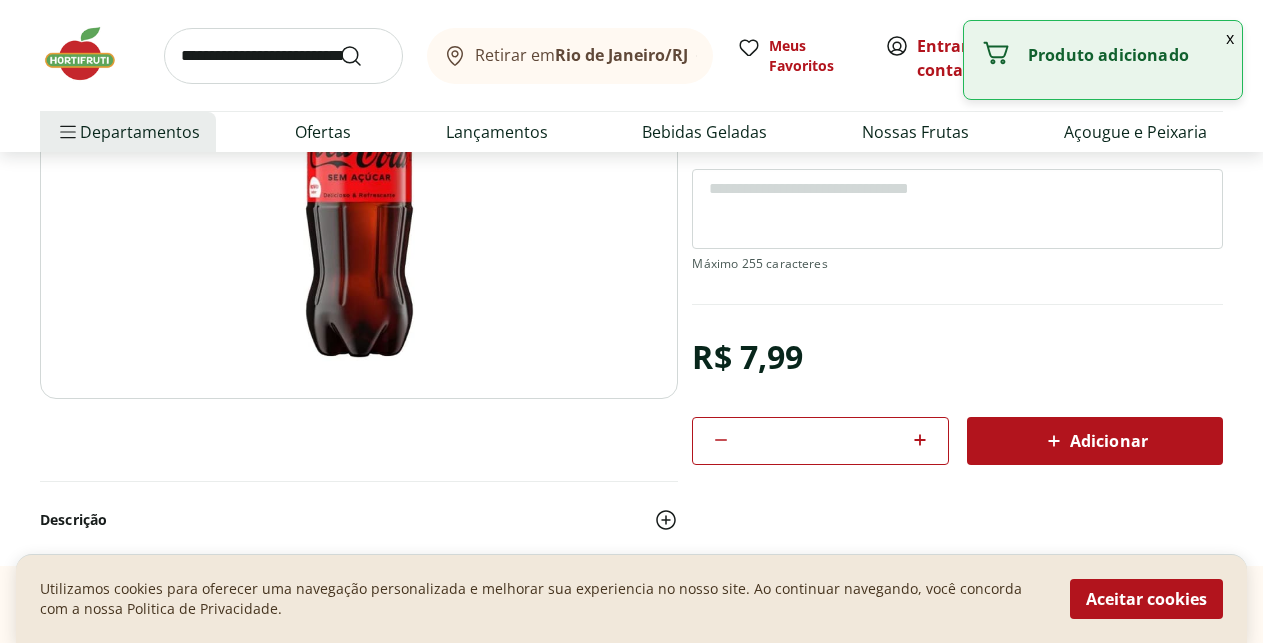 click 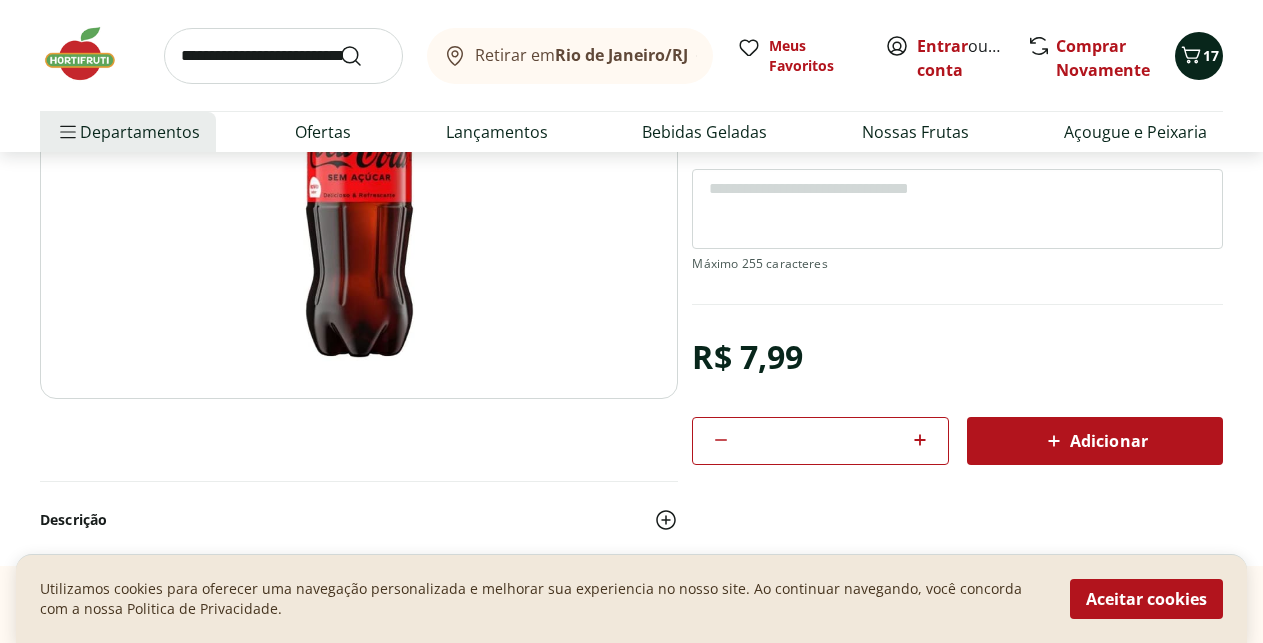click 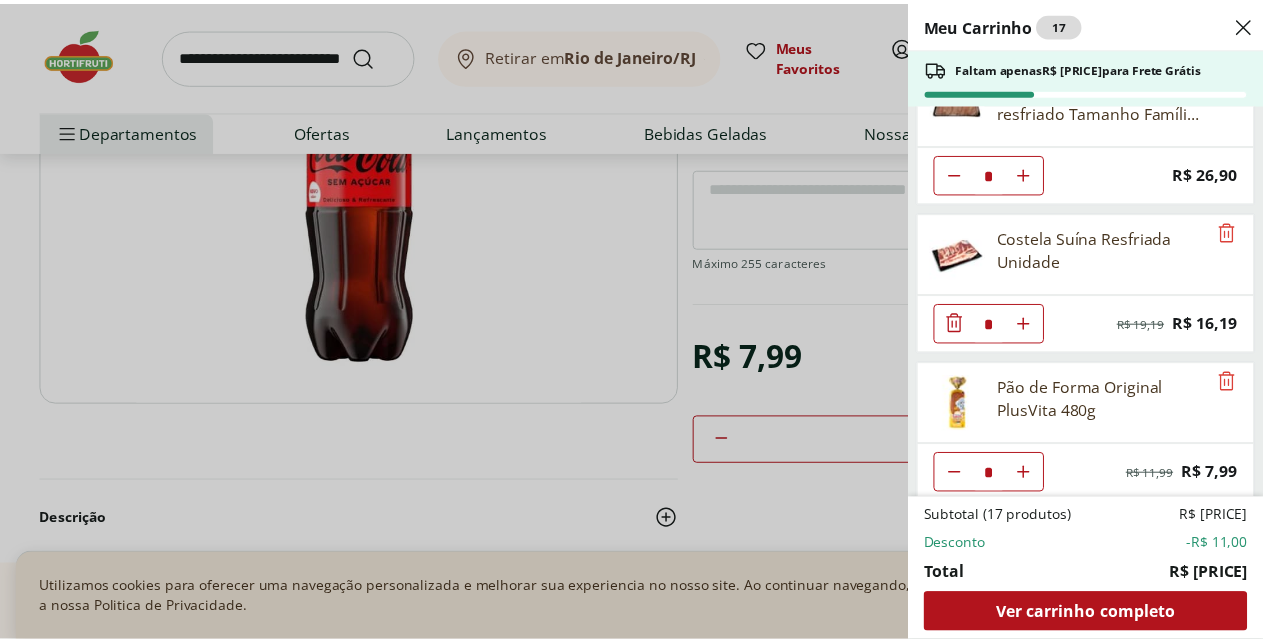 scroll, scrollTop: 0, scrollLeft: 0, axis: both 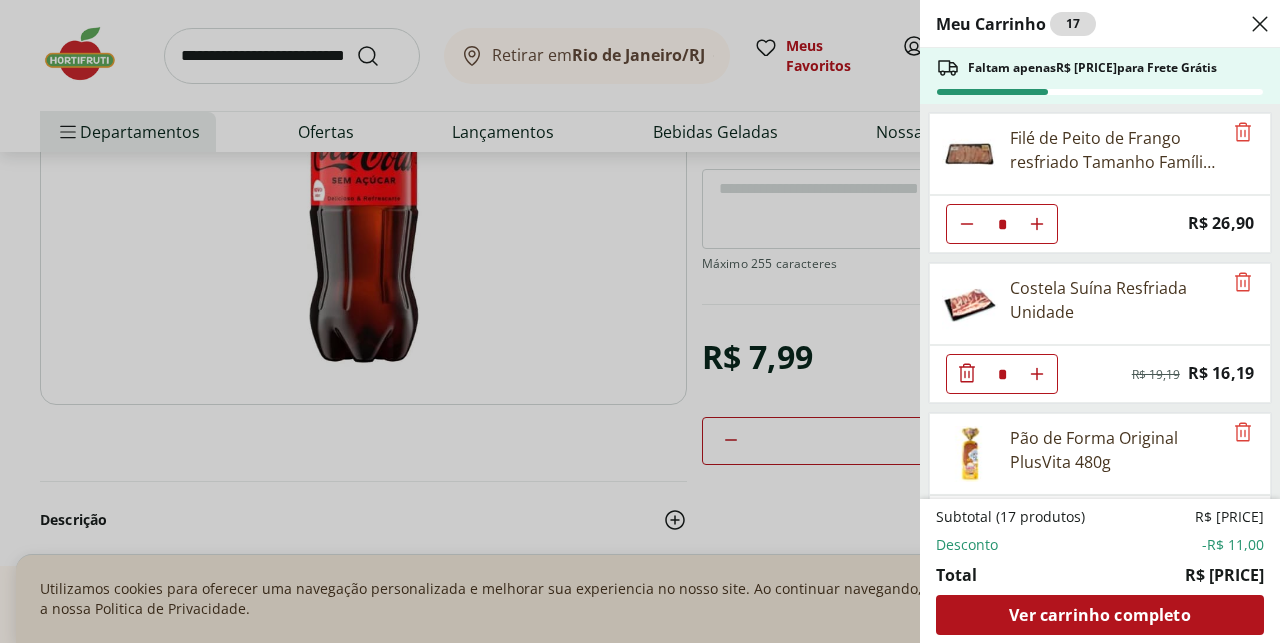 click on "Meu Carrinho 17 Faltam apenas  R$ 263,15  para Frete Grátis Filé de Peito de Frango resfriado Tamanho Família kg * Price: R$ 26,90 Costela Suína Resfriada Unidade * Original price: R$ 19,19 Price: R$ 16,19 Pão de Forma Original PlusVita 480g * Original price: R$ 11,99 Price: R$ 7,99 Biscoito Wafer Chocolate Piraque 100g * Price: R$ 2,99 Biscoito Wafer Limão Piraque 100g * Price: R$ 2,99 Biscoito Wafer Chocolate com Avelã Bauducco 92g * Price: R$ 3,99 Biscoito Wafer Maxi Chocolate e Cream Bauducco 104g * Price: R$ 3,99 Refrigerante Coca-Cola Zero 1,5L * Price: R$ 7,99 Subtotal (17 produtos) R$ 146,85 Desconto -R$ 11,00 Total R$ 135,85 Ver carrinho completo" at bounding box center [640, 321] 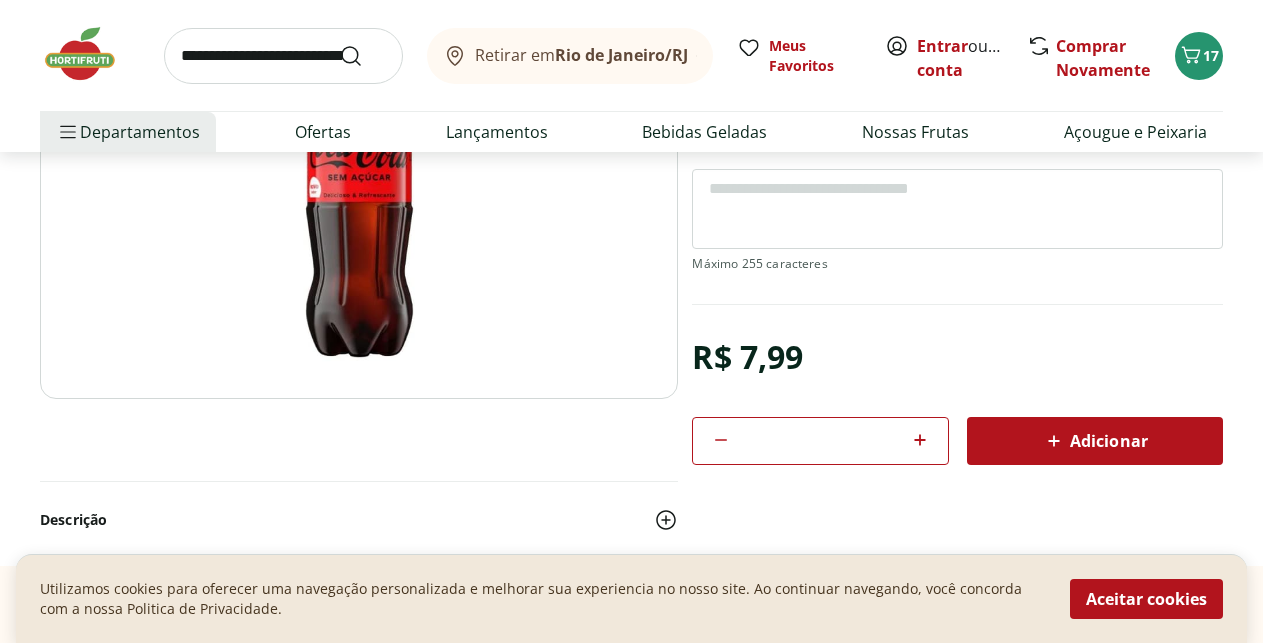 click at bounding box center (90, 54) 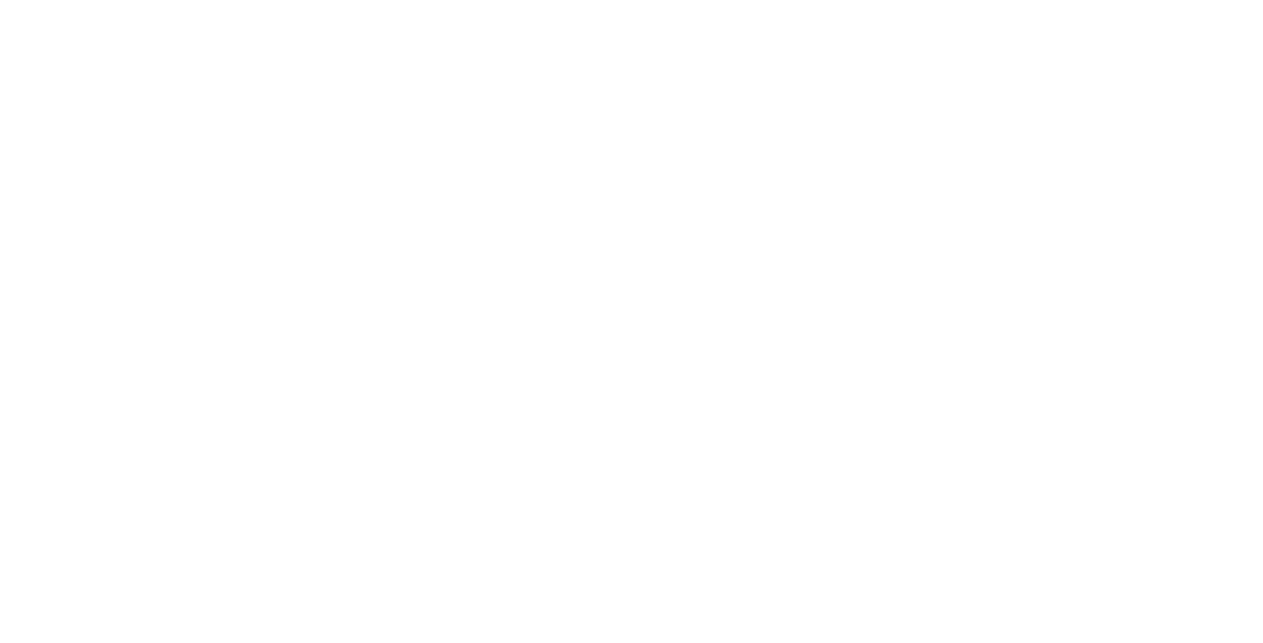scroll, scrollTop: 0, scrollLeft: 0, axis: both 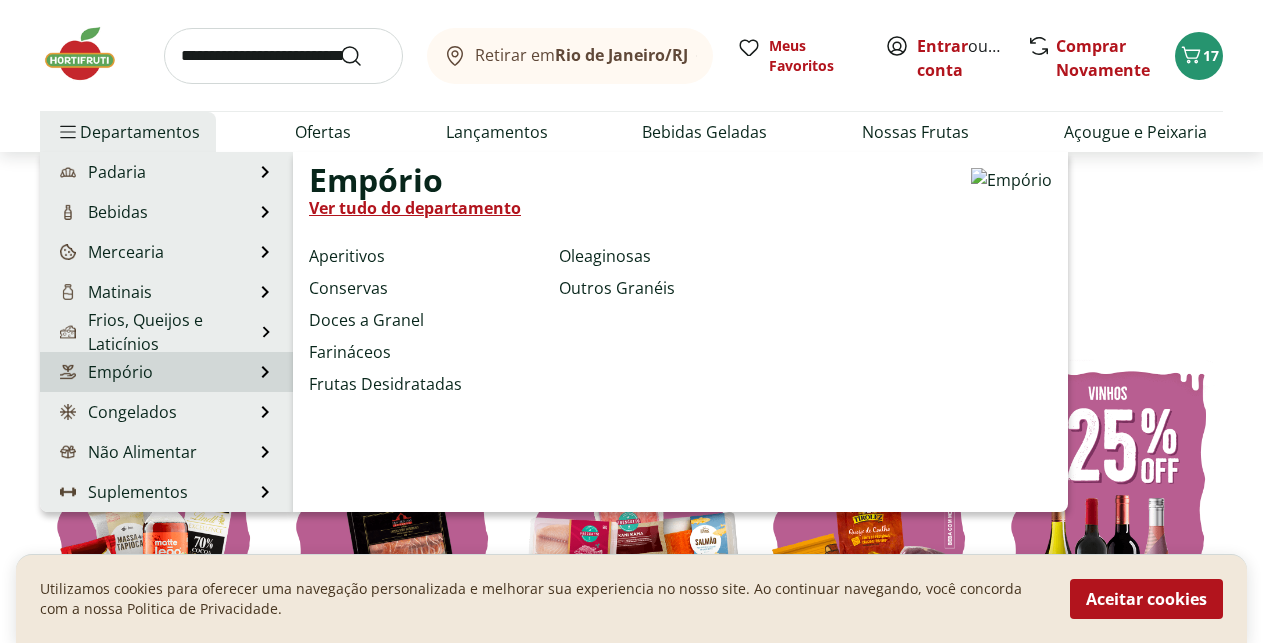 click on "Empório" at bounding box center (104, 372) 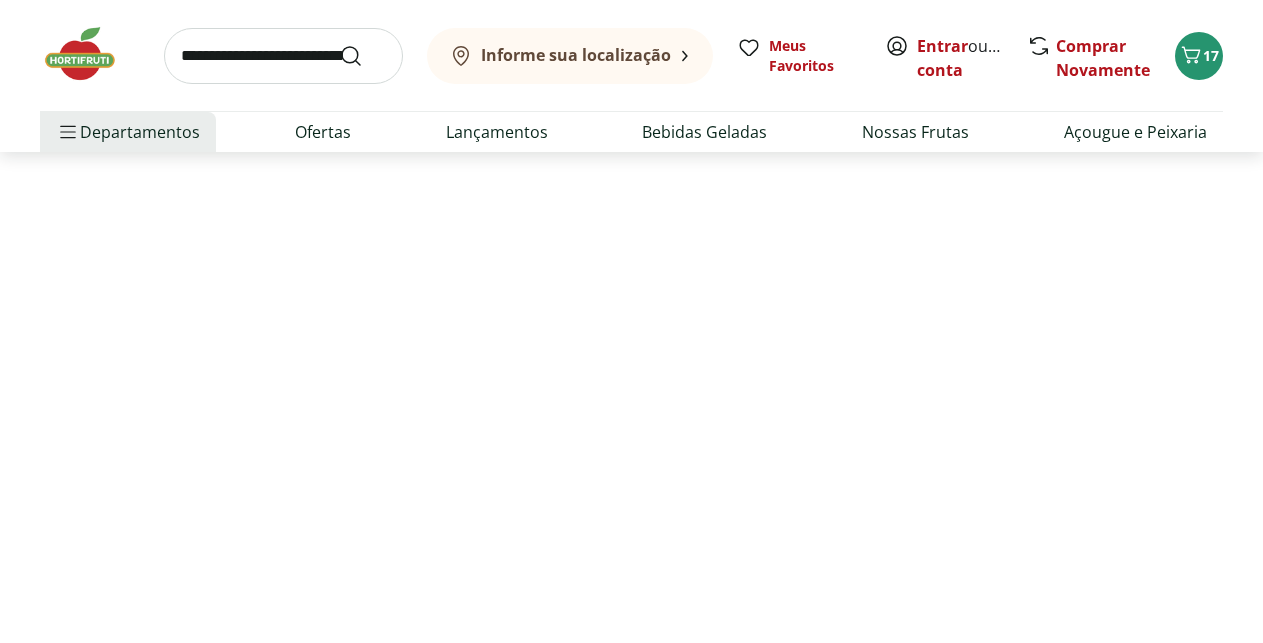 scroll, scrollTop: 0, scrollLeft: 0, axis: both 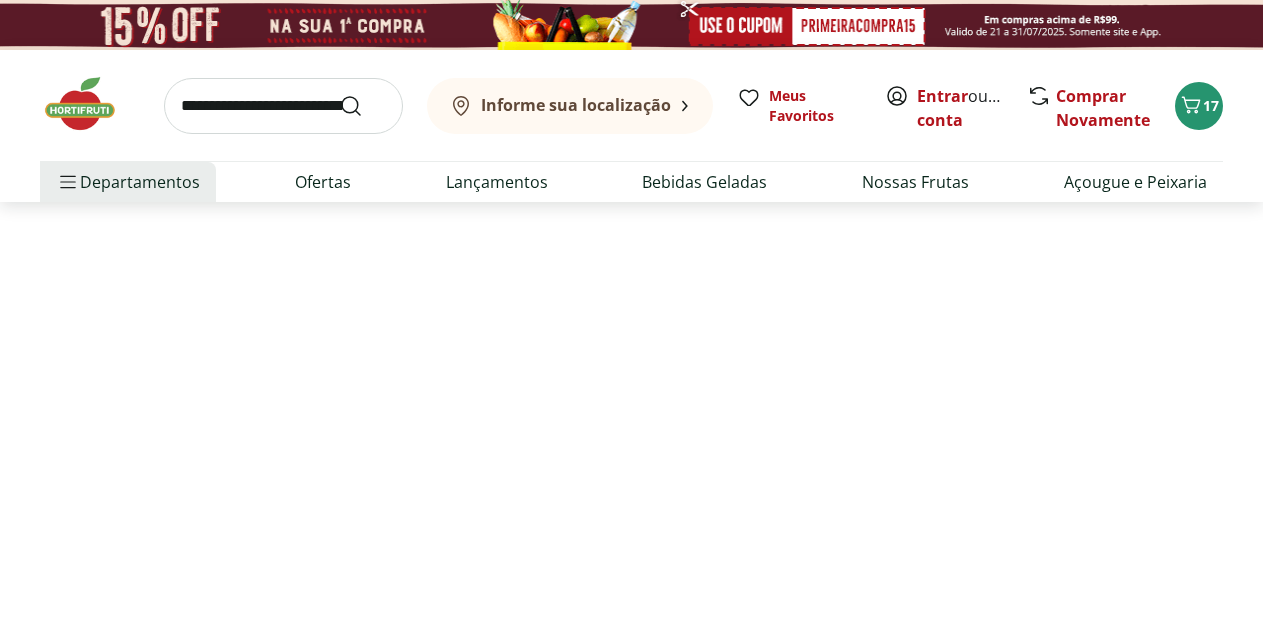 select on "**********" 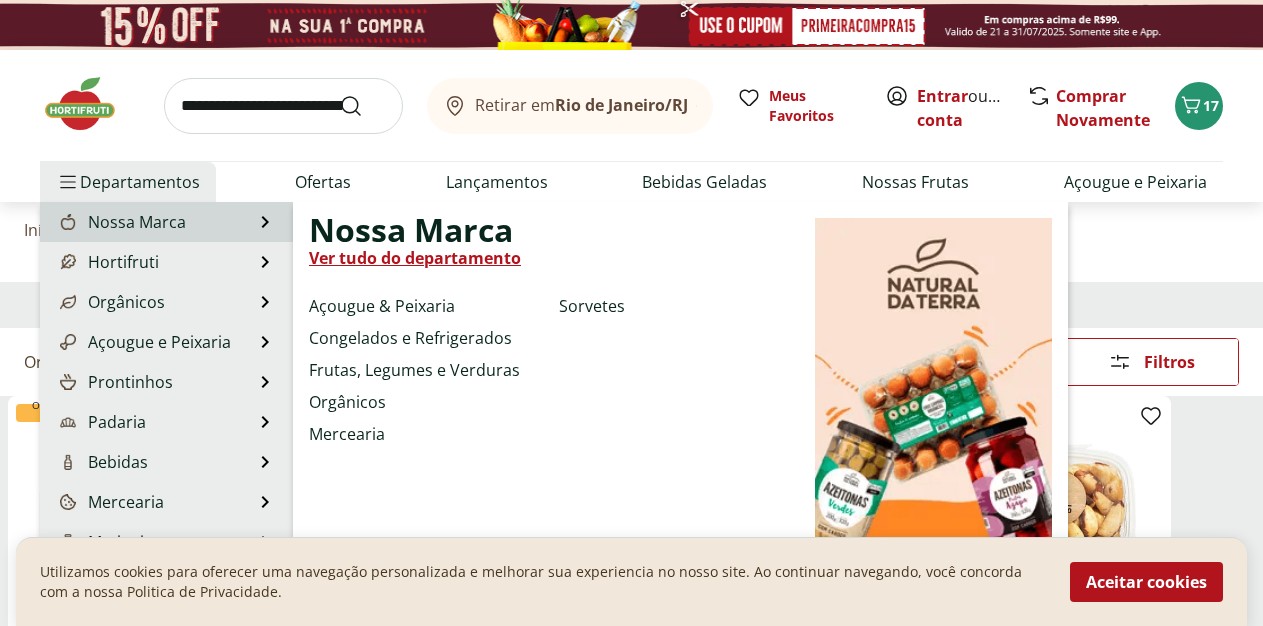 click on "Nossa Marca Nossa Marca Ver tudo do departamento Açougue & Peixaria Congelados e Refrigerados Frutas, Legumes e Verduras Orgânicos Mercearia Sorvetes" at bounding box center (166, 222) 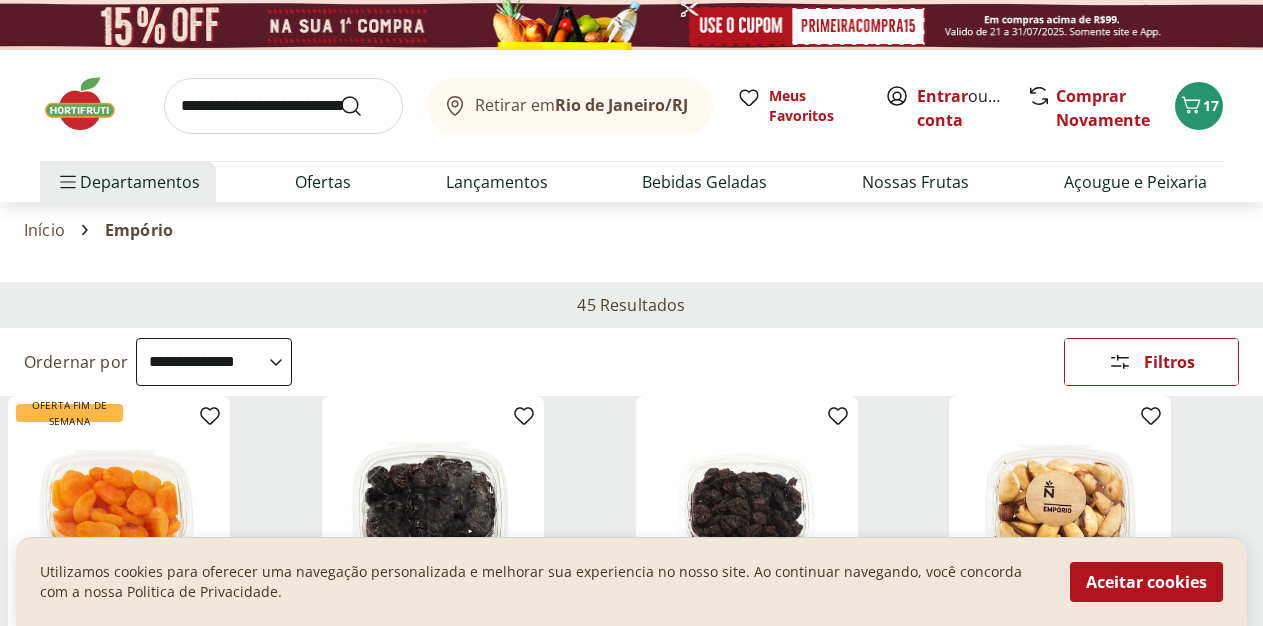 click on "Início" at bounding box center [44, 230] 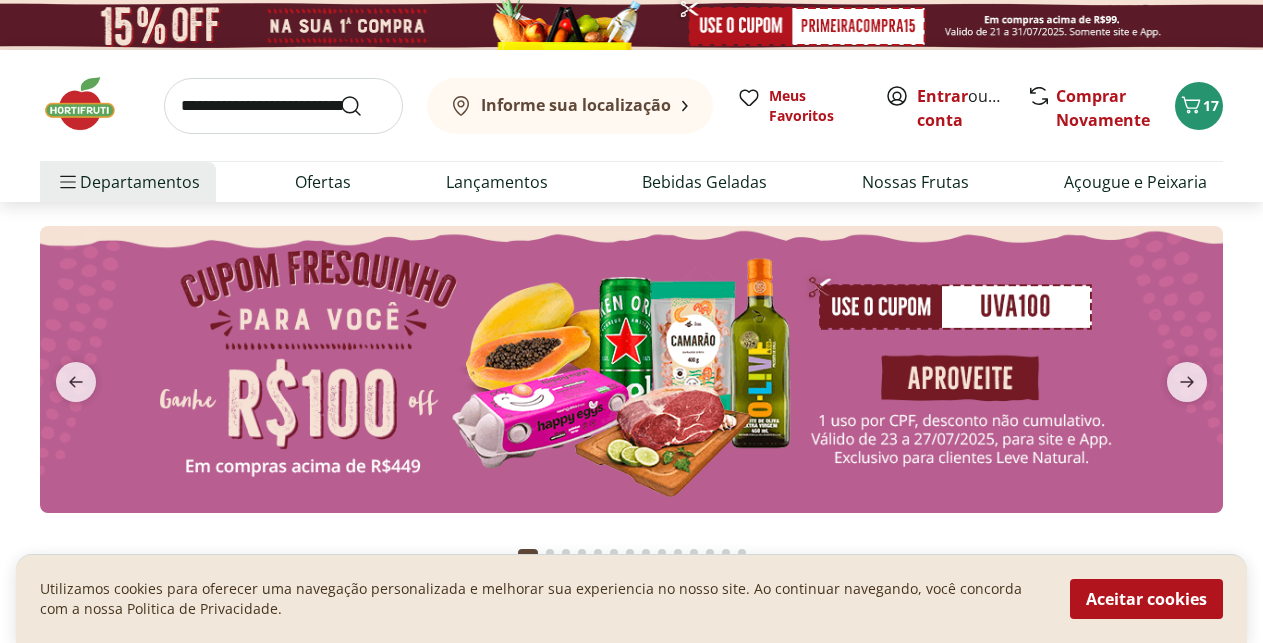 type on "*" 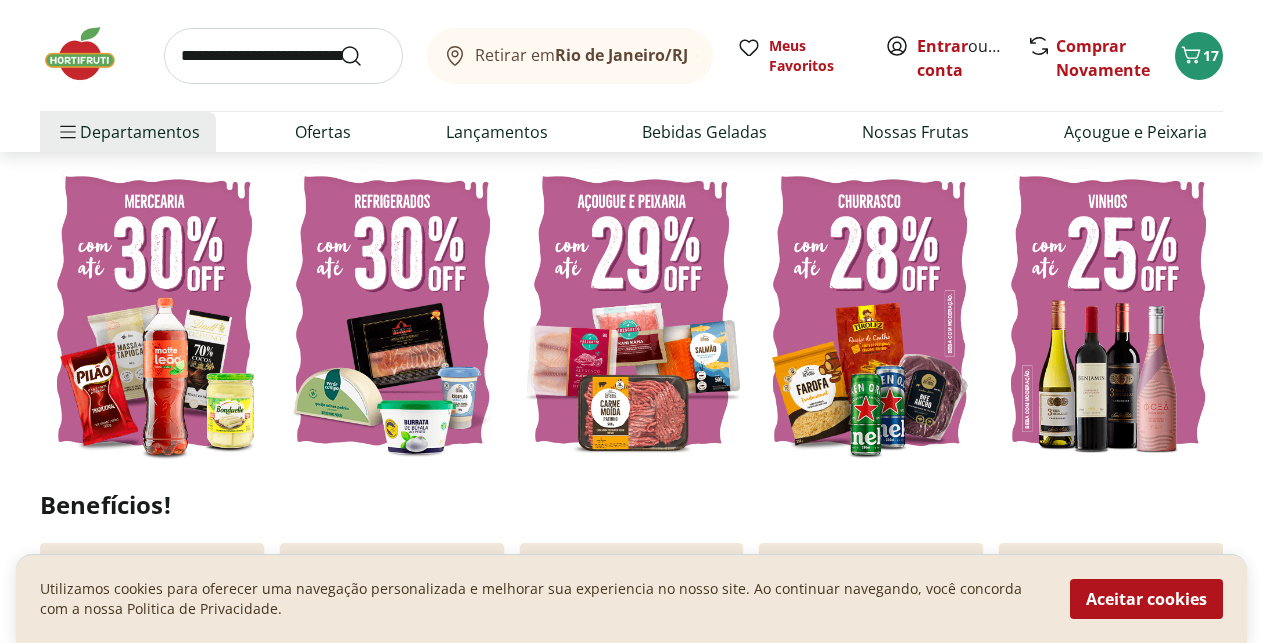scroll, scrollTop: 510, scrollLeft: 0, axis: vertical 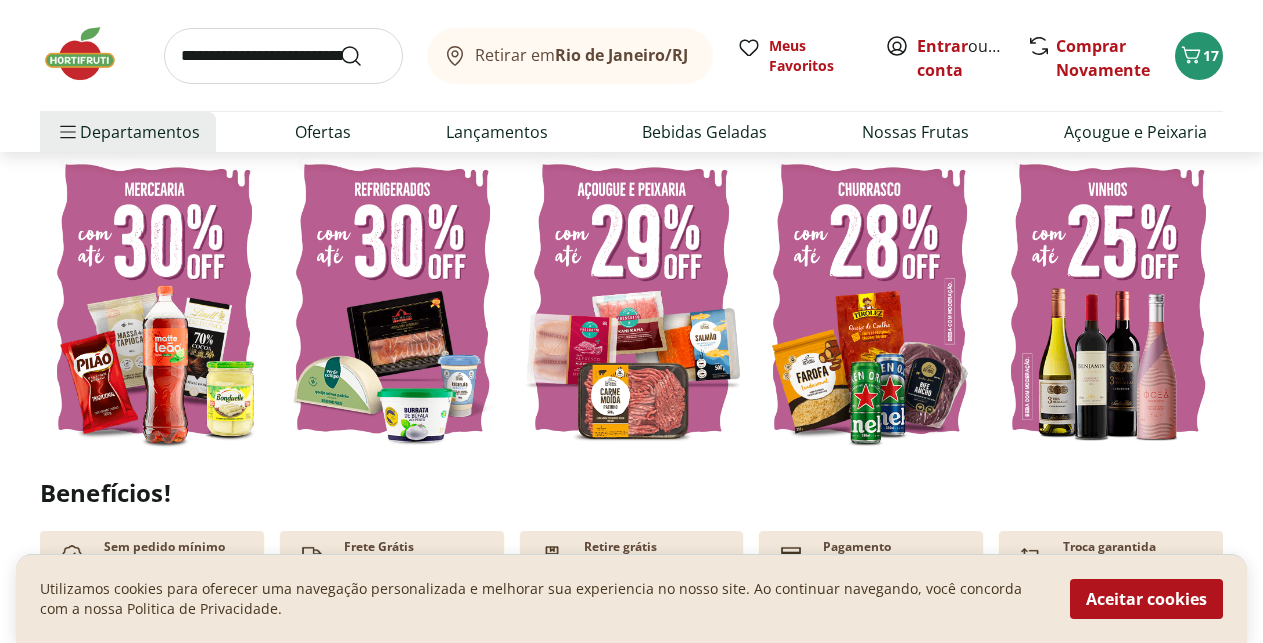 click at bounding box center (631, 299) 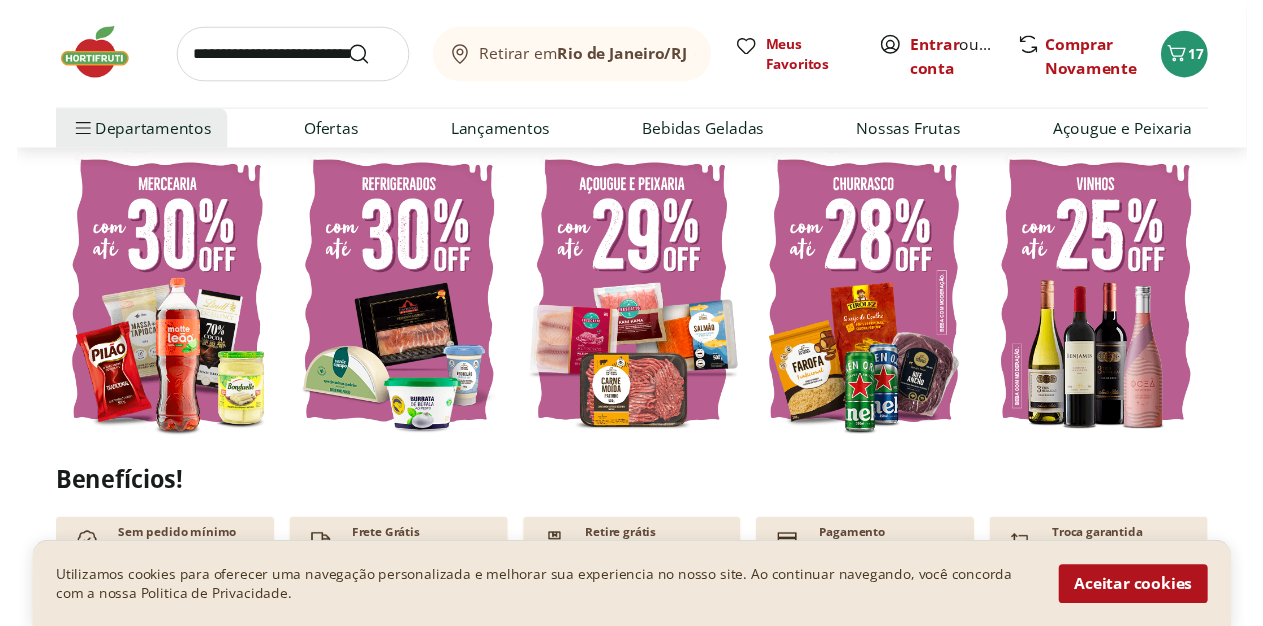 scroll, scrollTop: 0, scrollLeft: 0, axis: both 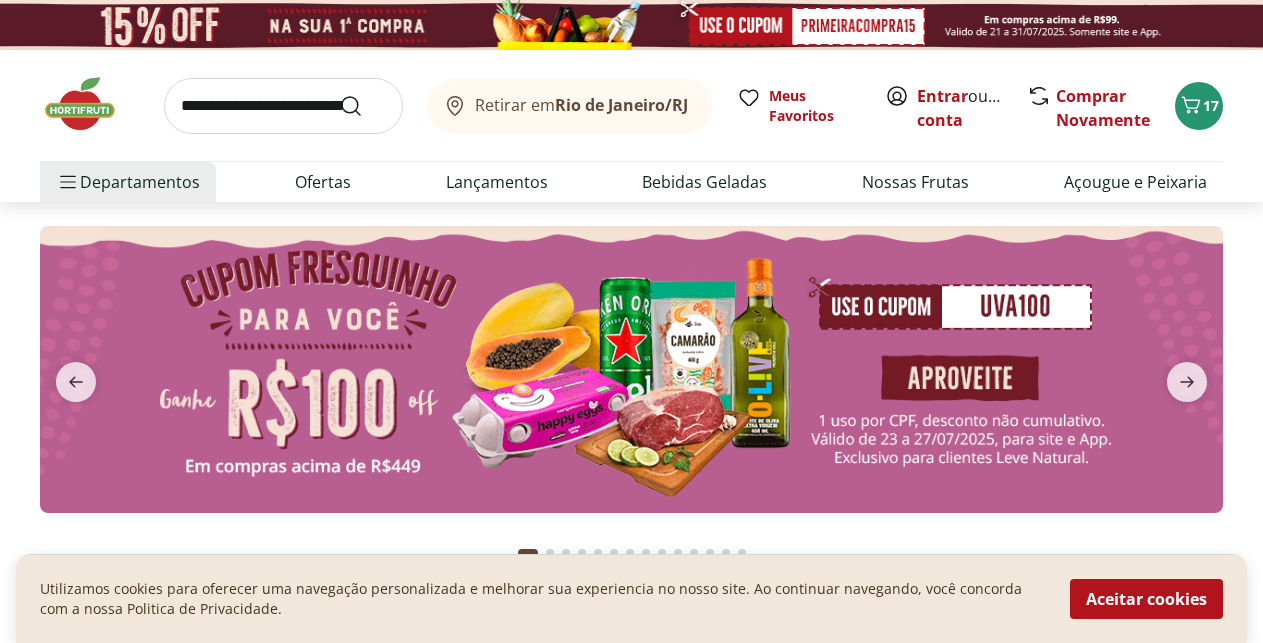 select on "**********" 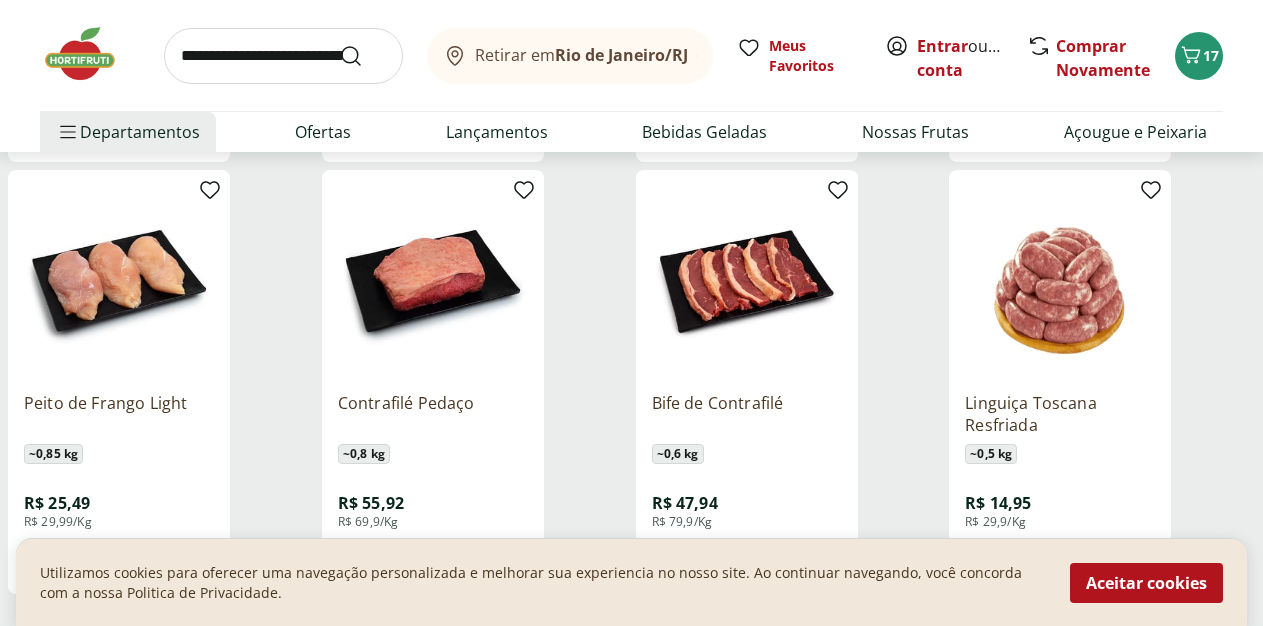 scroll, scrollTop: 1122, scrollLeft: 0, axis: vertical 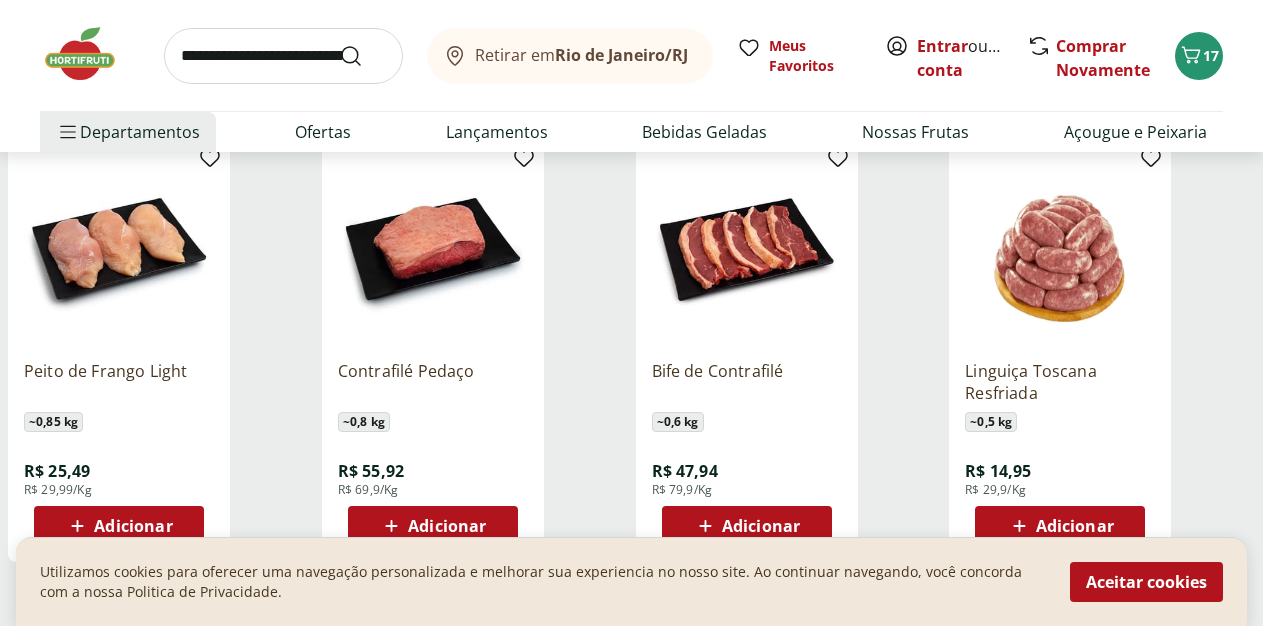 click 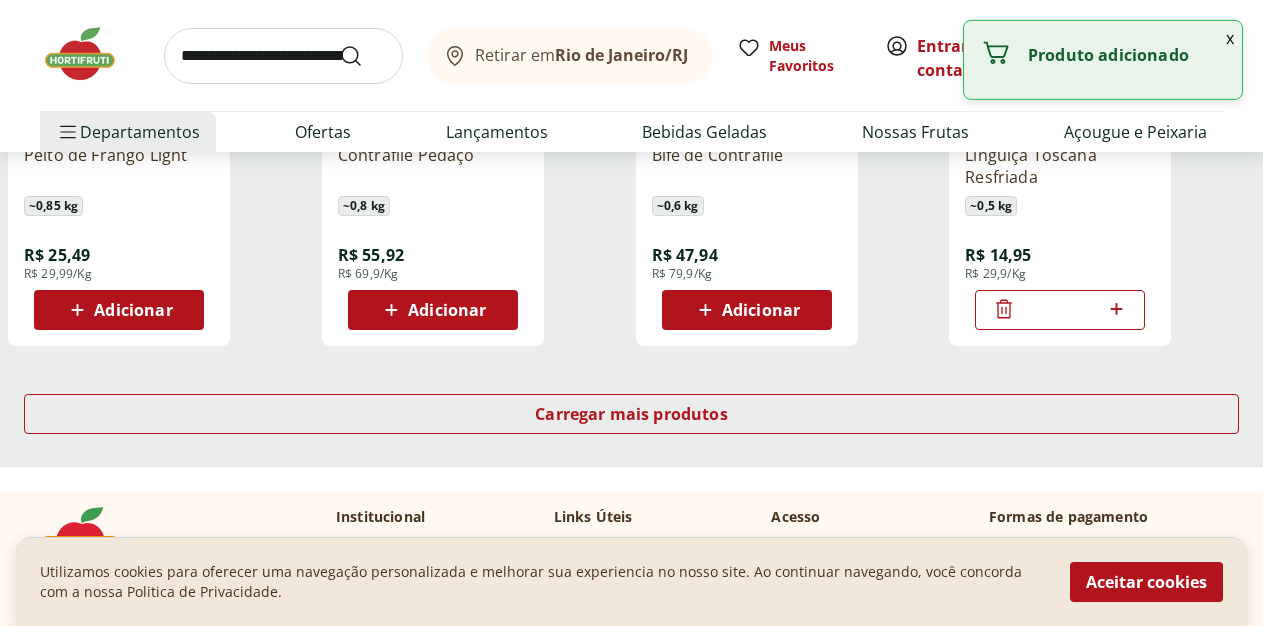 scroll, scrollTop: 1428, scrollLeft: 0, axis: vertical 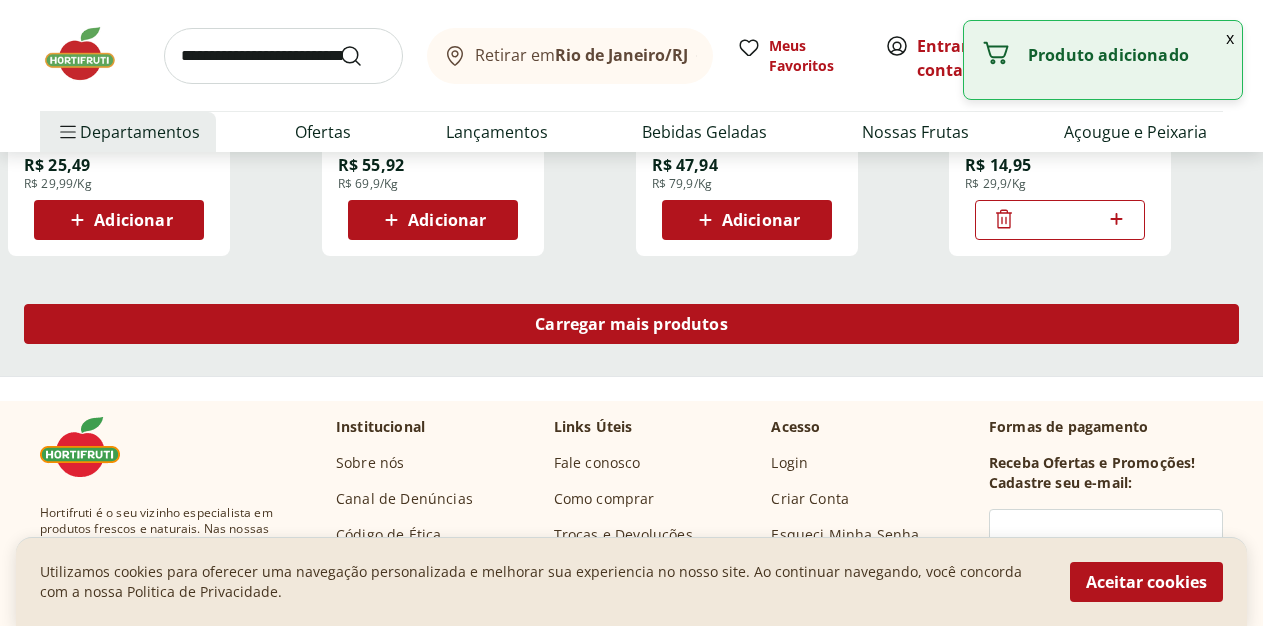 click on "Carregar mais produtos" at bounding box center (631, 324) 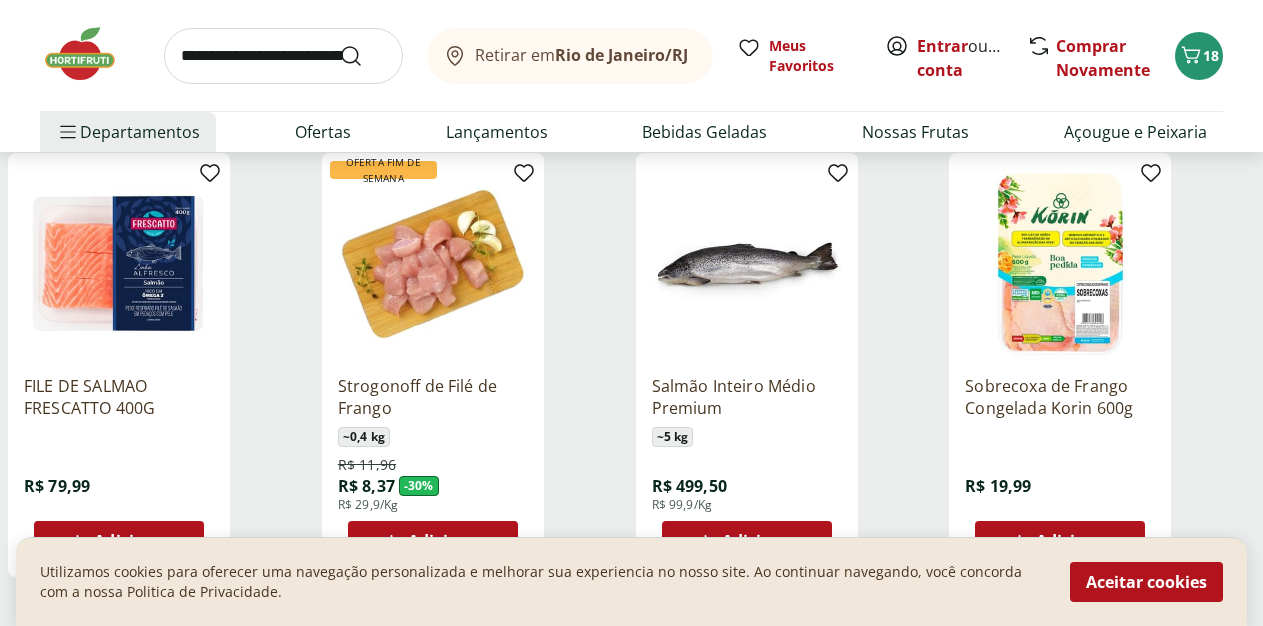 scroll, scrollTop: 2448, scrollLeft: 0, axis: vertical 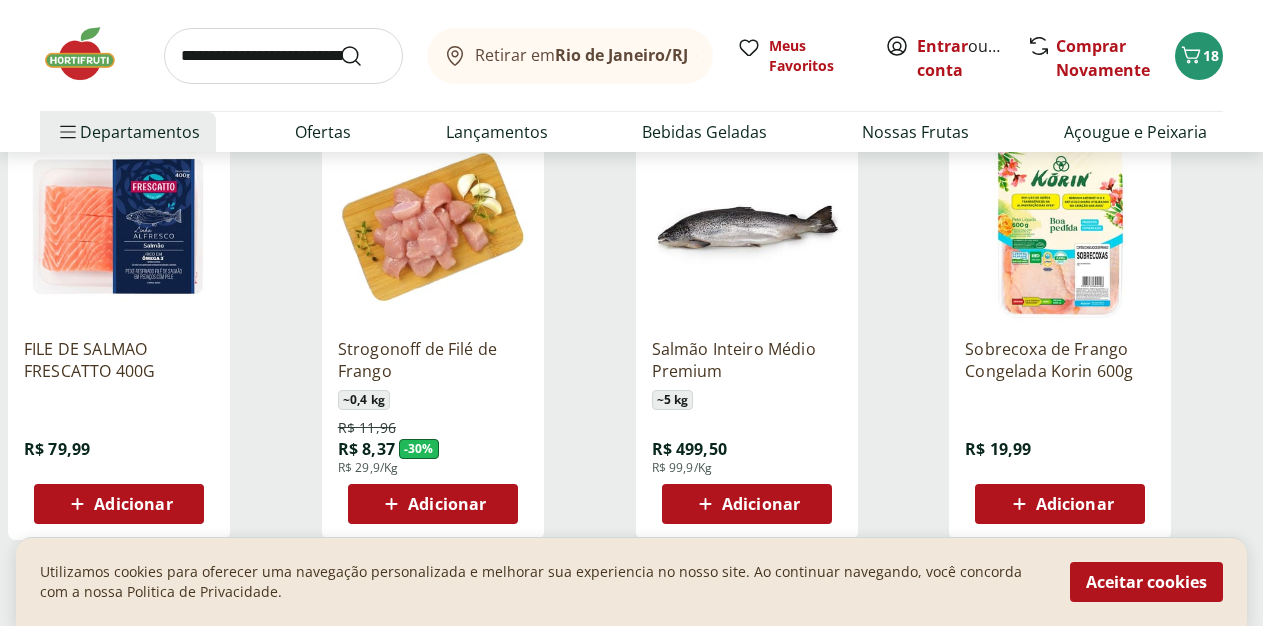 click on "Adicionar" at bounding box center [1060, 504] 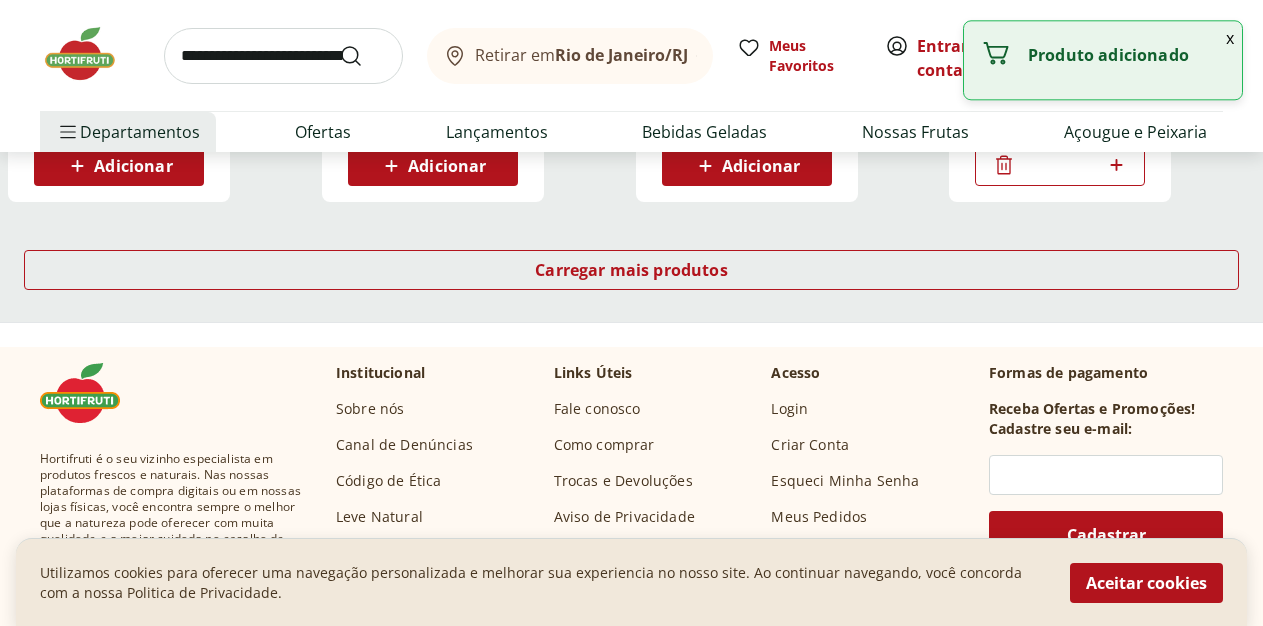 scroll, scrollTop: 2754, scrollLeft: 0, axis: vertical 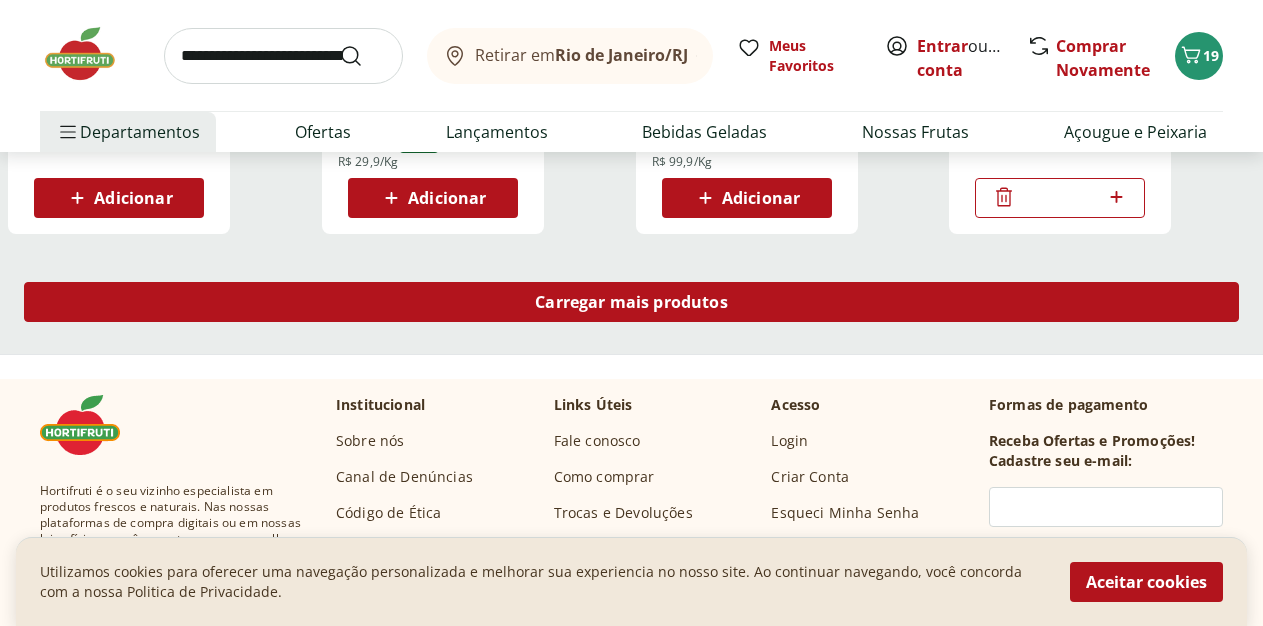 click on "Carregar mais produtos" at bounding box center [631, 302] 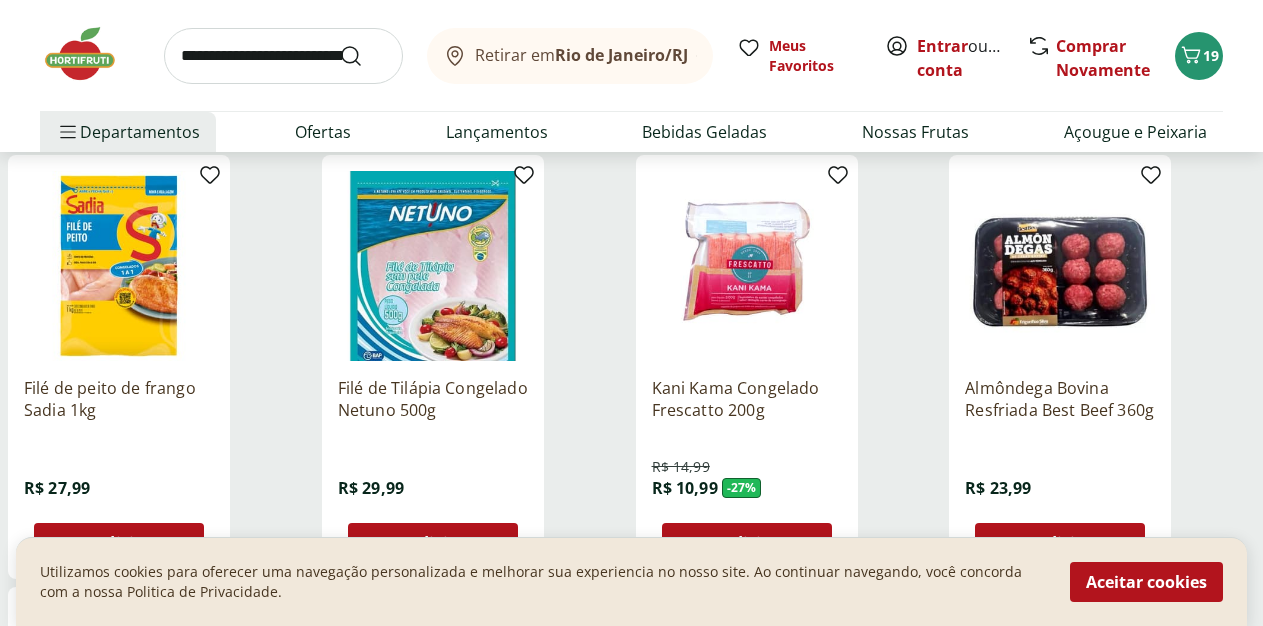 scroll, scrollTop: 2856, scrollLeft: 0, axis: vertical 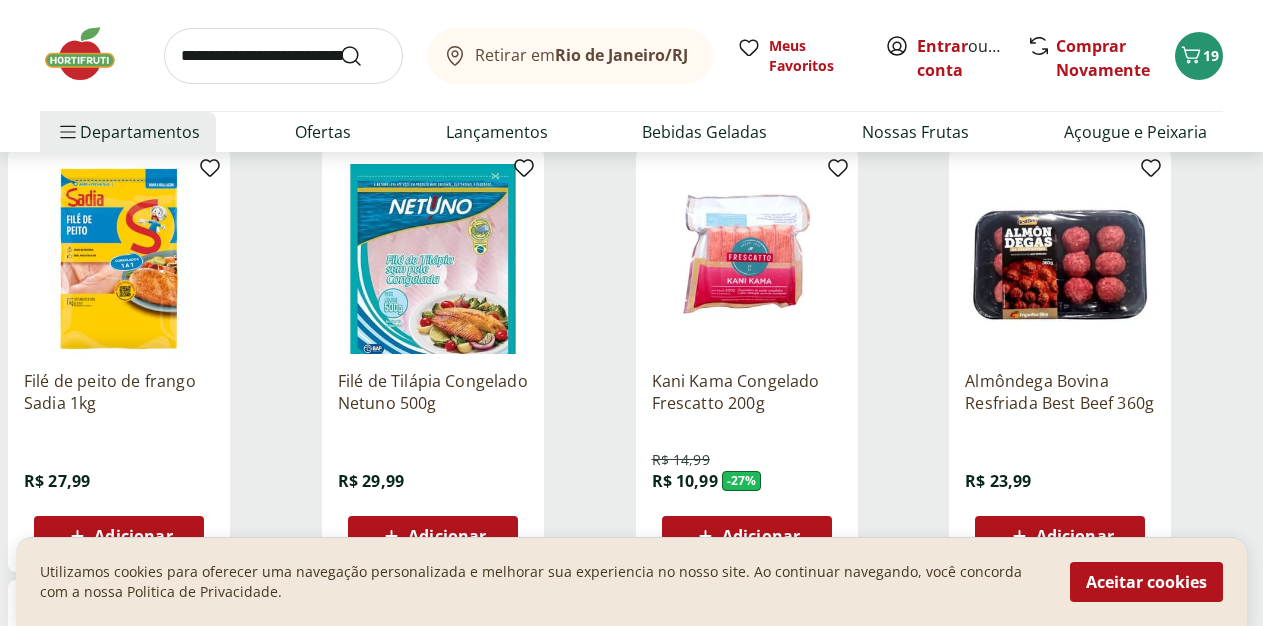click on "Adicionar" at bounding box center (447, 536) 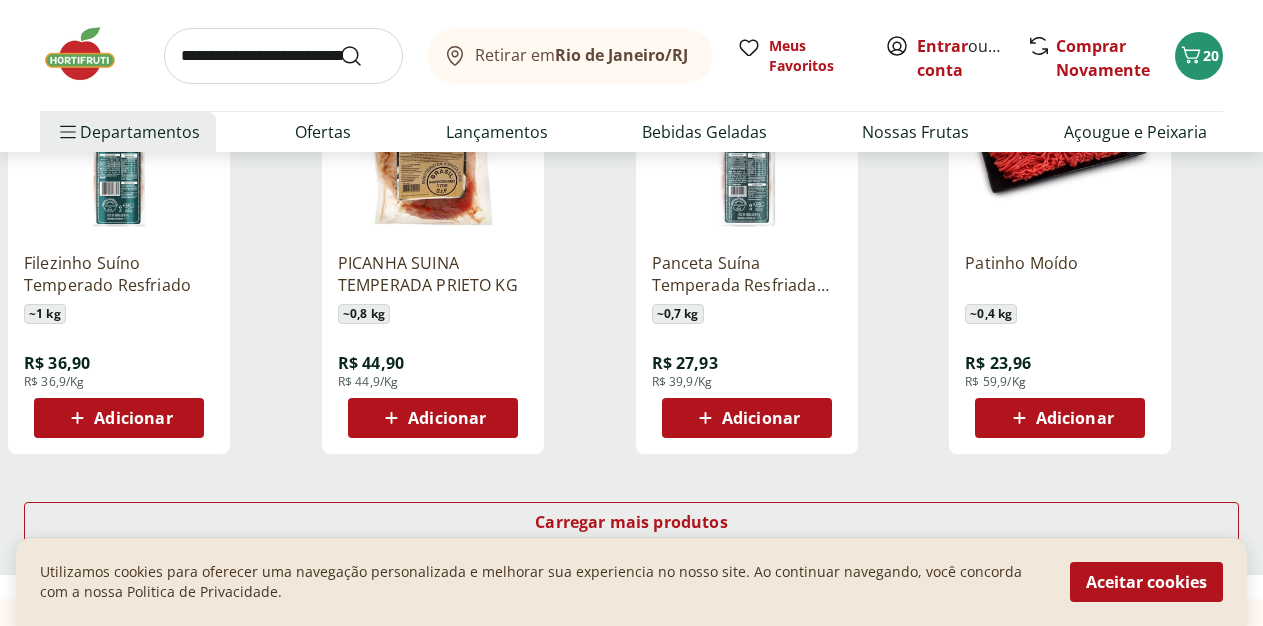 scroll, scrollTop: 3876, scrollLeft: 0, axis: vertical 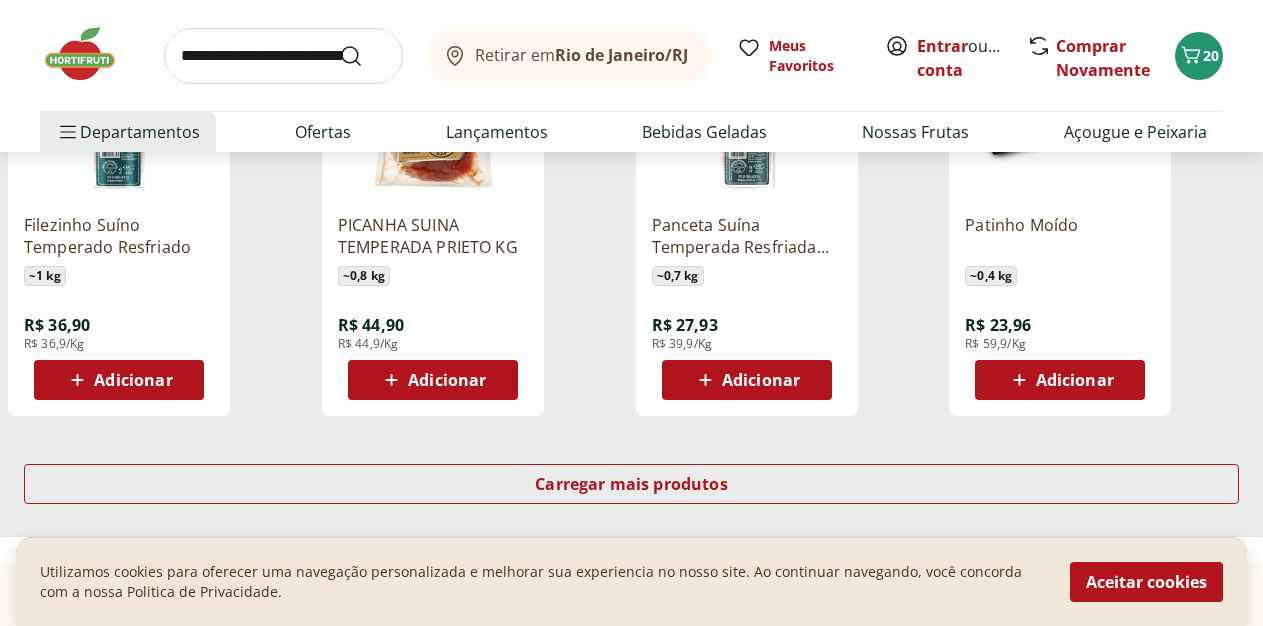 click on "Adicionar" at bounding box center (1060, 380) 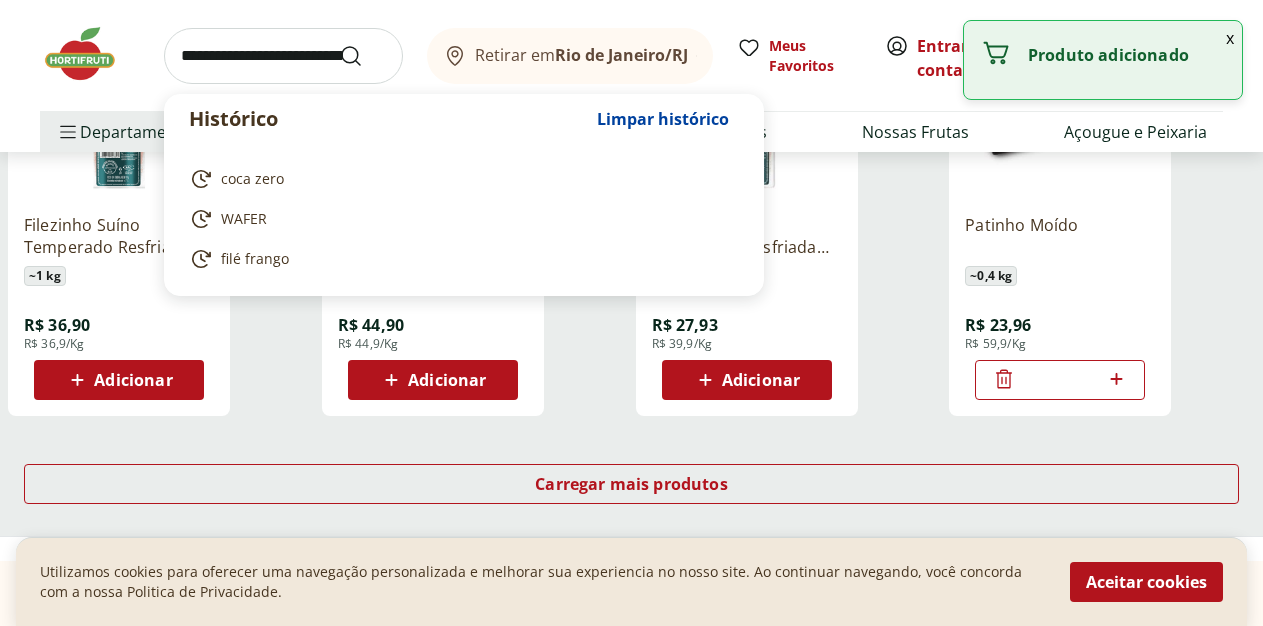 drag, startPoint x: 205, startPoint y: 61, endPoint x: 216, endPoint y: 74, distance: 17.029387 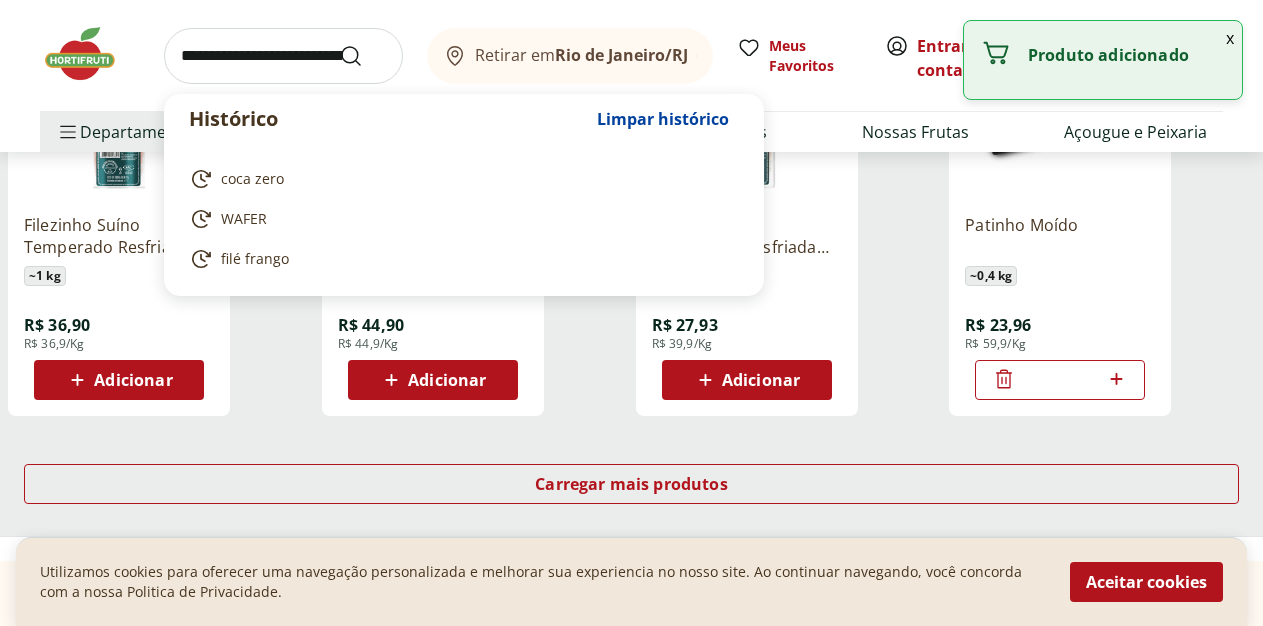 click at bounding box center [283, 56] 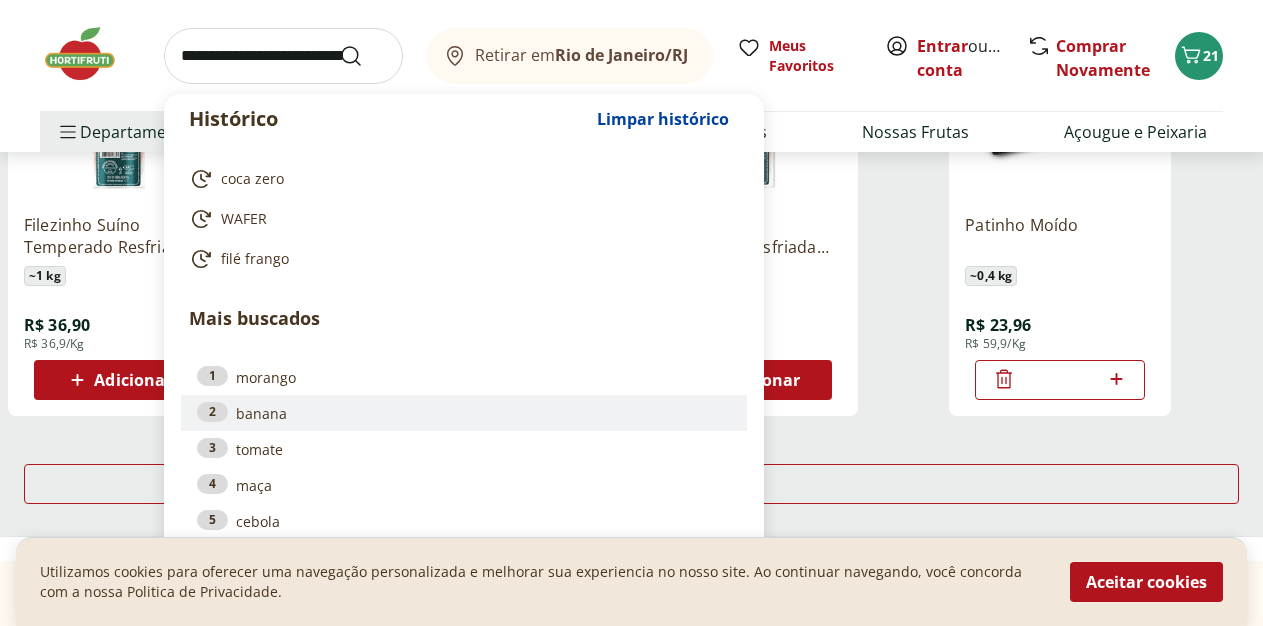 click on "2 banana" at bounding box center [464, 413] 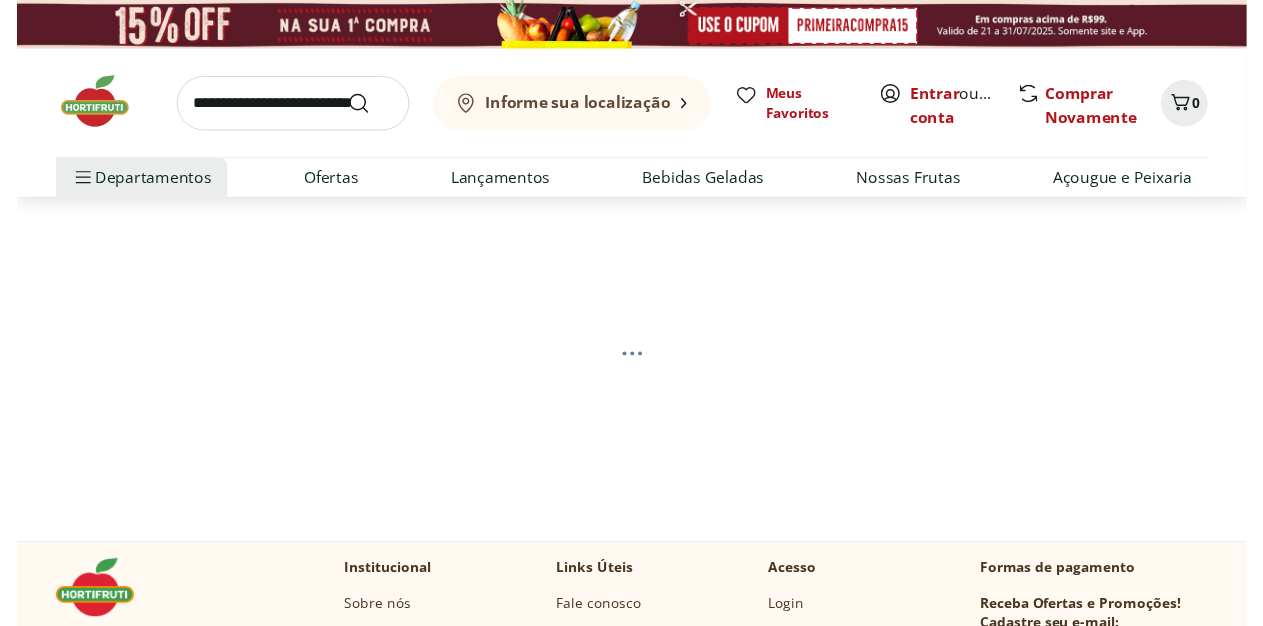 scroll, scrollTop: 0, scrollLeft: 0, axis: both 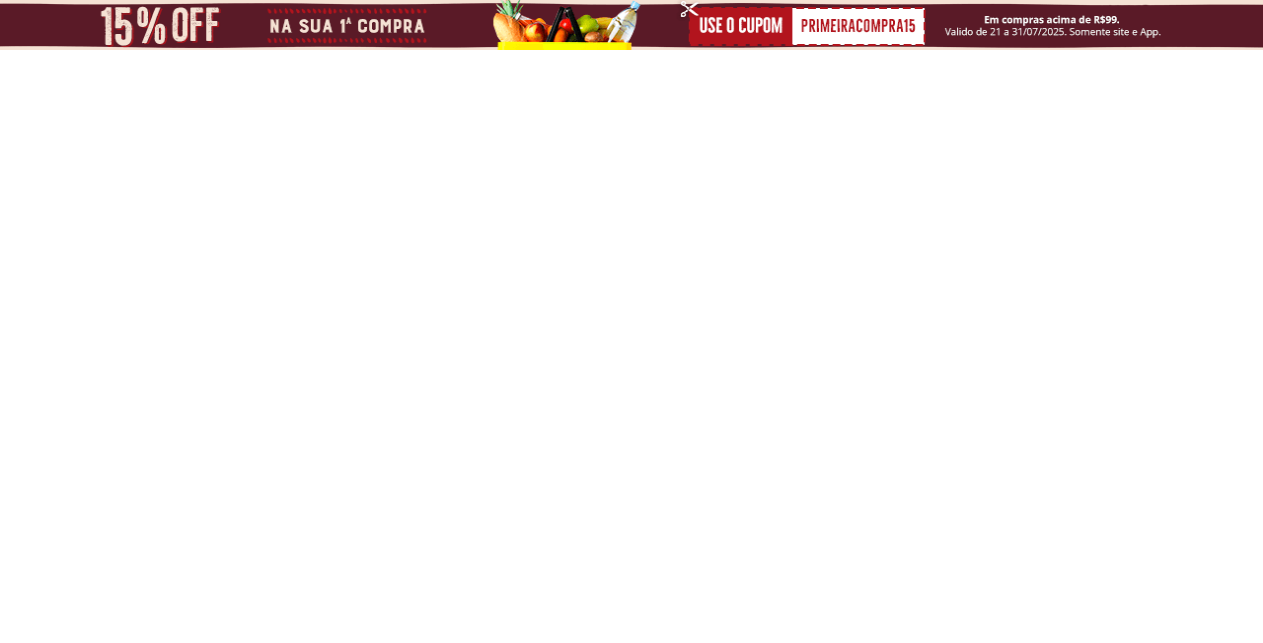 select on "**********" 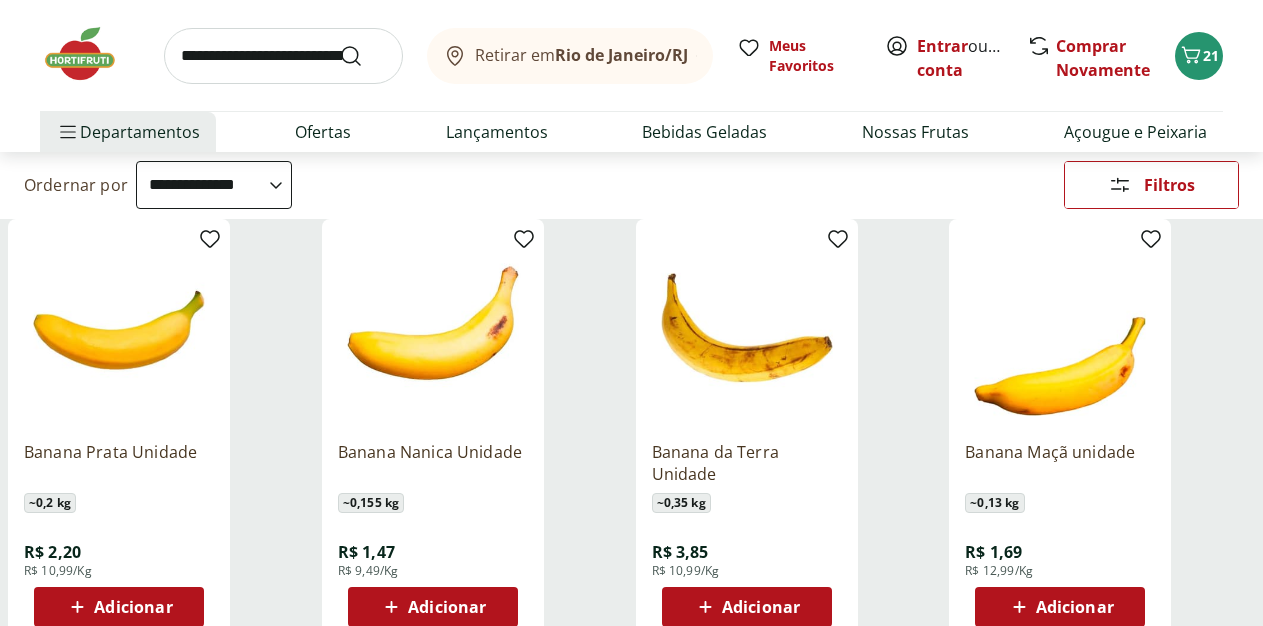 scroll, scrollTop: 306, scrollLeft: 0, axis: vertical 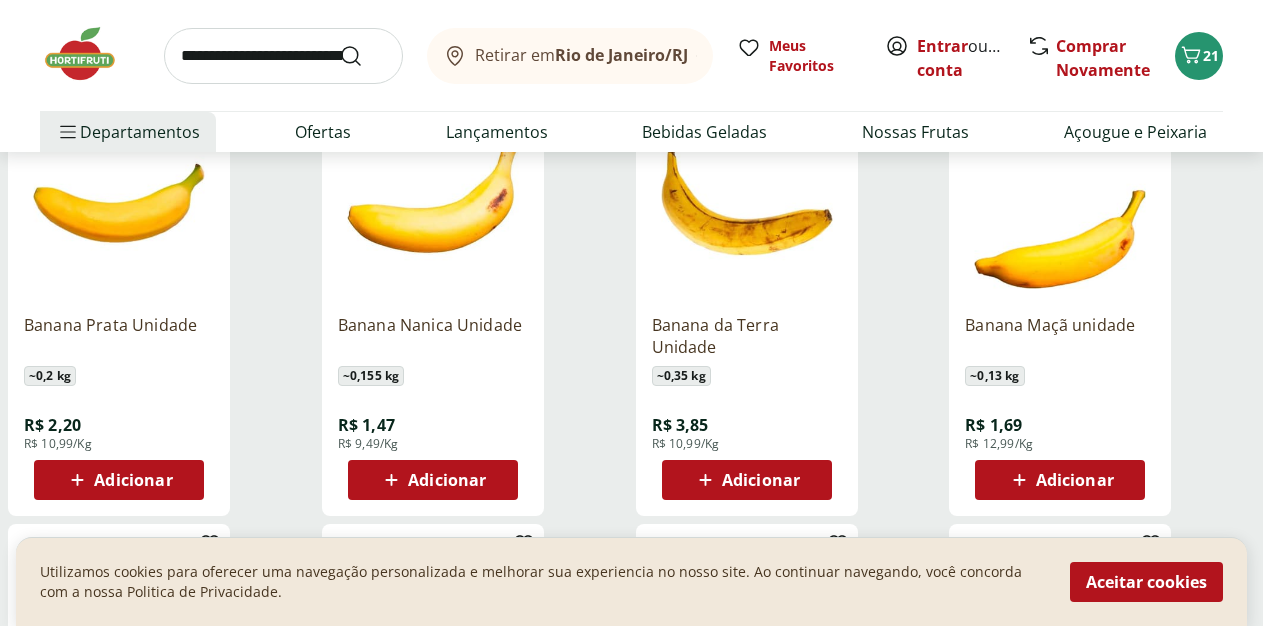 click on "Adicionar" at bounding box center (133, 480) 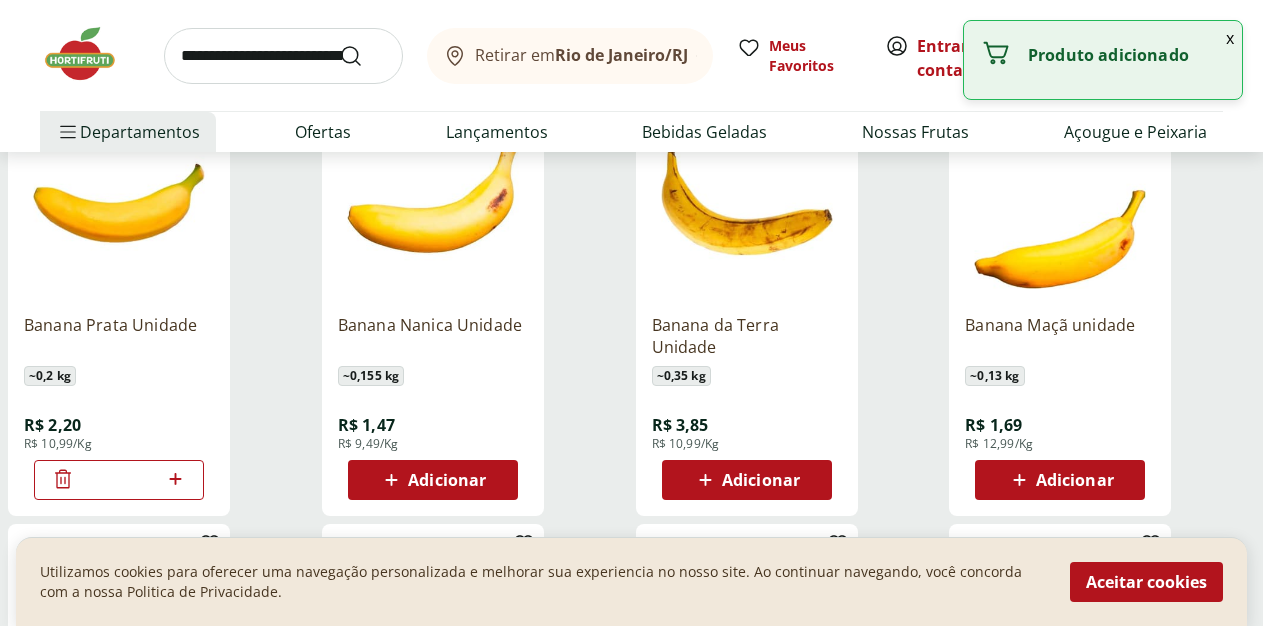 click 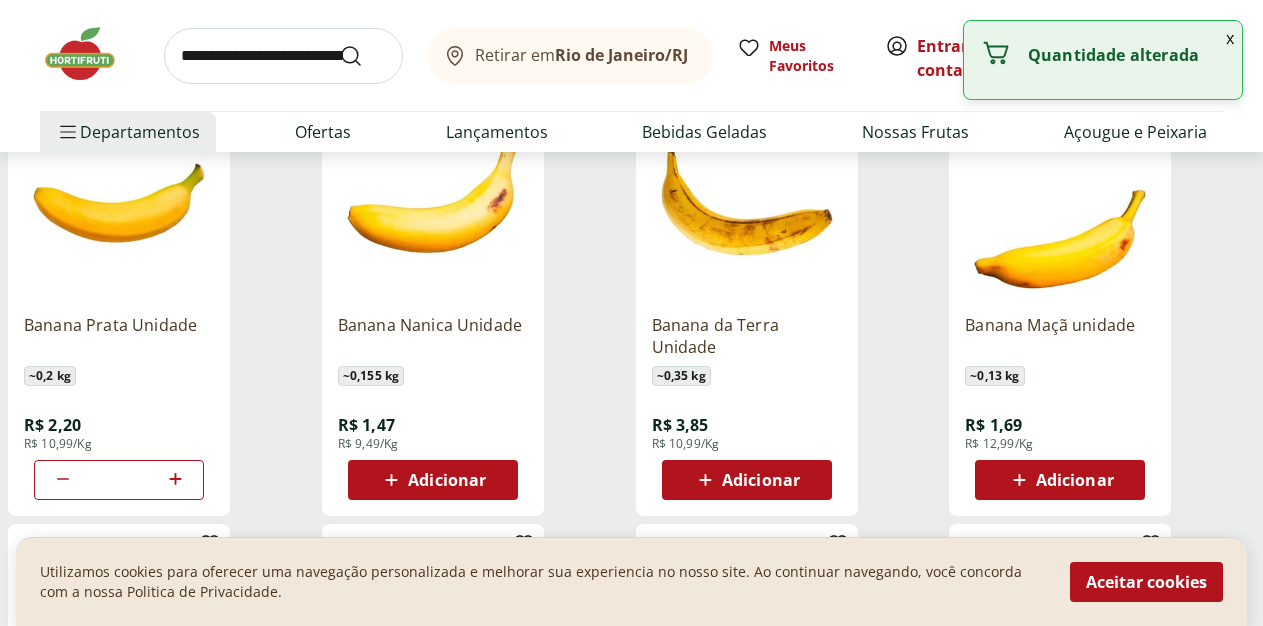 click 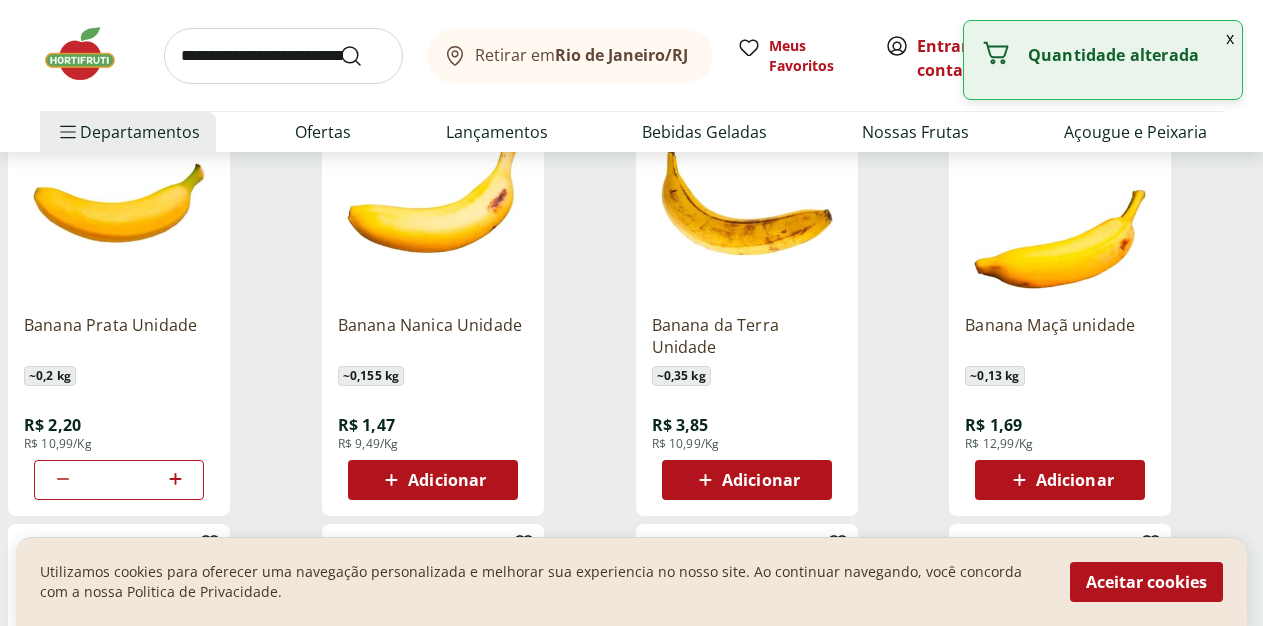 click 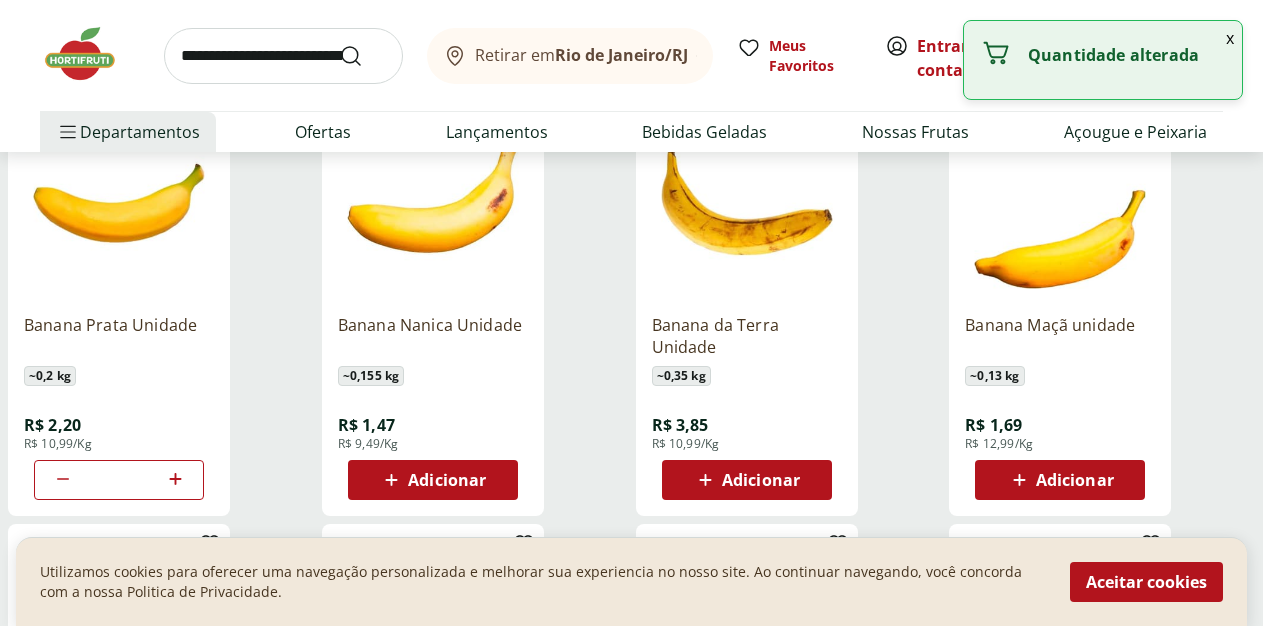 click 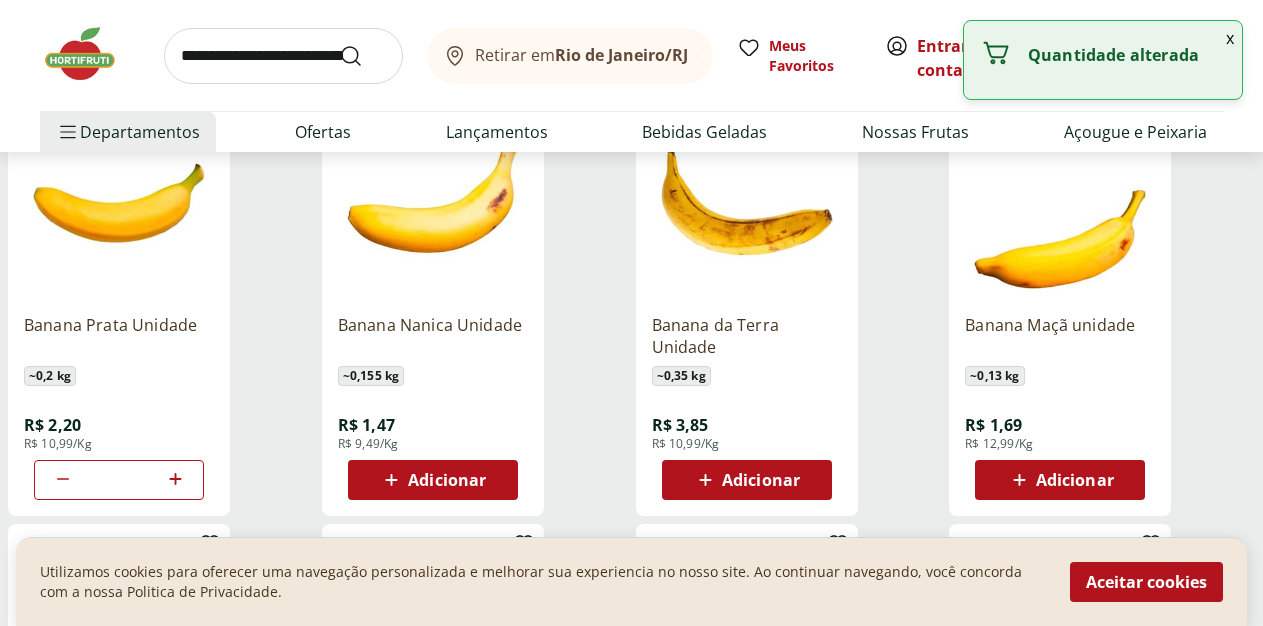 click 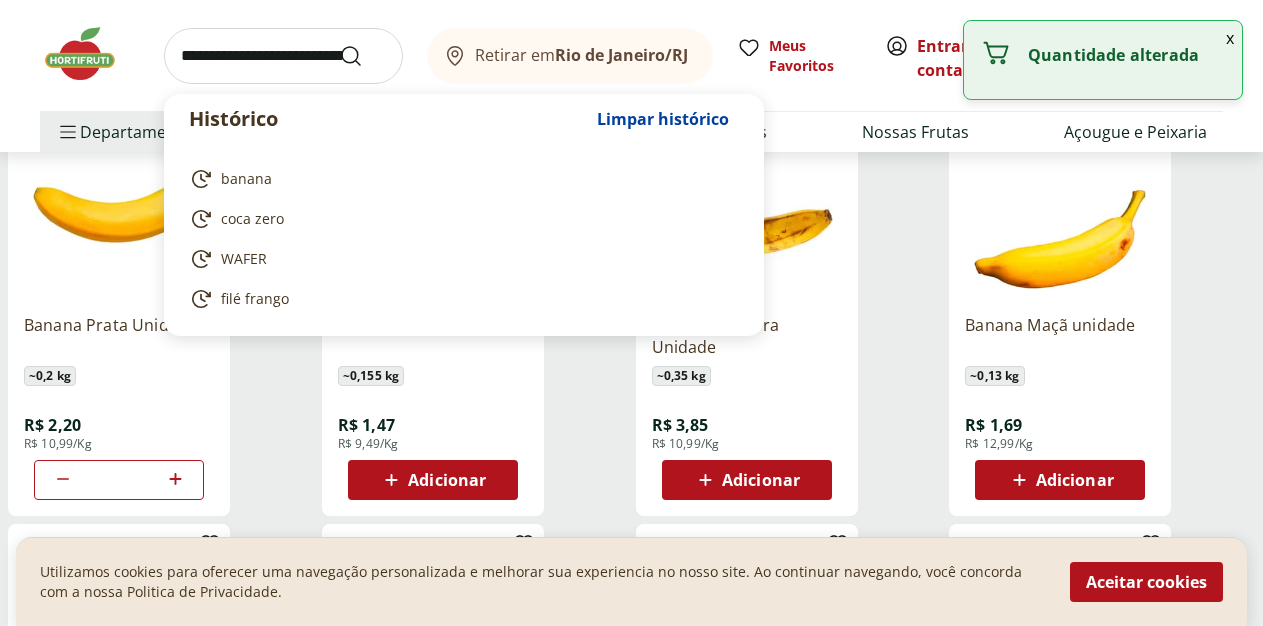 click at bounding box center [283, 56] 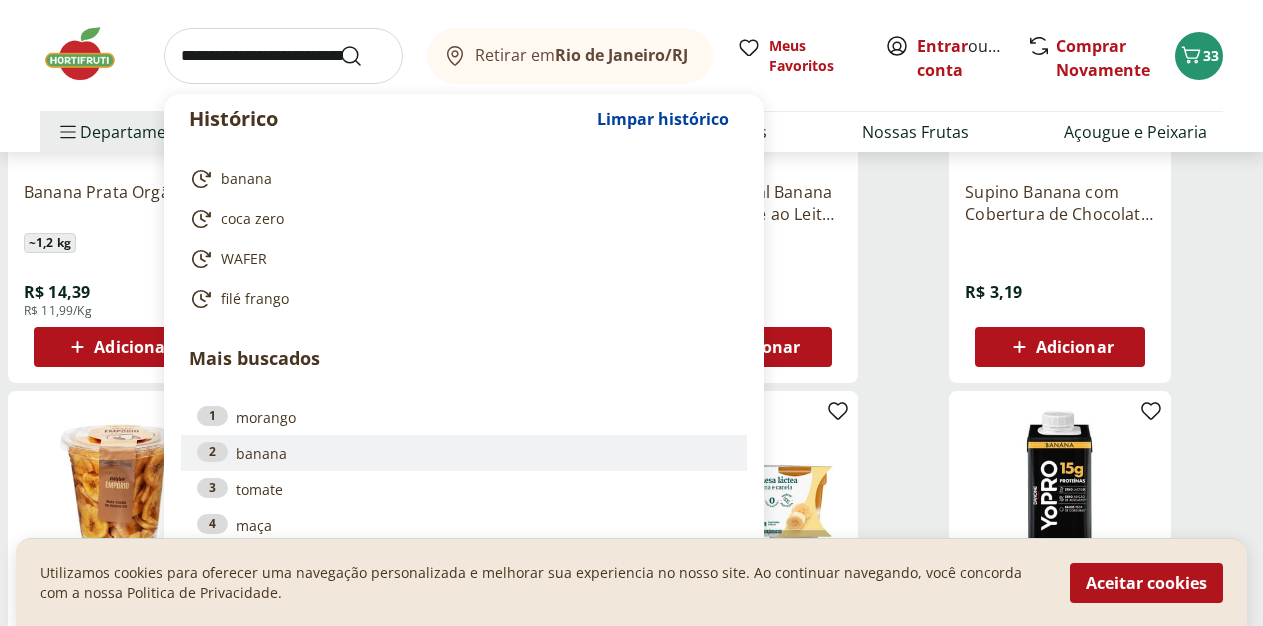 scroll, scrollTop: 918, scrollLeft: 0, axis: vertical 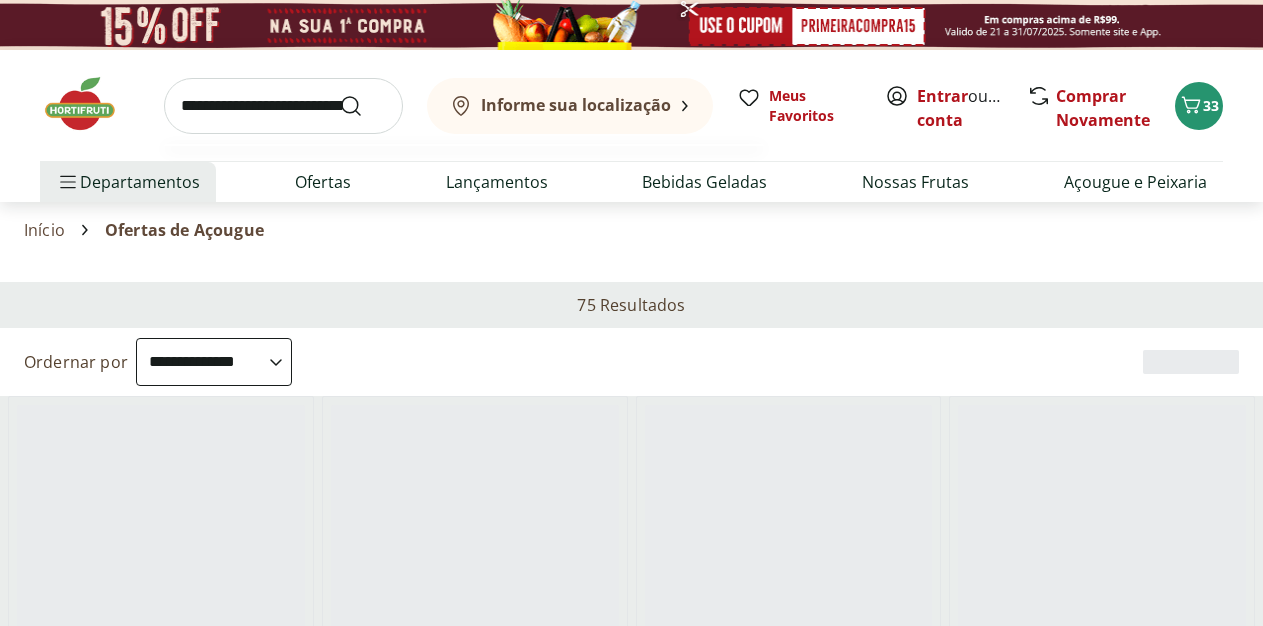 select on "**********" 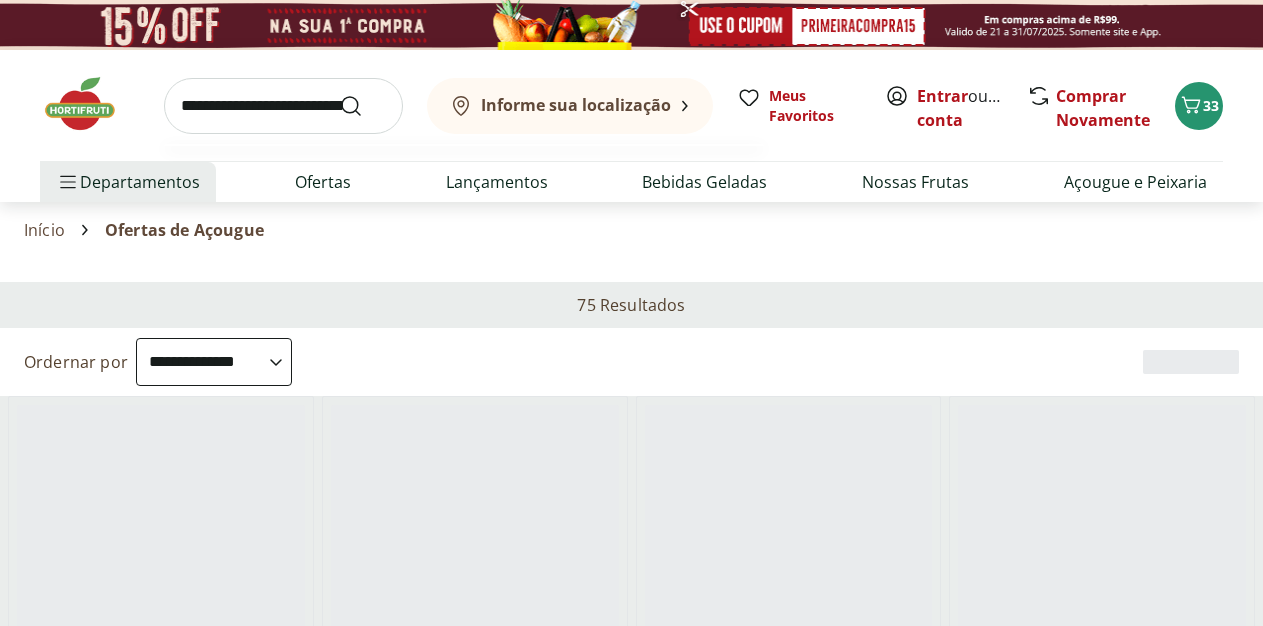 click at bounding box center [283, 106] 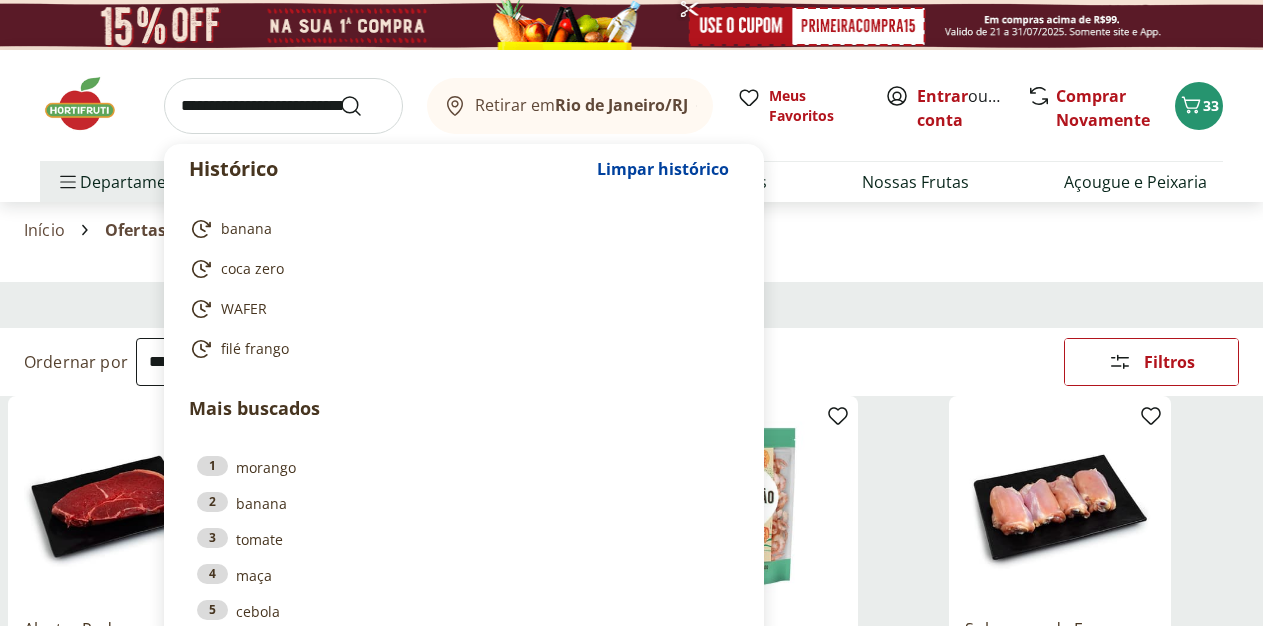 type on "*" 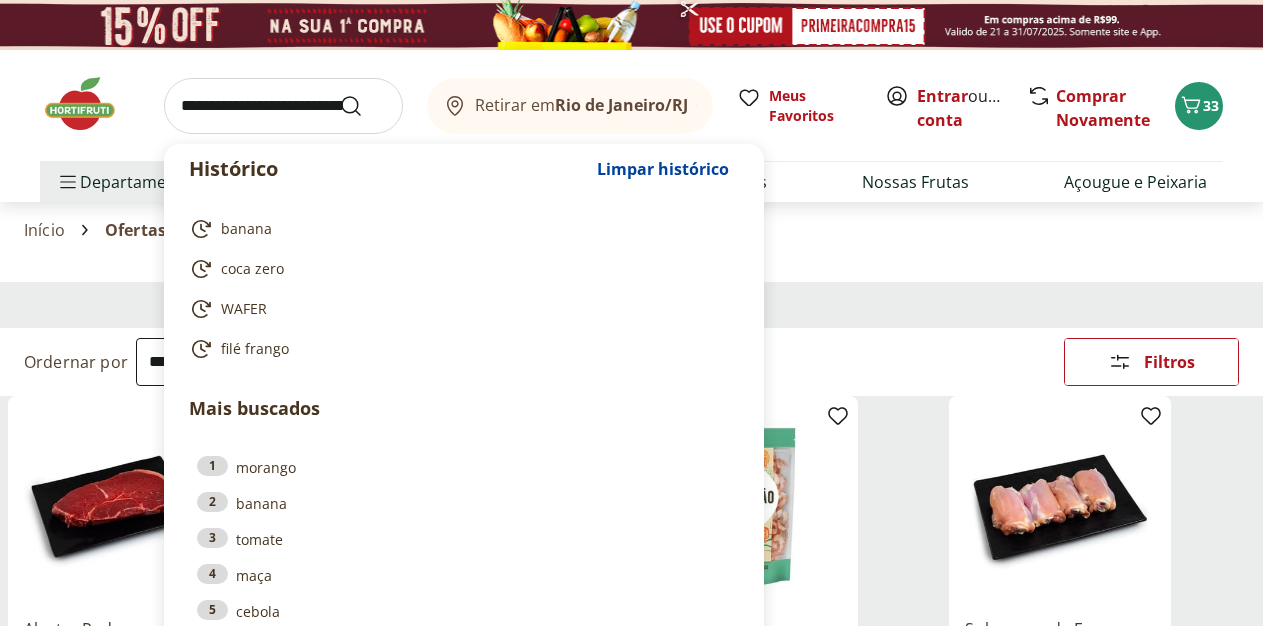 click at bounding box center [283, 106] 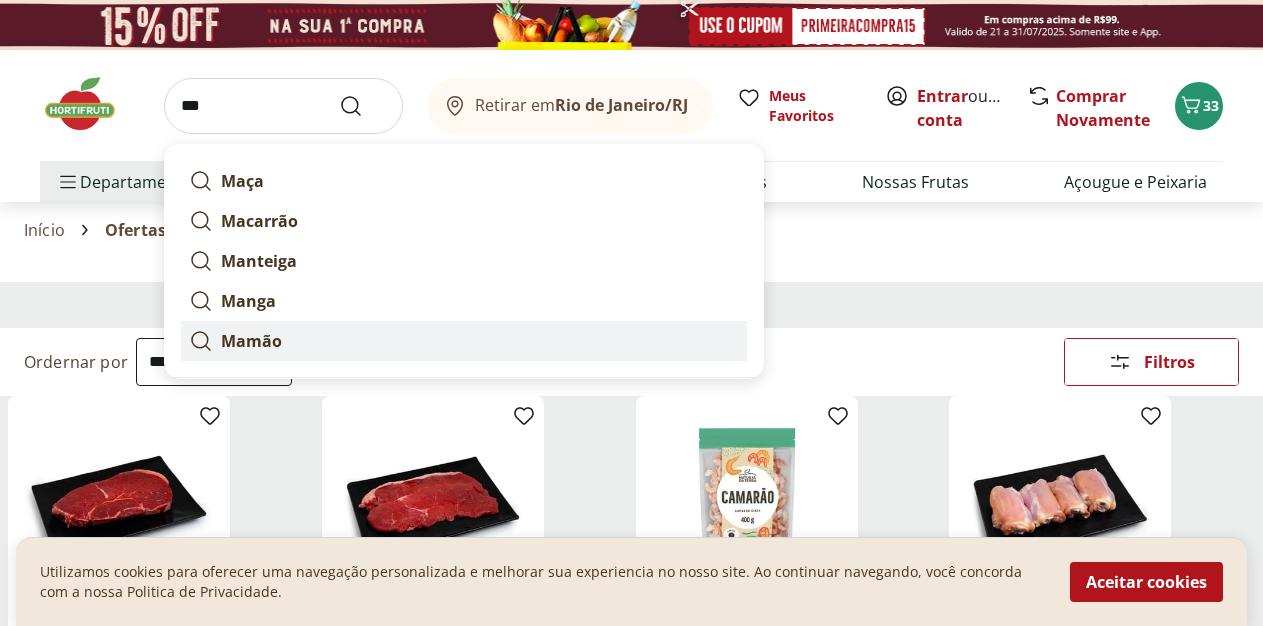 click on "Mamão" at bounding box center (251, 341) 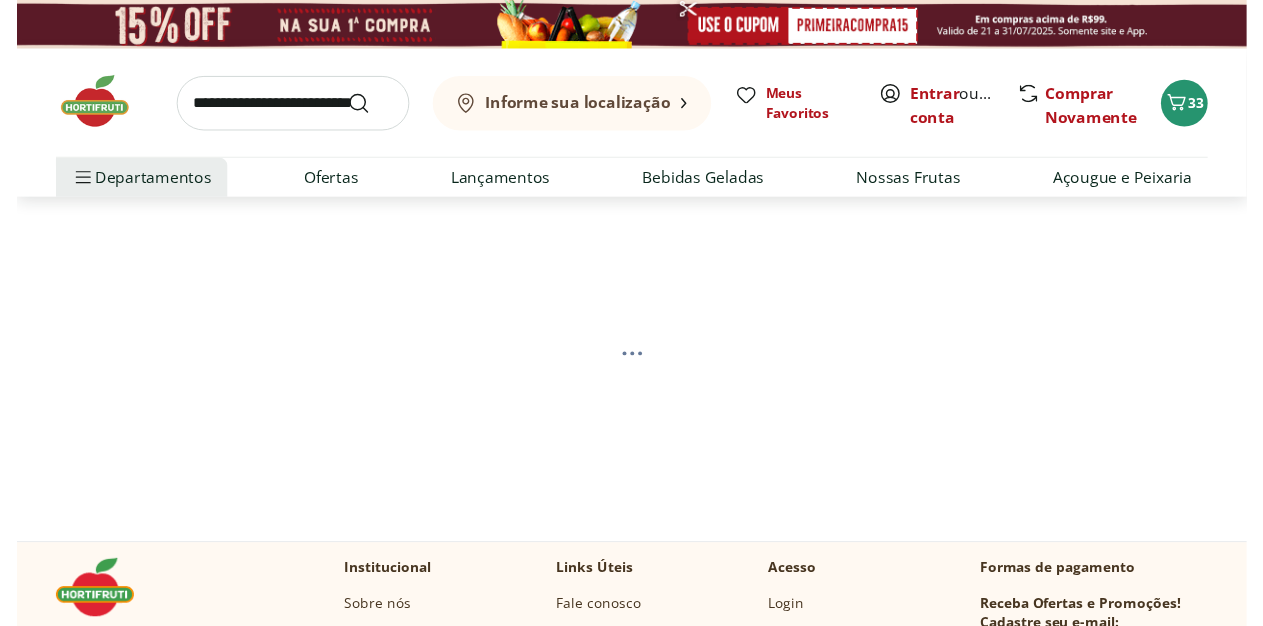 scroll, scrollTop: 0, scrollLeft: 0, axis: both 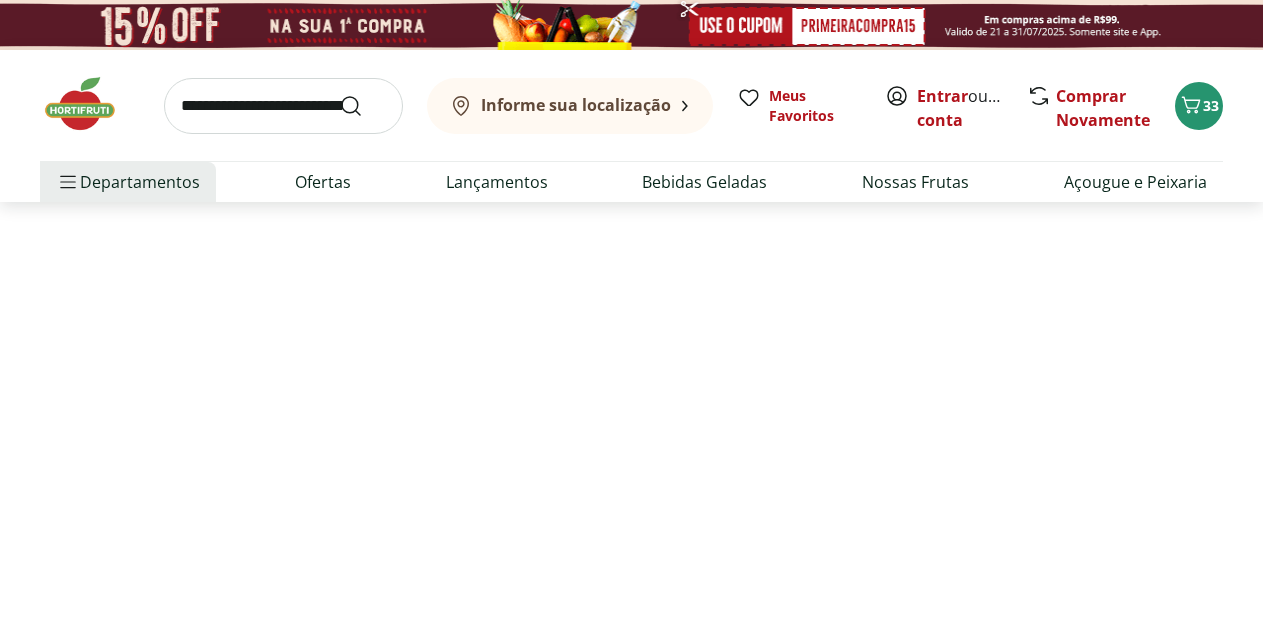 select on "**********" 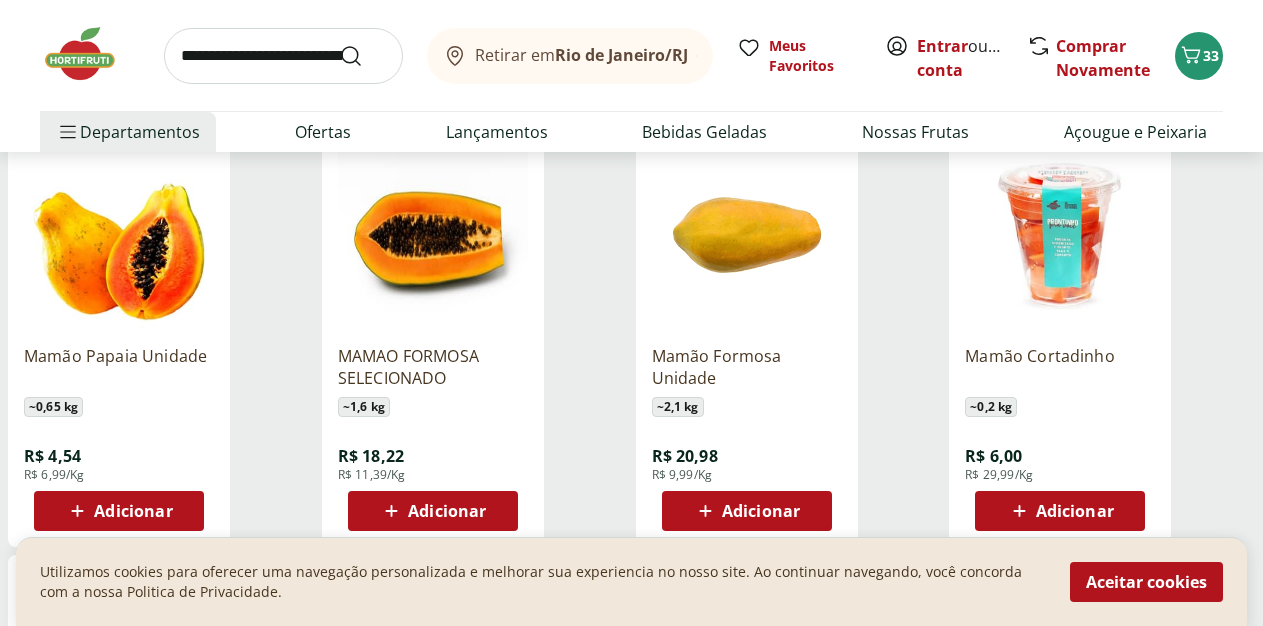 scroll, scrollTop: 306, scrollLeft: 0, axis: vertical 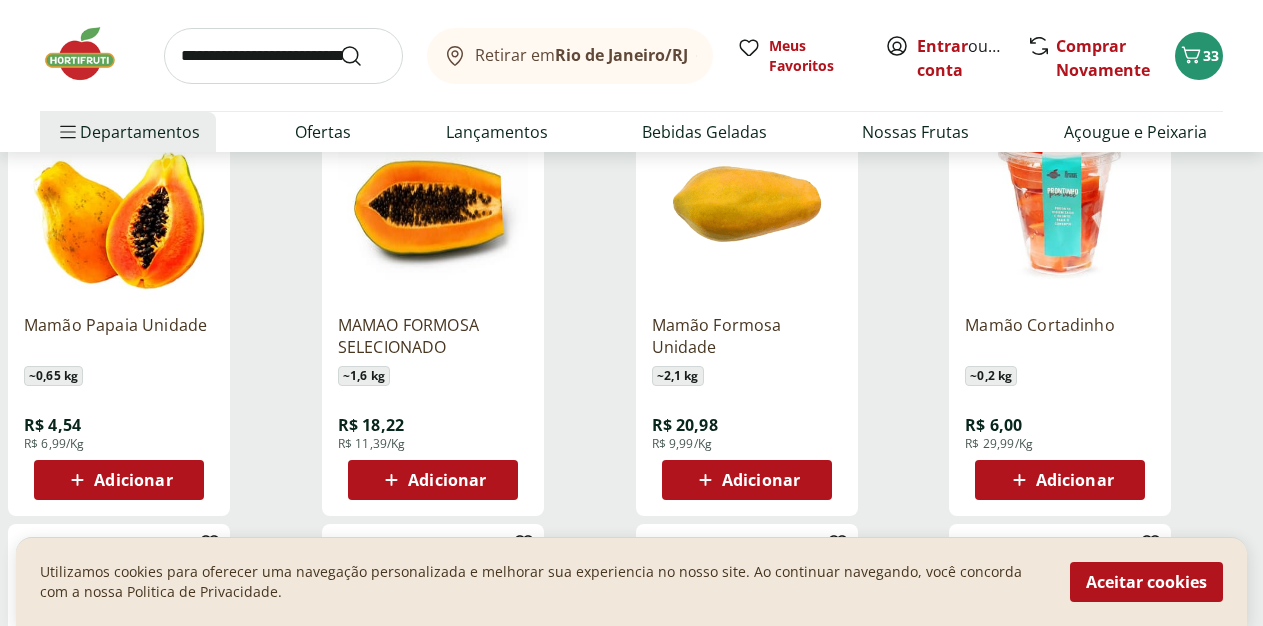 click on "Adicionar" at bounding box center (761, 480) 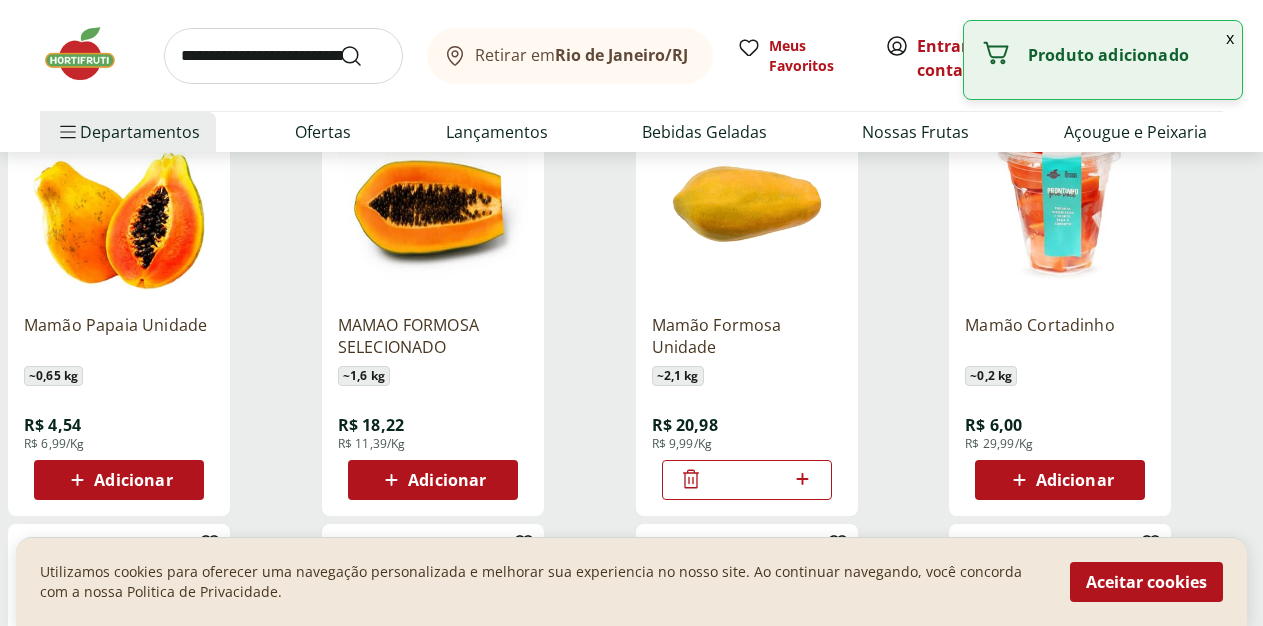 click 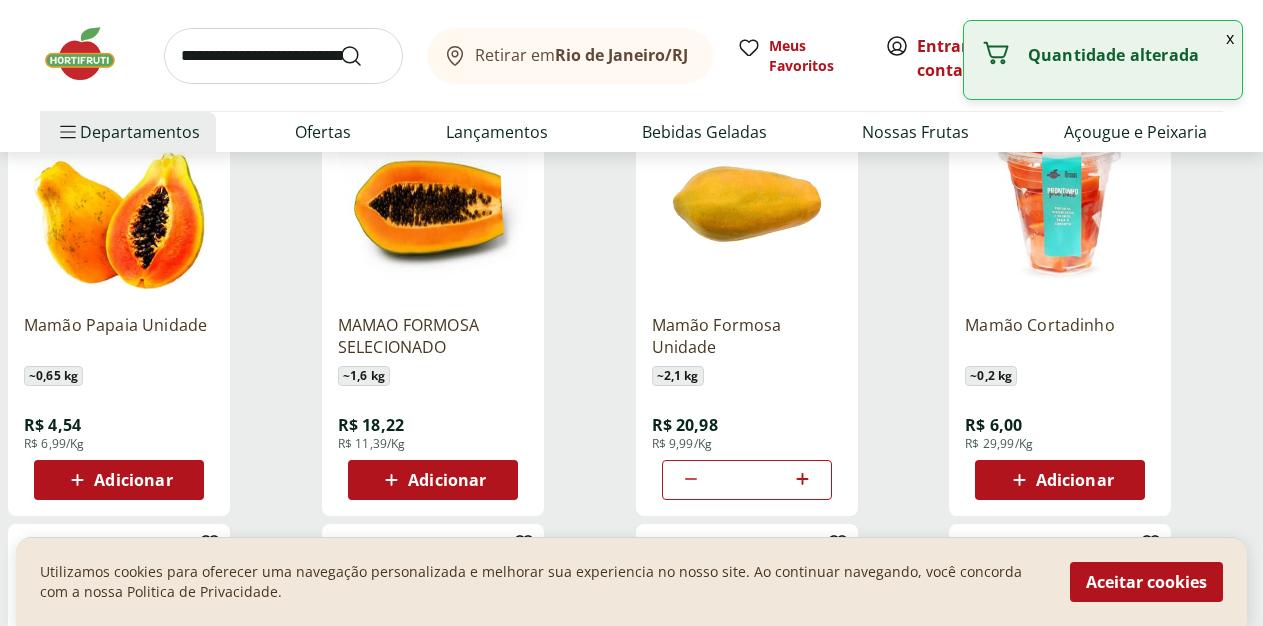 click 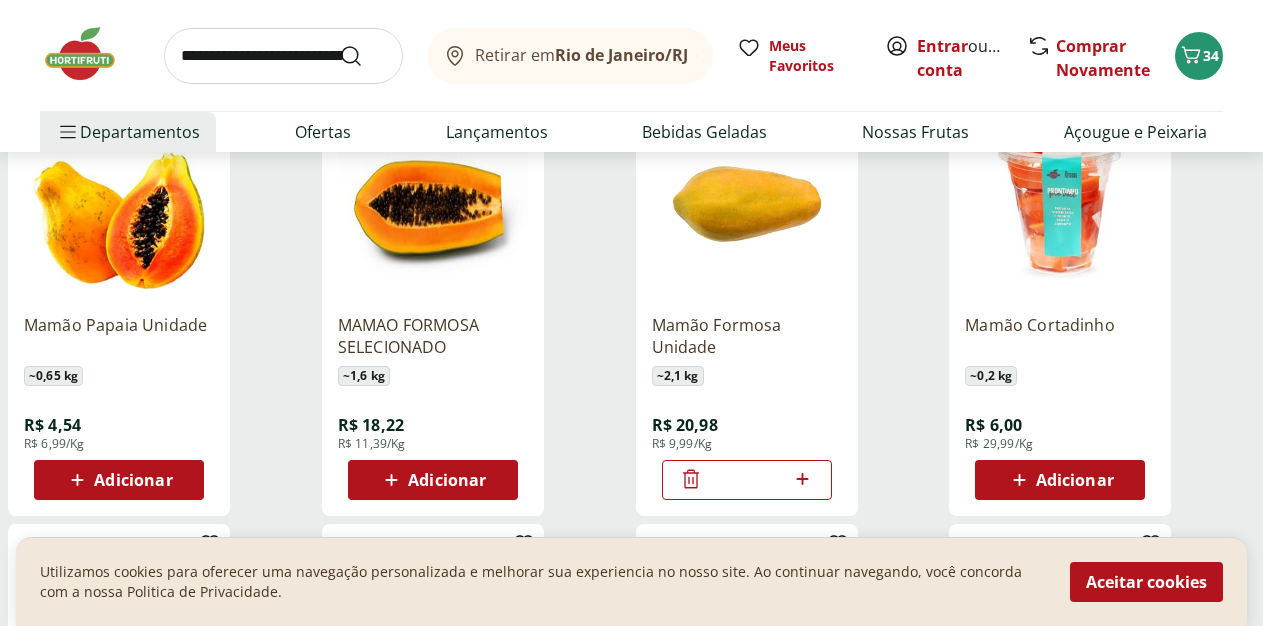 click on "Adicionar" at bounding box center (133, 480) 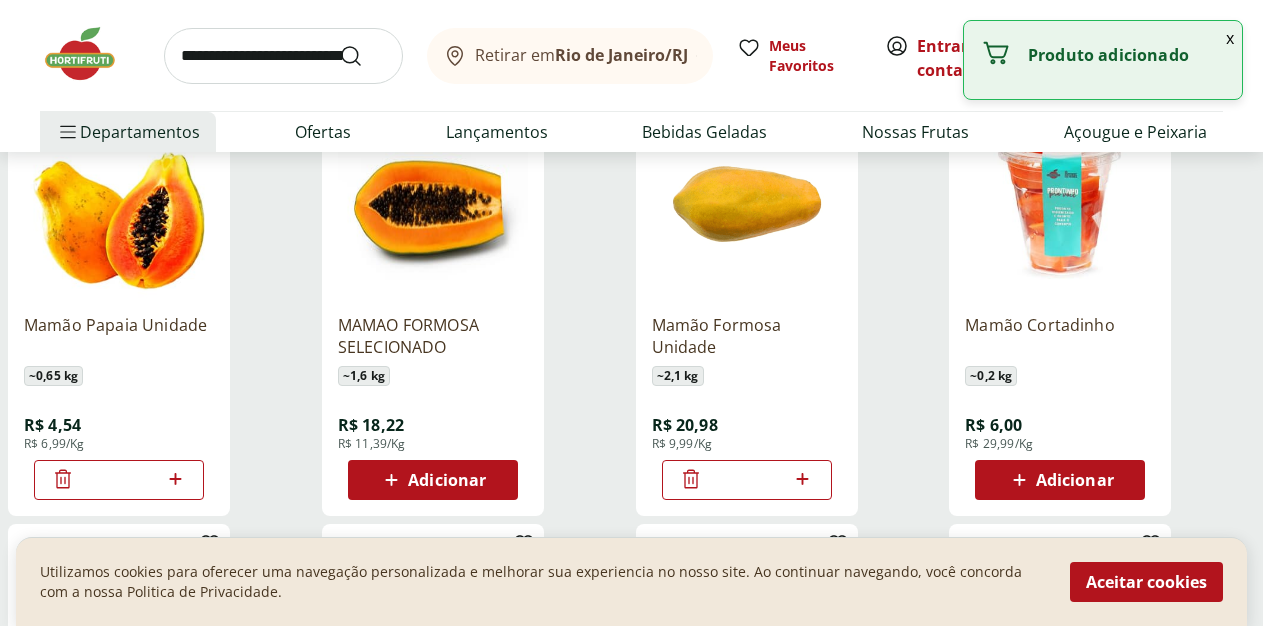 click on "*" at bounding box center (119, 480) 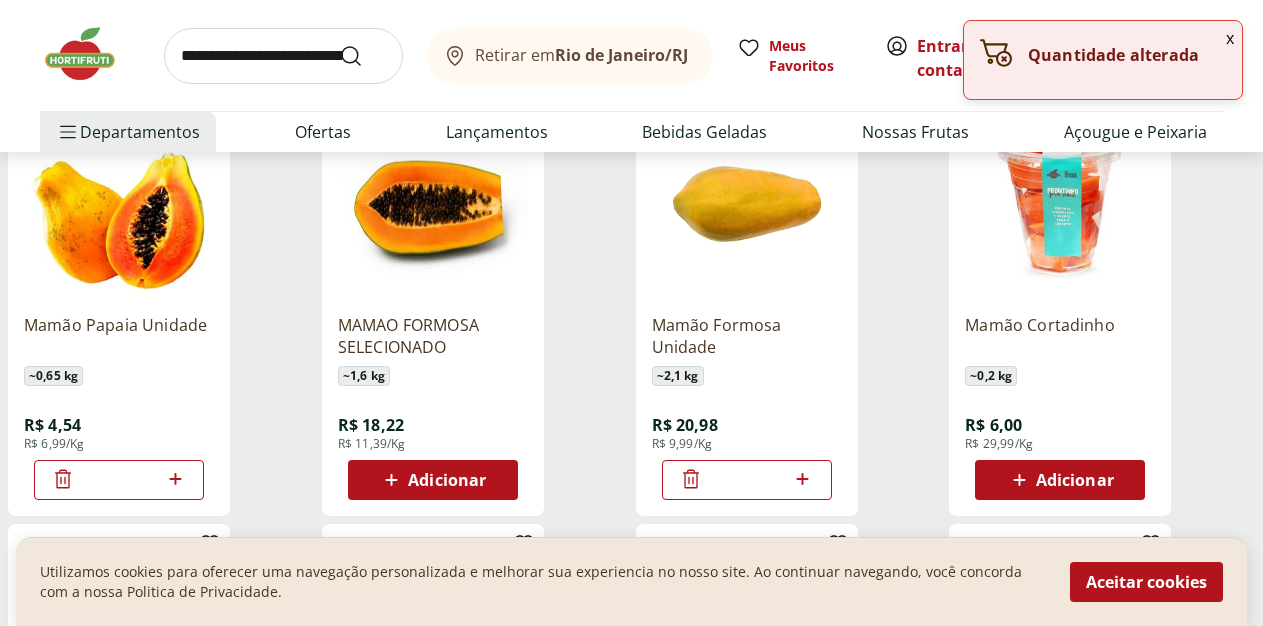 click 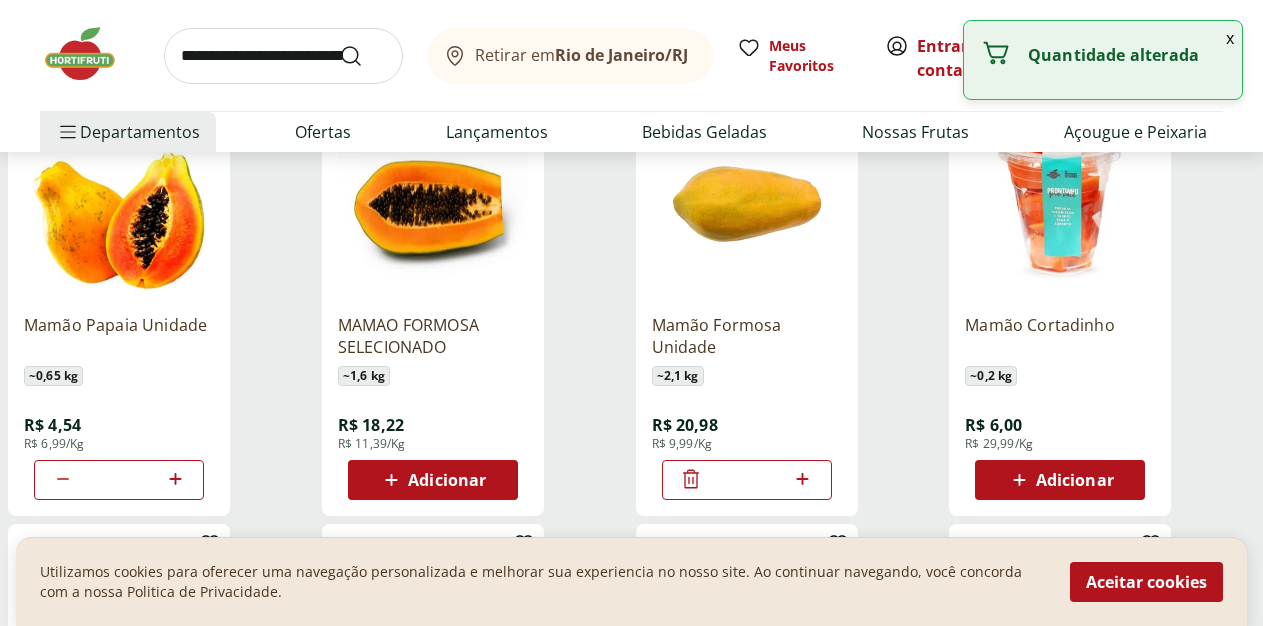 click 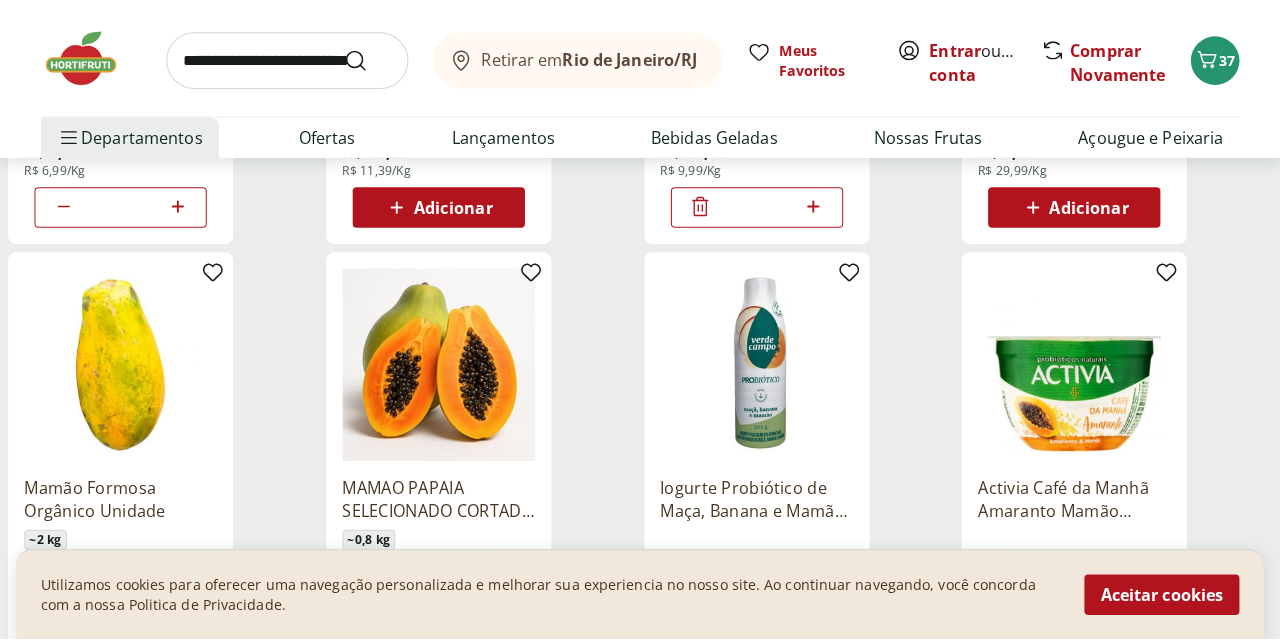 scroll, scrollTop: 612, scrollLeft: 0, axis: vertical 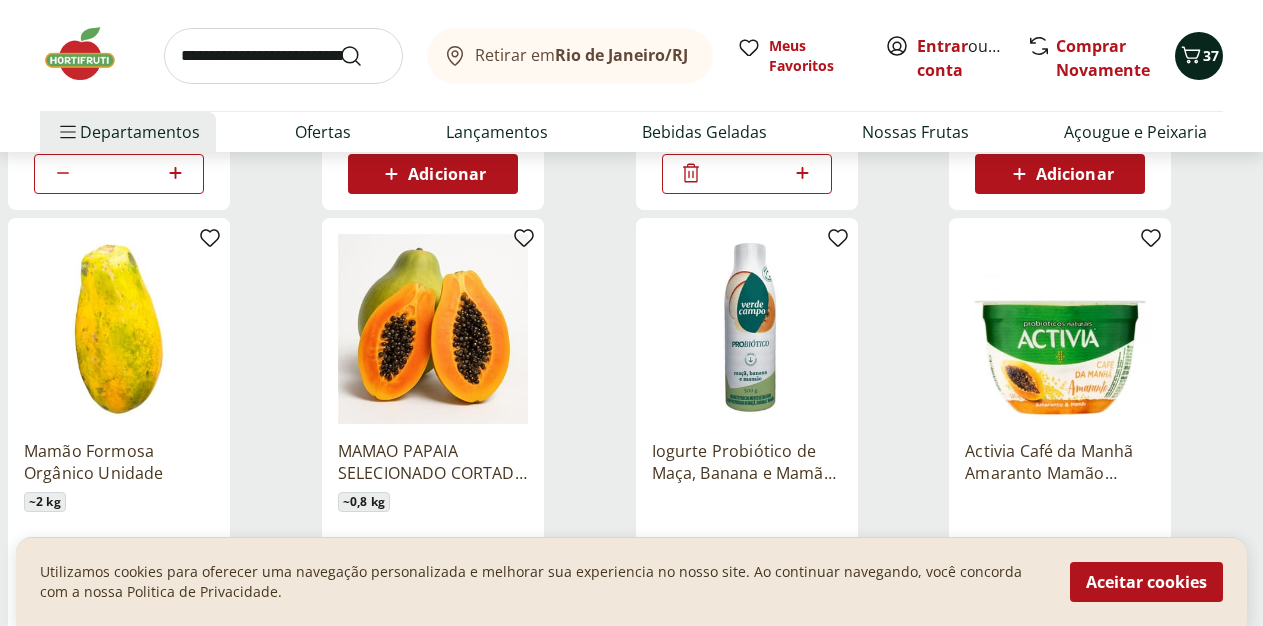 click 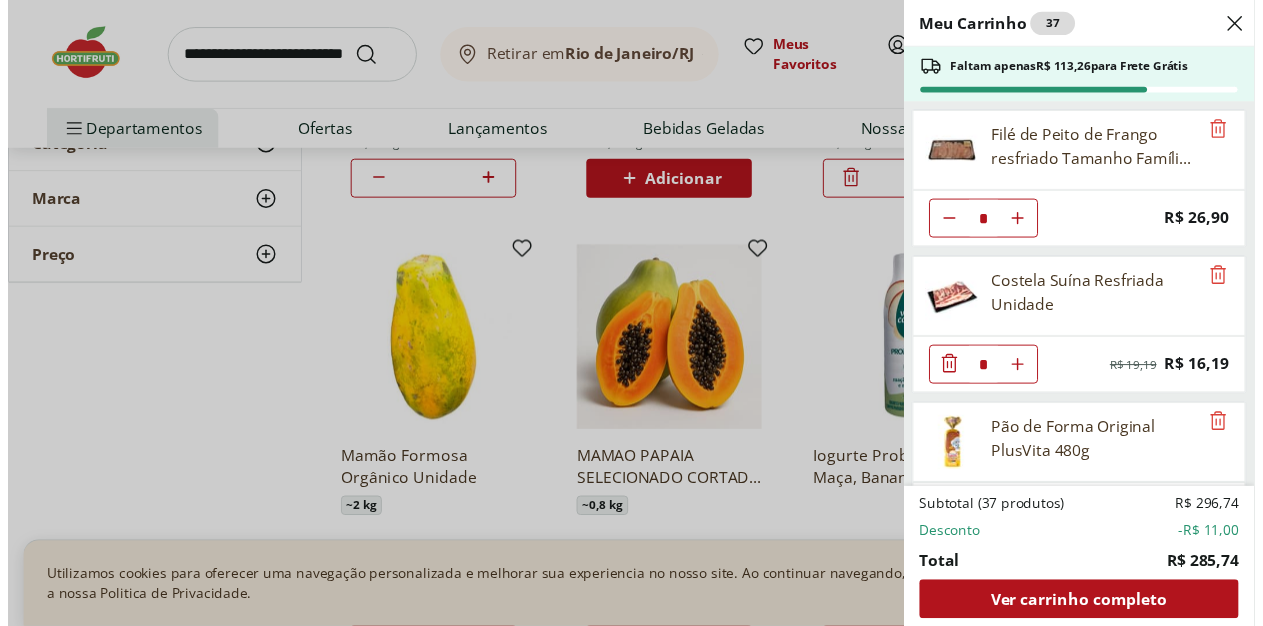 scroll, scrollTop: 132, scrollLeft: 0, axis: vertical 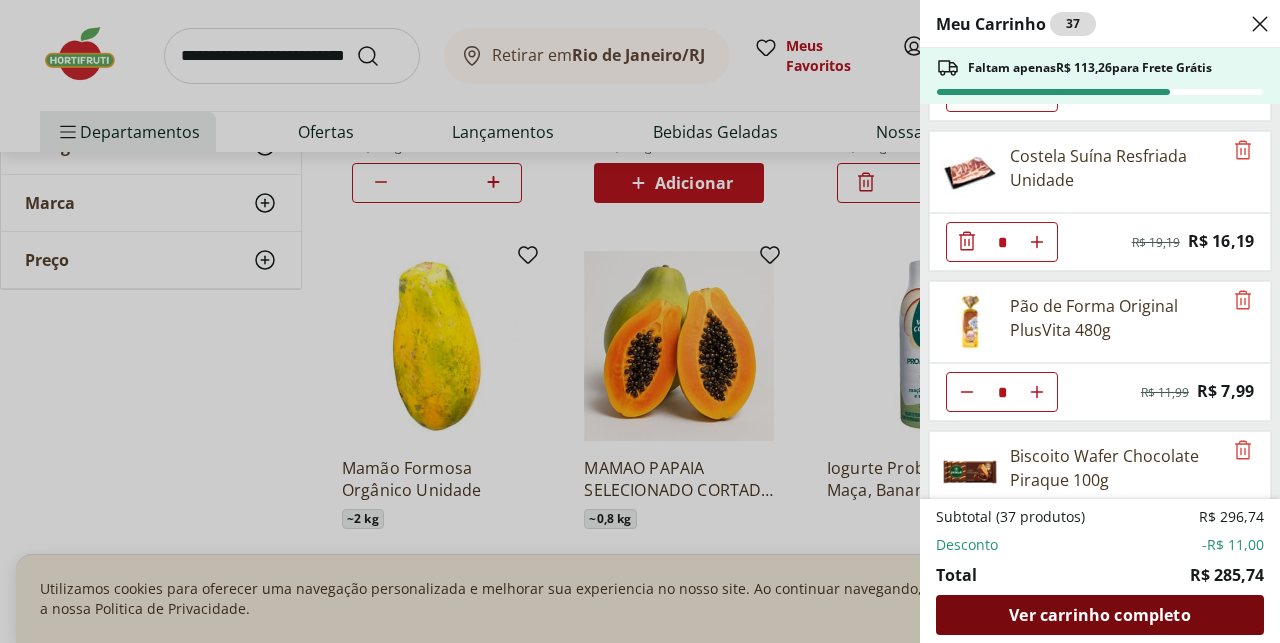 click on "Ver carrinho completo" at bounding box center [1099, 615] 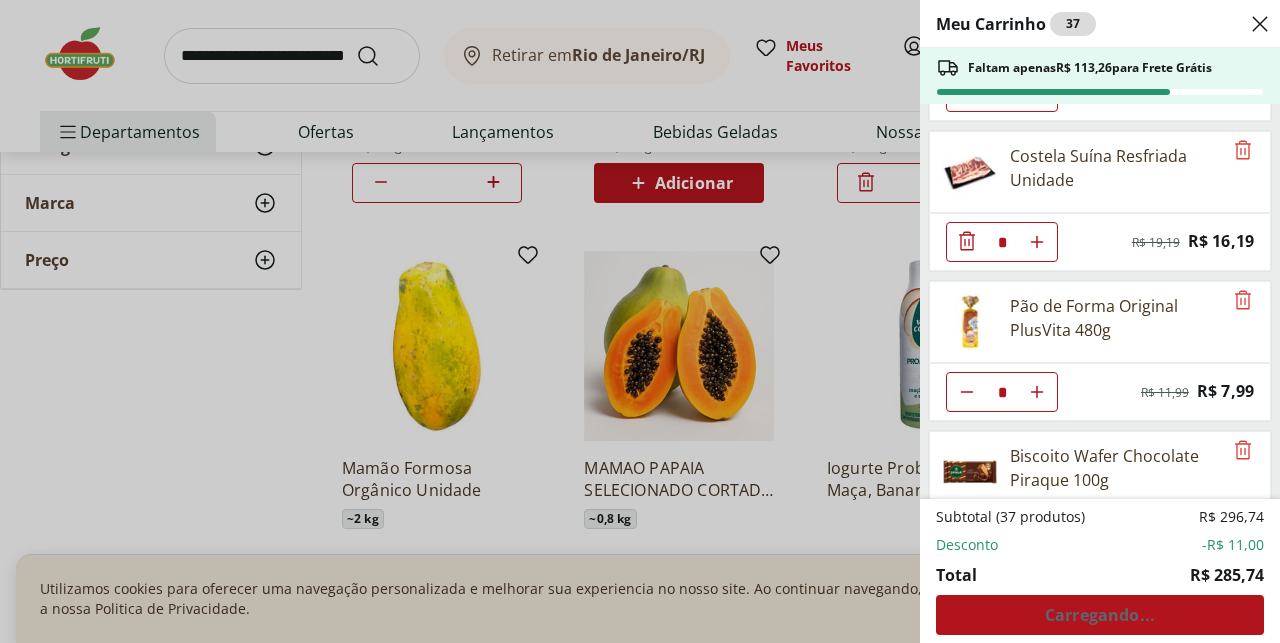 click on "Meu Carrinho 37 Faltam apenas  R$ 113,26  para Frete Grátis Filé de Peito de Frango resfriado Tamanho Família kg * Price: R$ 26,90 Costela Suína Resfriada Unidade * Original price: R$ 19,19 Price: R$ 16,19 Pão de Forma Original PlusVita 480g * Original price: R$ 11,99 Price: R$ 7,99 Biscoito Wafer Chocolate Piraque 100g * Price: R$ 2,99 Biscoito Wafer Limão Piraque 100g * Price: R$ 2,99 Biscoito Wafer Chocolate com Avelã Bauducco 92g * Price: R$ 3,99 Biscoito Wafer Maxi Chocolate e Cream Bauducco 104g * Price: R$ 3,99 Refrigerante Coca-Cola Zero 1,5L * Price: R$ 7,99 Linguiça Toscana Resfriada * Price: R$ 14,95 Sobrecoxa de Frango Congelada Korin 600g * Price: R$ 19,99 Filé de Tilápia Congelado Netuno 500g * Price: R$ 29,99 Patinho Moído * Price: R$ 23,96 Banana Prata Unidade ** Price: R$ 2,20 Mamão Formosa Unidade * Price: R$ 20,98 Mamão Papaia Unidade * Price: R$ 4,54 Subtotal (37 produtos) R$ 296,74 Desconto -R$ 11,00 Total R$ 285,74 Carregando..." at bounding box center [640, 321] 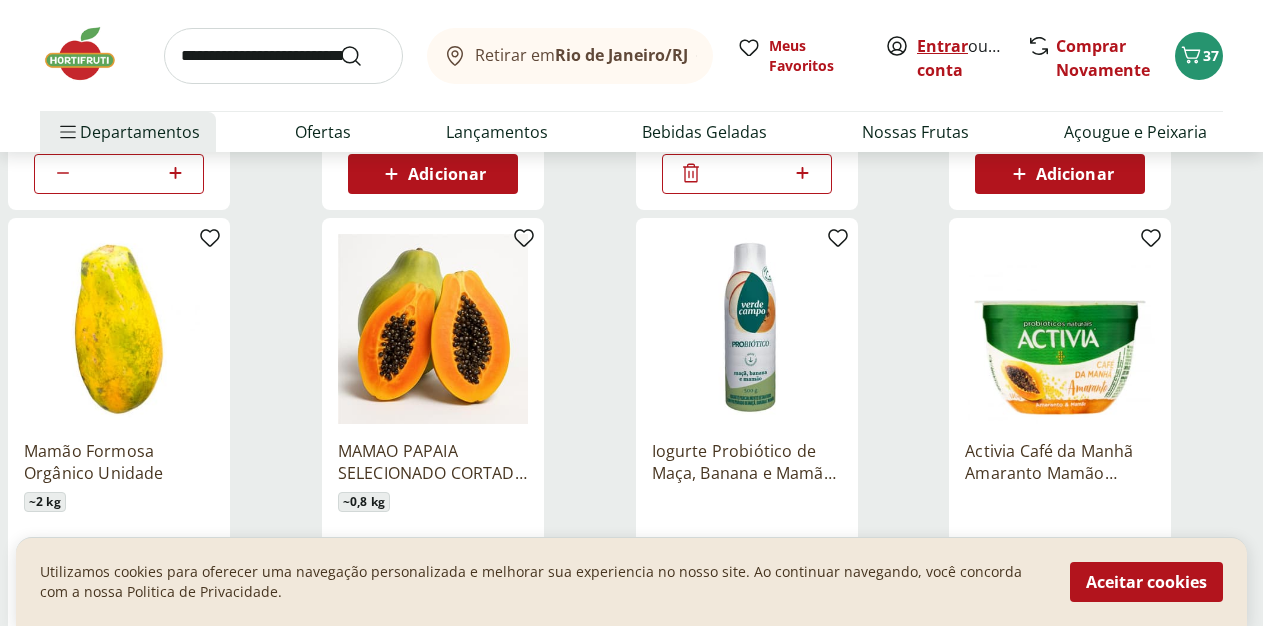 click on "Entrar" at bounding box center (942, 46) 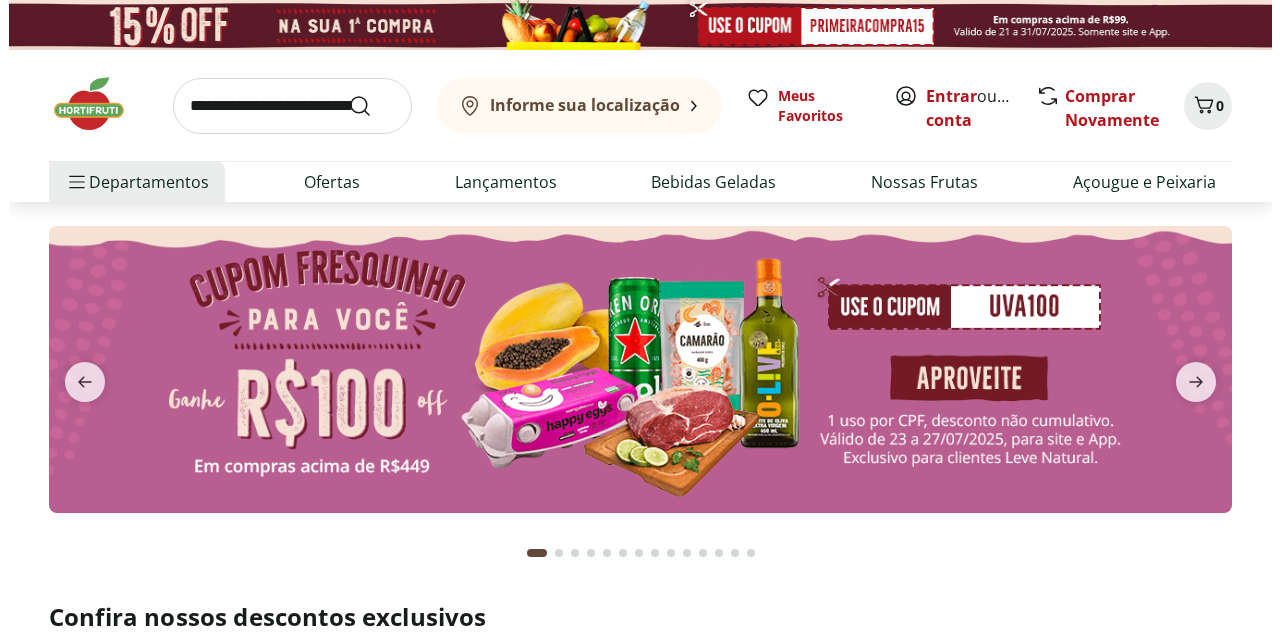 scroll, scrollTop: 0, scrollLeft: 0, axis: both 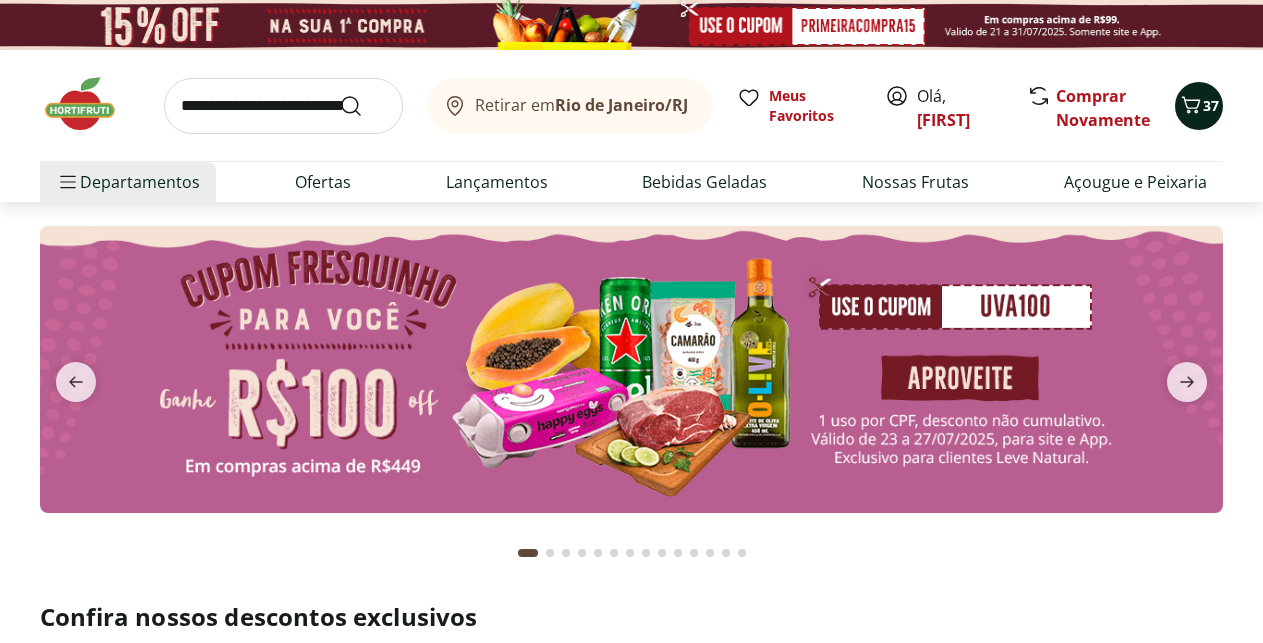 click 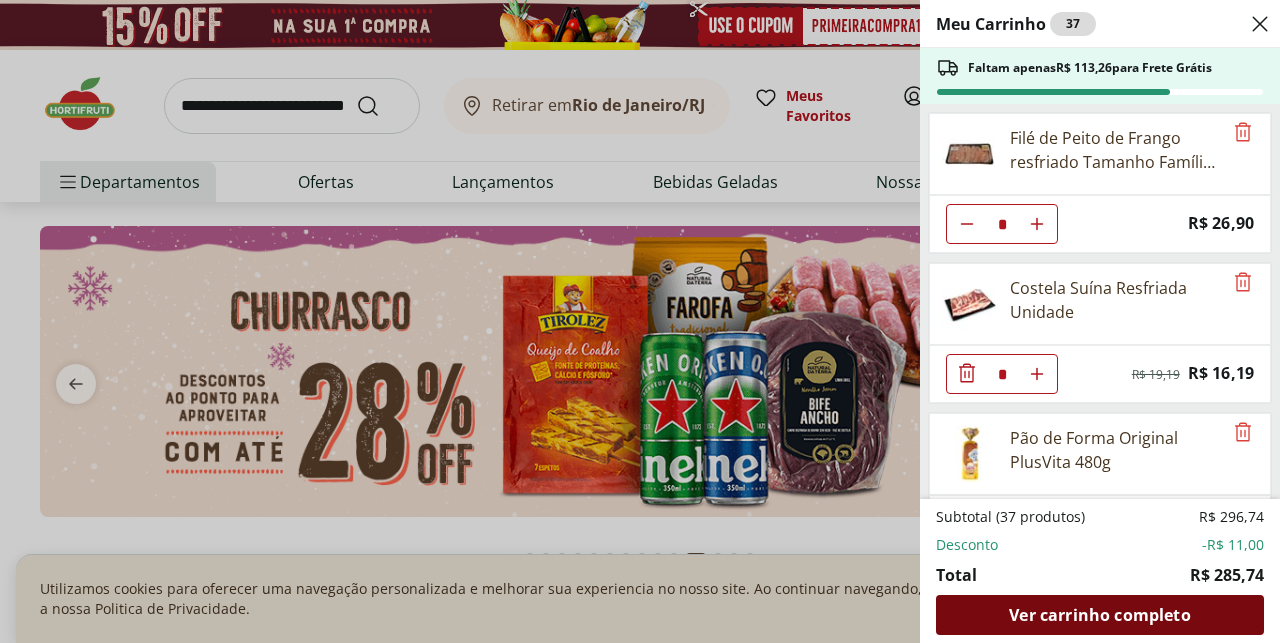 click on "Ver carrinho completo" at bounding box center [1099, 615] 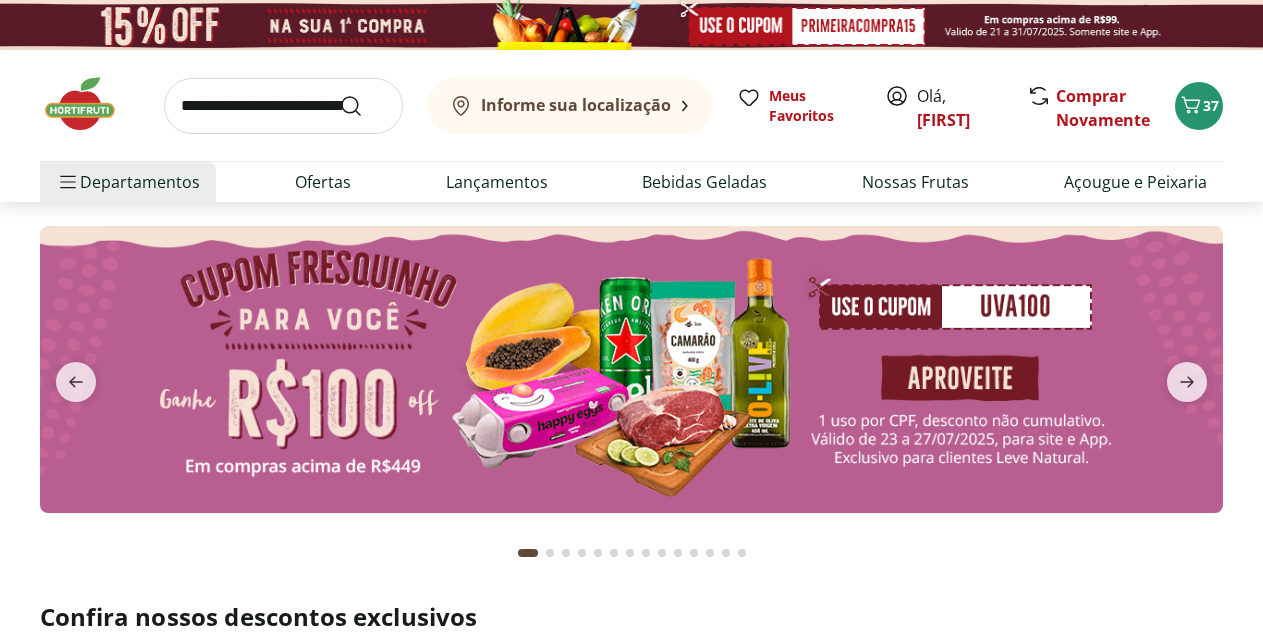scroll, scrollTop: 0, scrollLeft: 0, axis: both 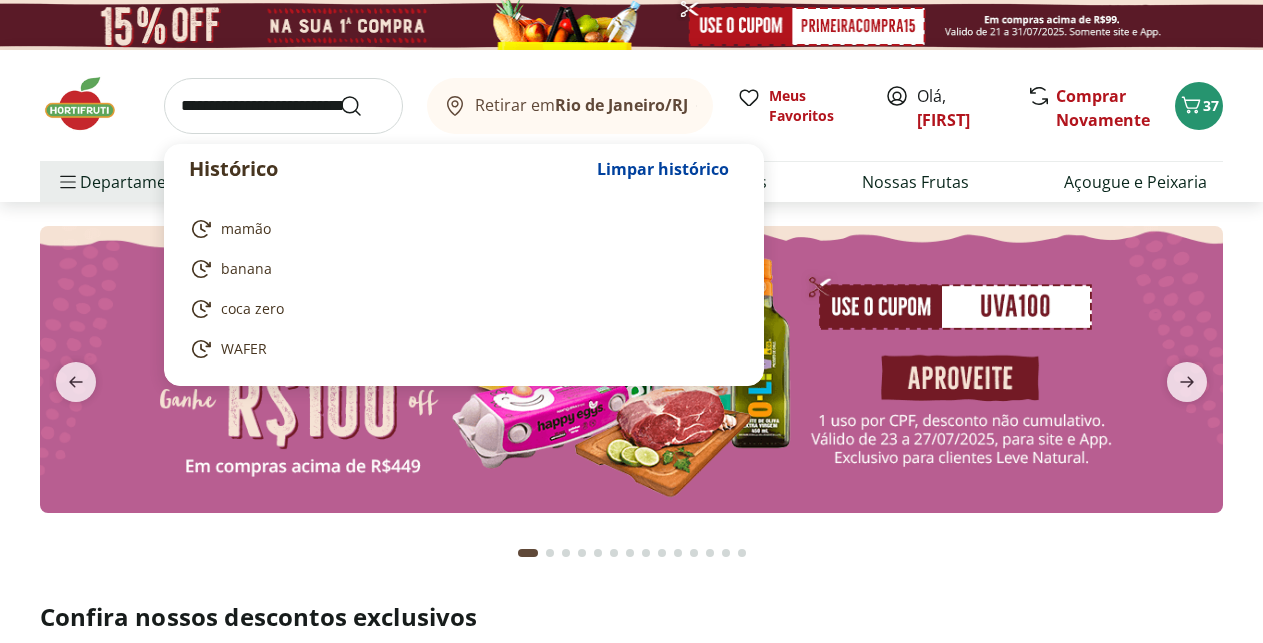 click at bounding box center [283, 106] 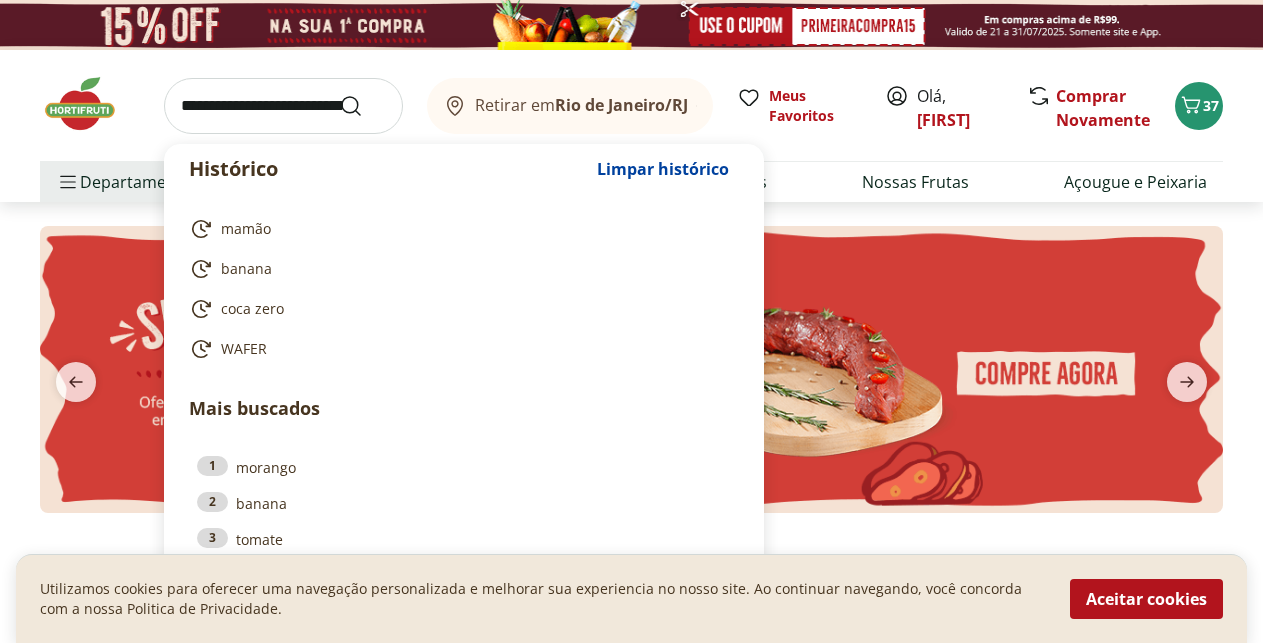 click at bounding box center [283, 106] 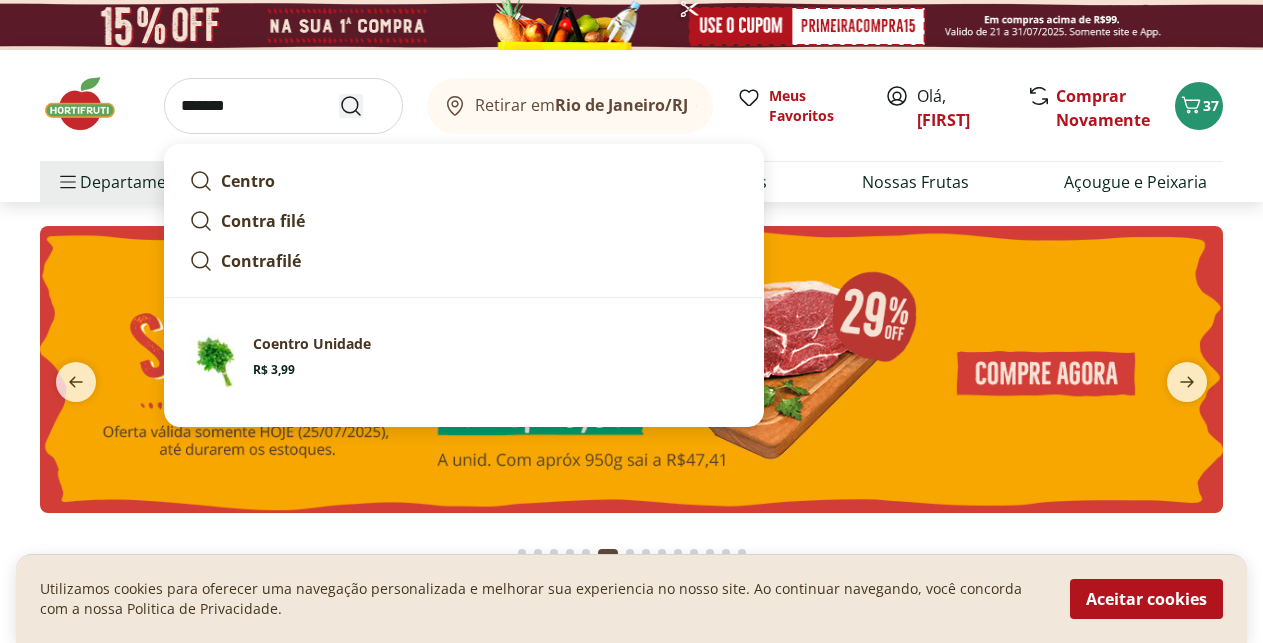 type on "*******" 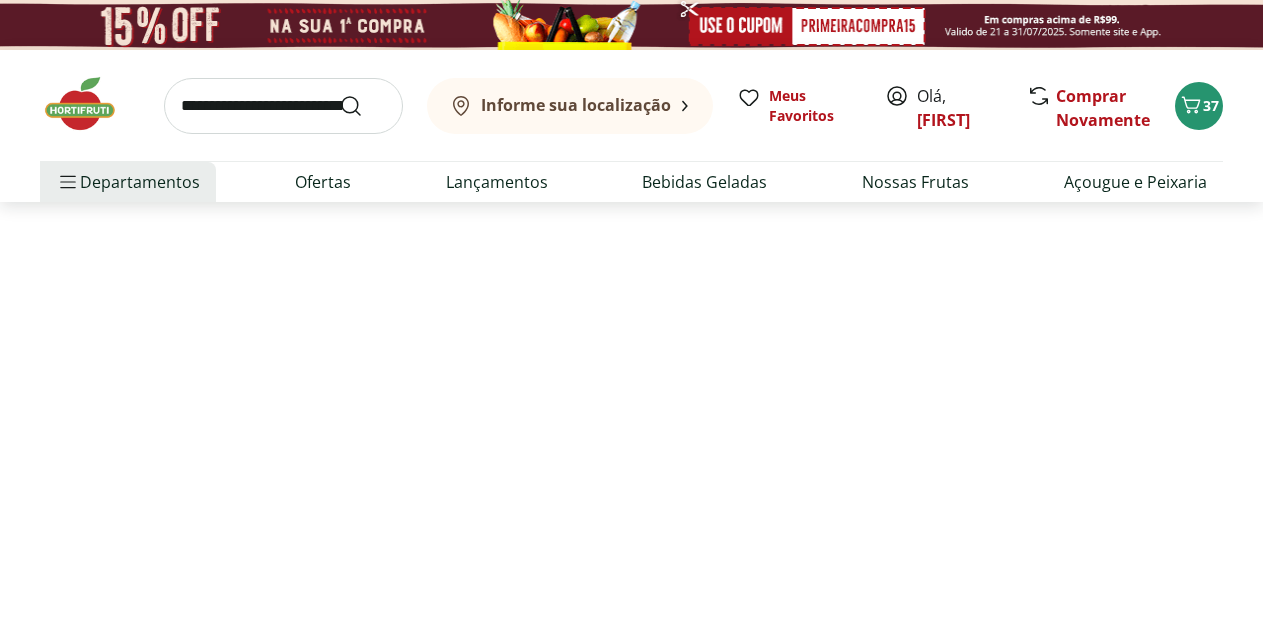 select on "**********" 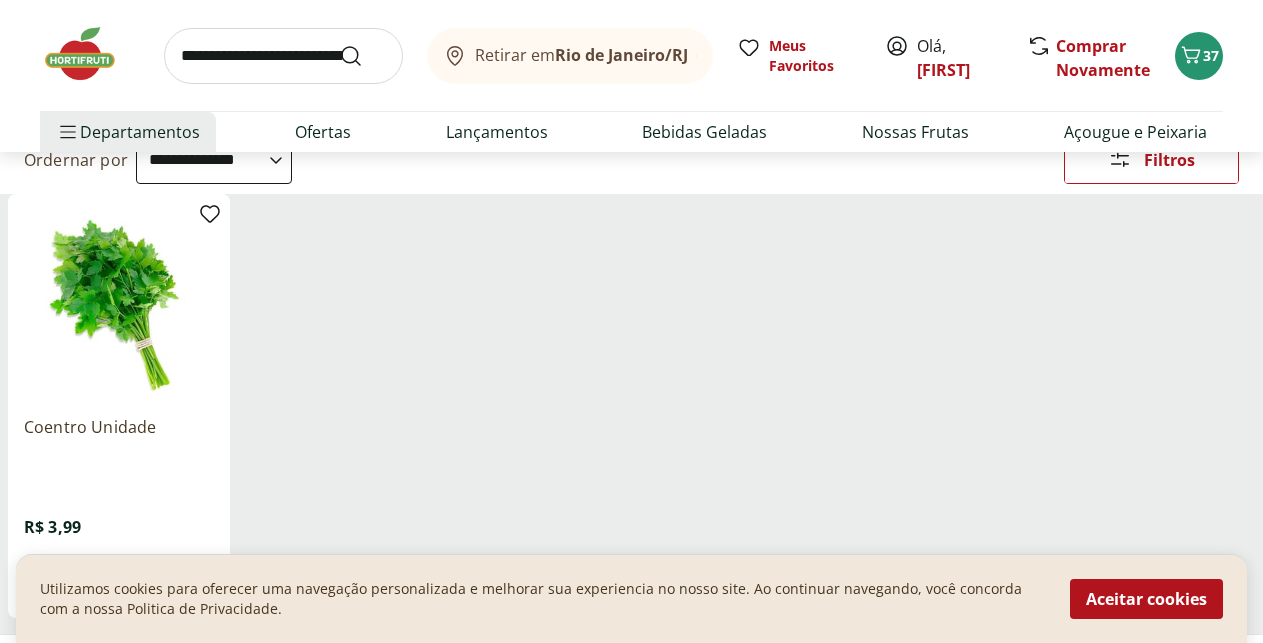 scroll, scrollTop: 408, scrollLeft: 0, axis: vertical 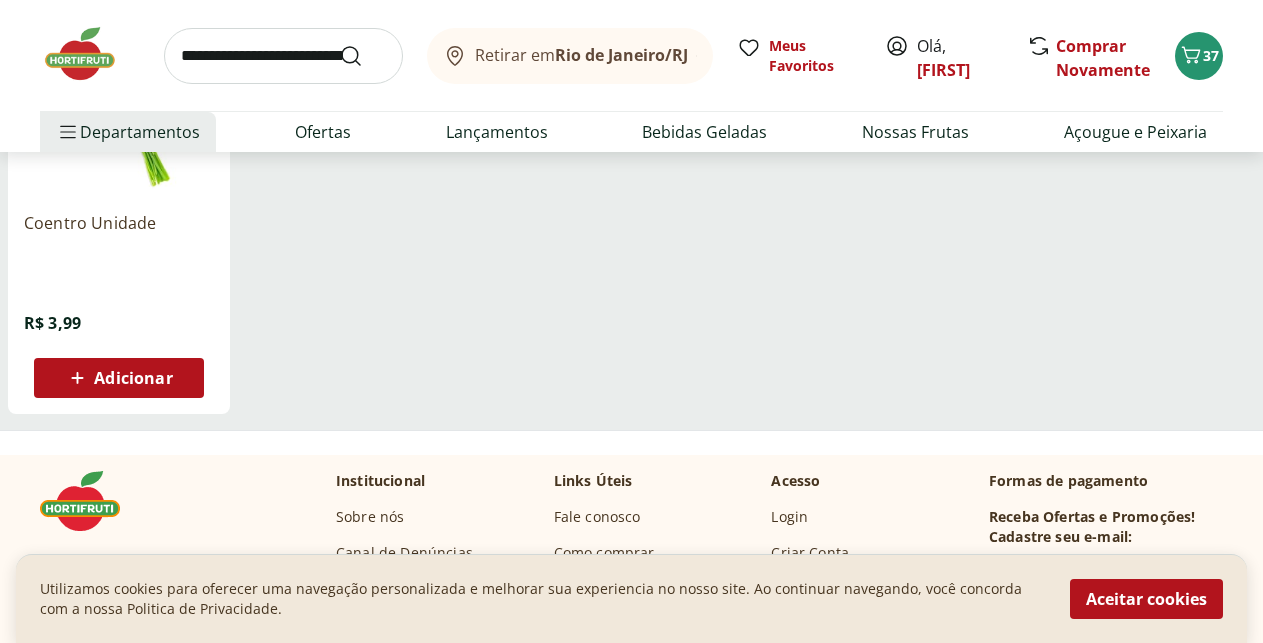 click on "Adicionar" at bounding box center [133, 378] 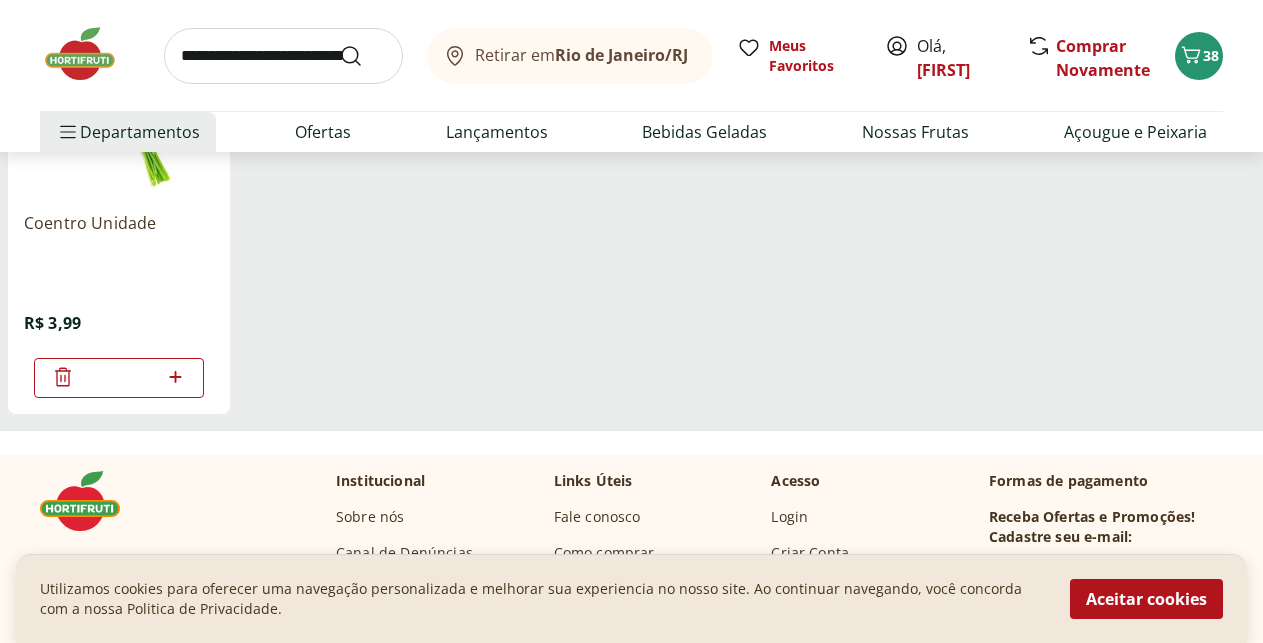 click at bounding box center (283, 56) 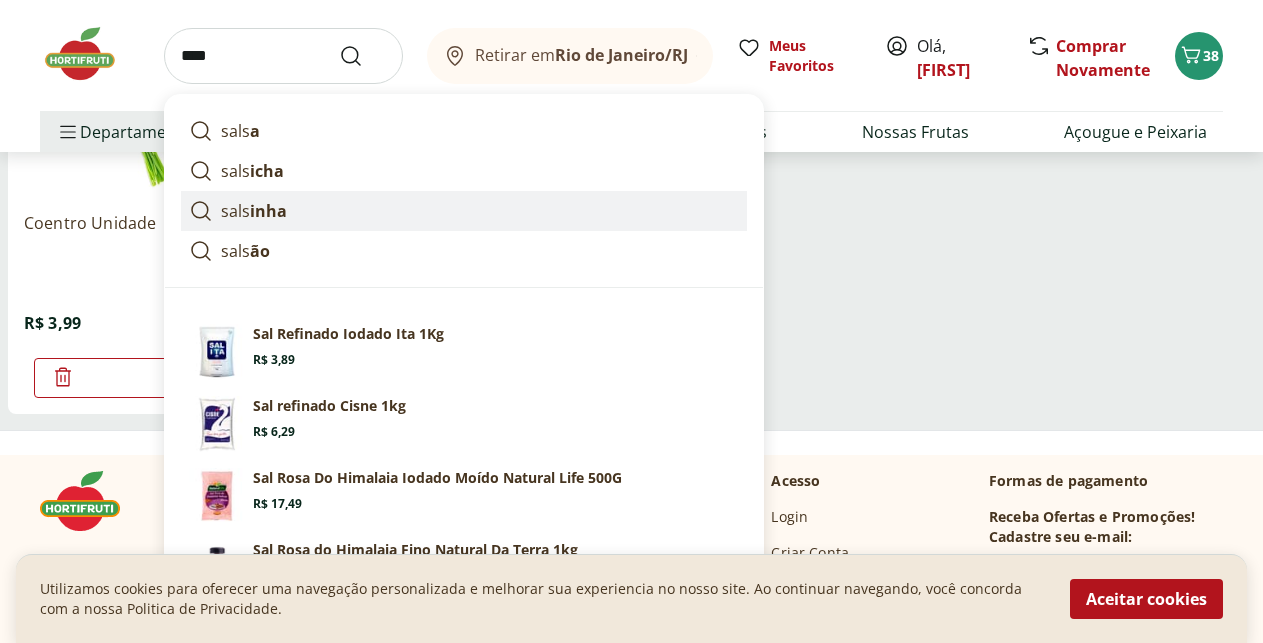 click on "inha" at bounding box center [268, 211] 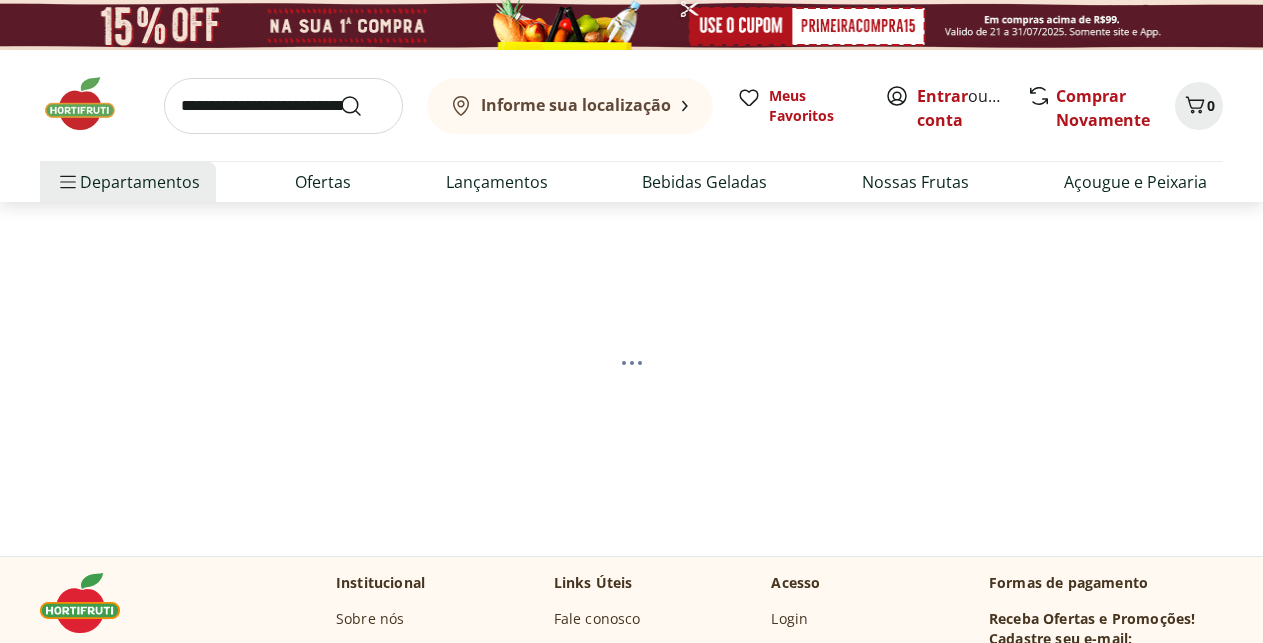 scroll, scrollTop: 0, scrollLeft: 0, axis: both 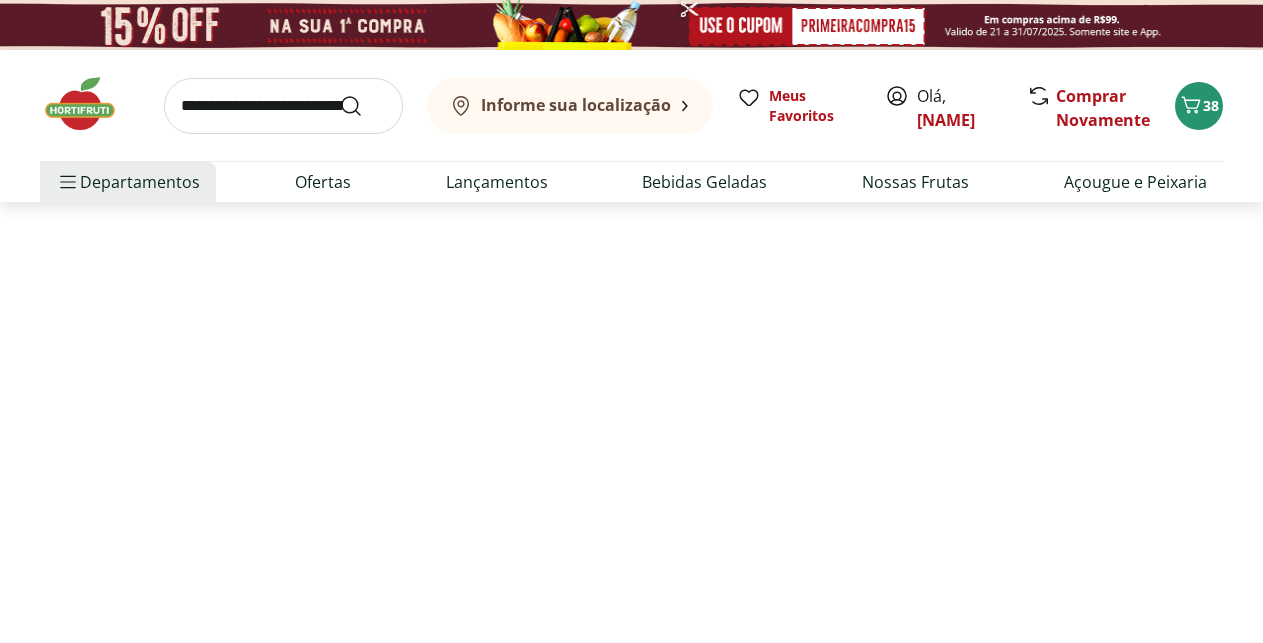 select on "**********" 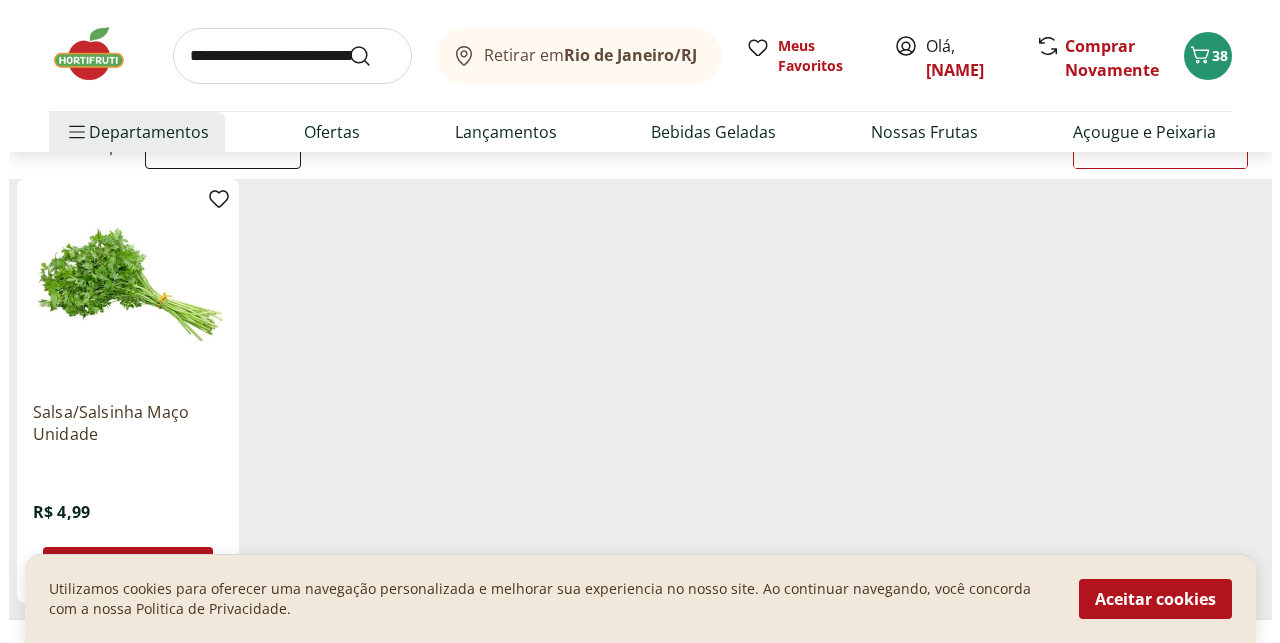 scroll, scrollTop: 306, scrollLeft: 0, axis: vertical 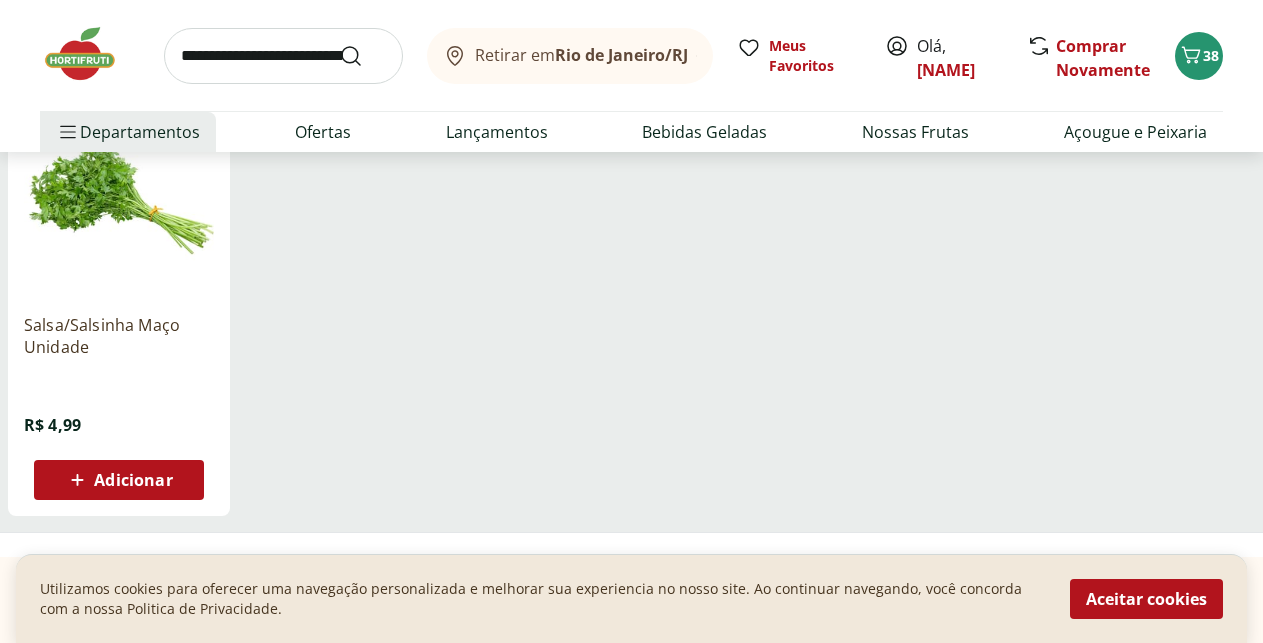 click on "Adicionar" at bounding box center (133, 480) 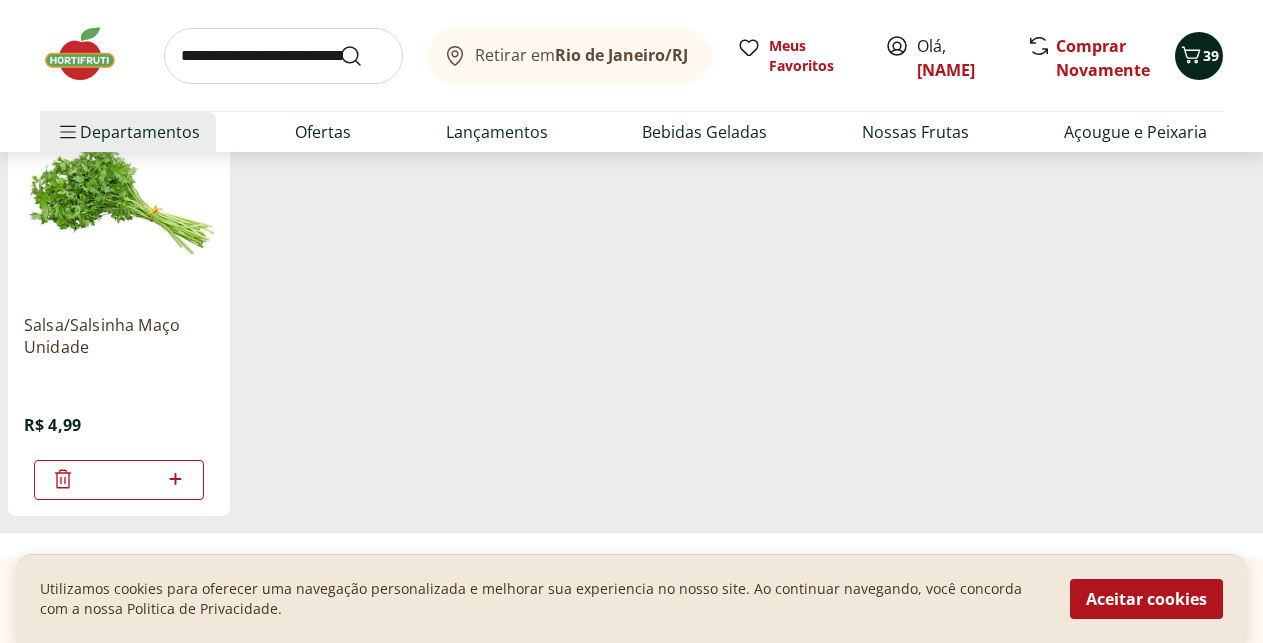 click 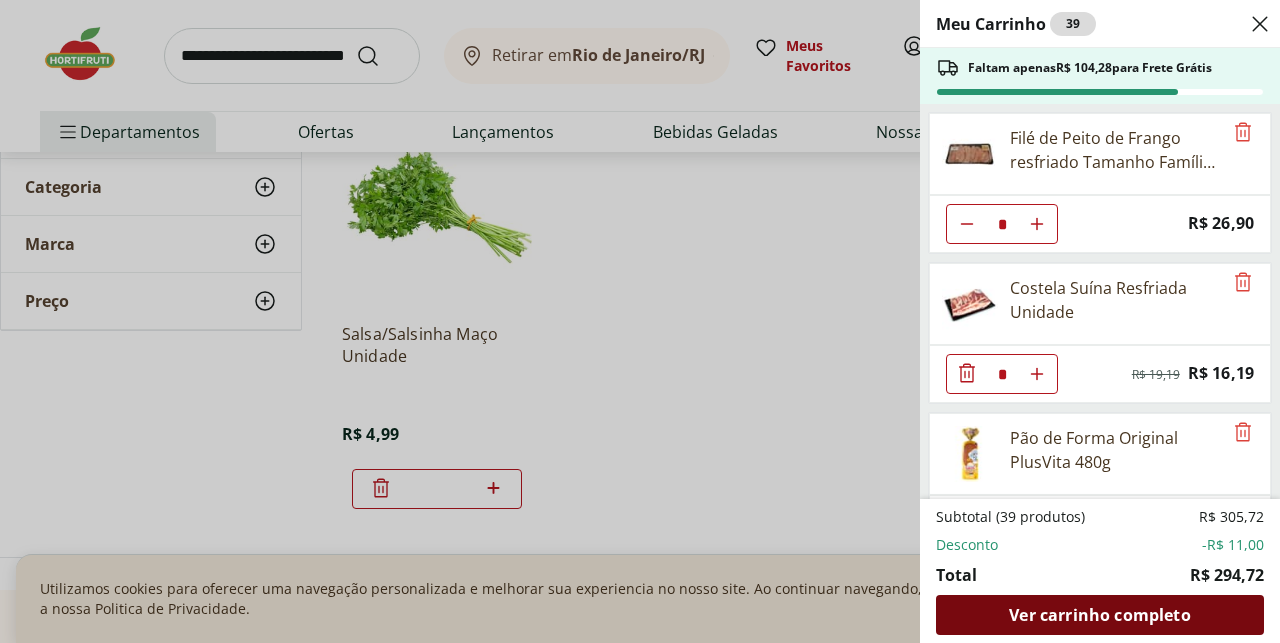 click on "Ver carrinho completo" at bounding box center [1099, 615] 